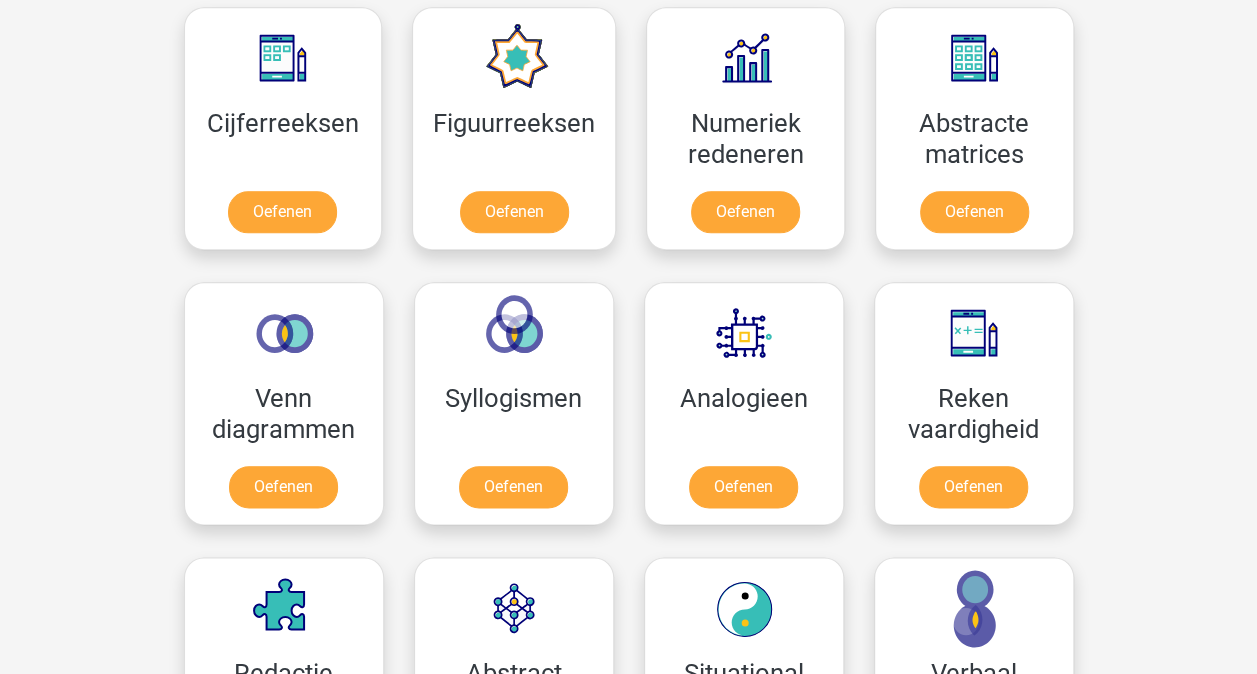 scroll, scrollTop: 903, scrollLeft: 0, axis: vertical 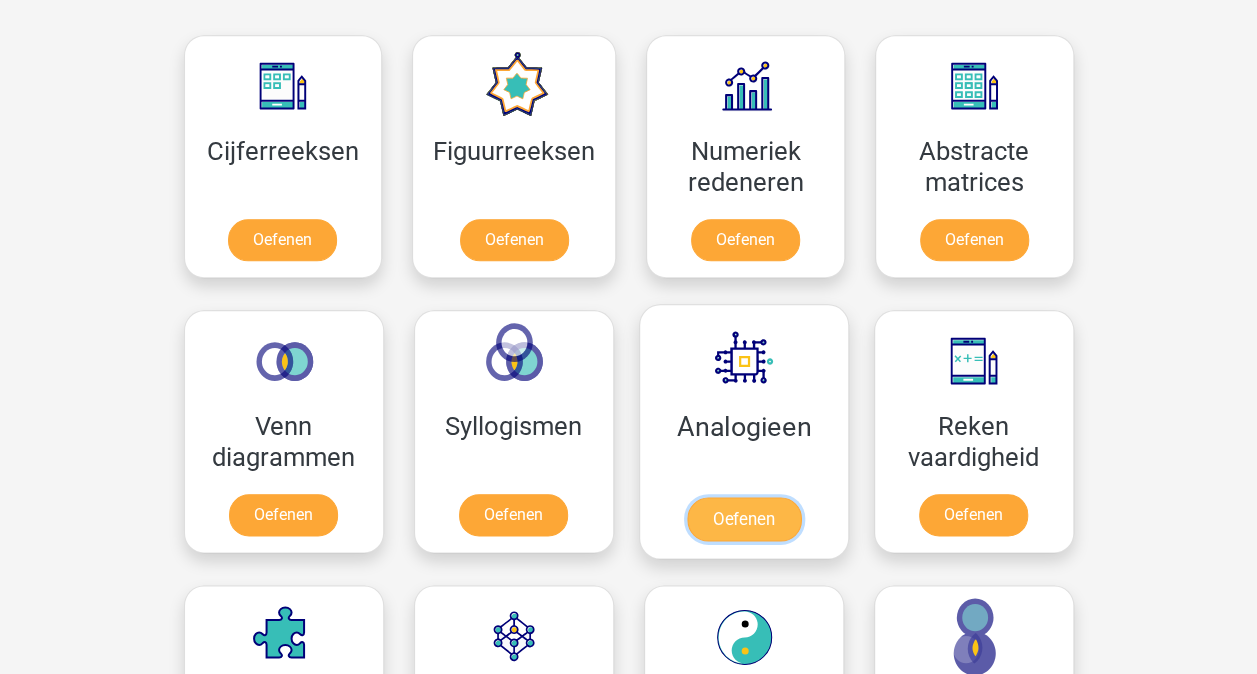 click on "Oefenen" at bounding box center (743, 519) 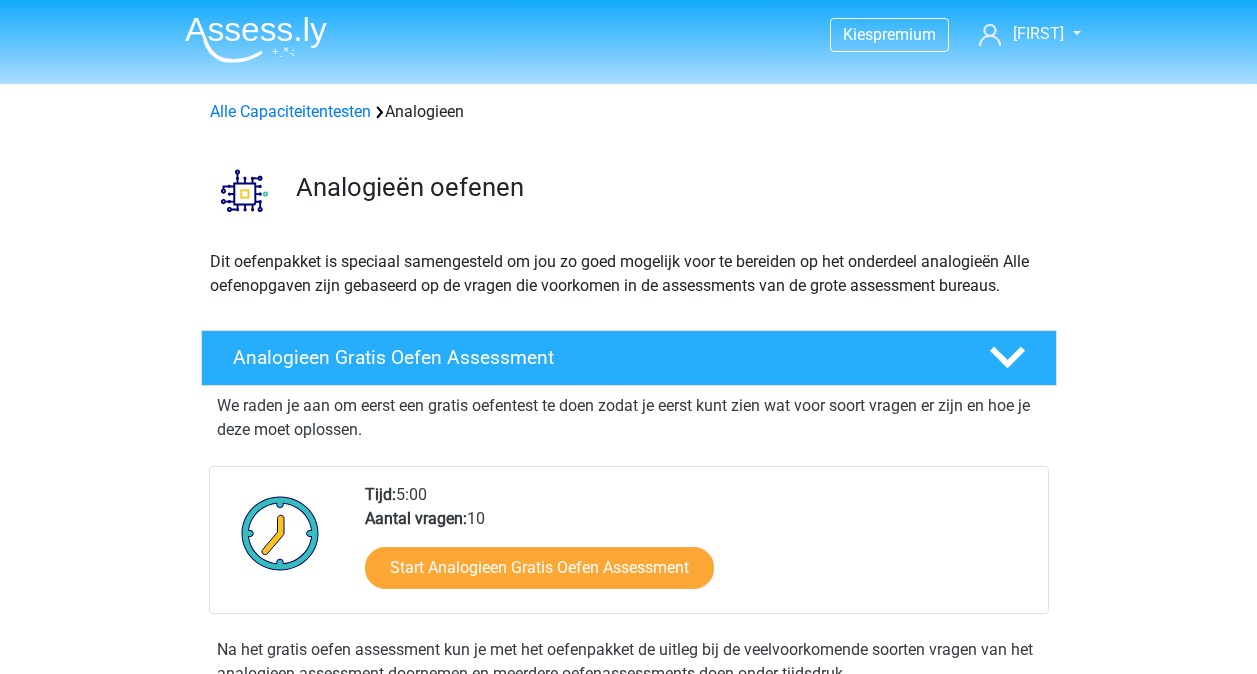 scroll, scrollTop: 0, scrollLeft: 0, axis: both 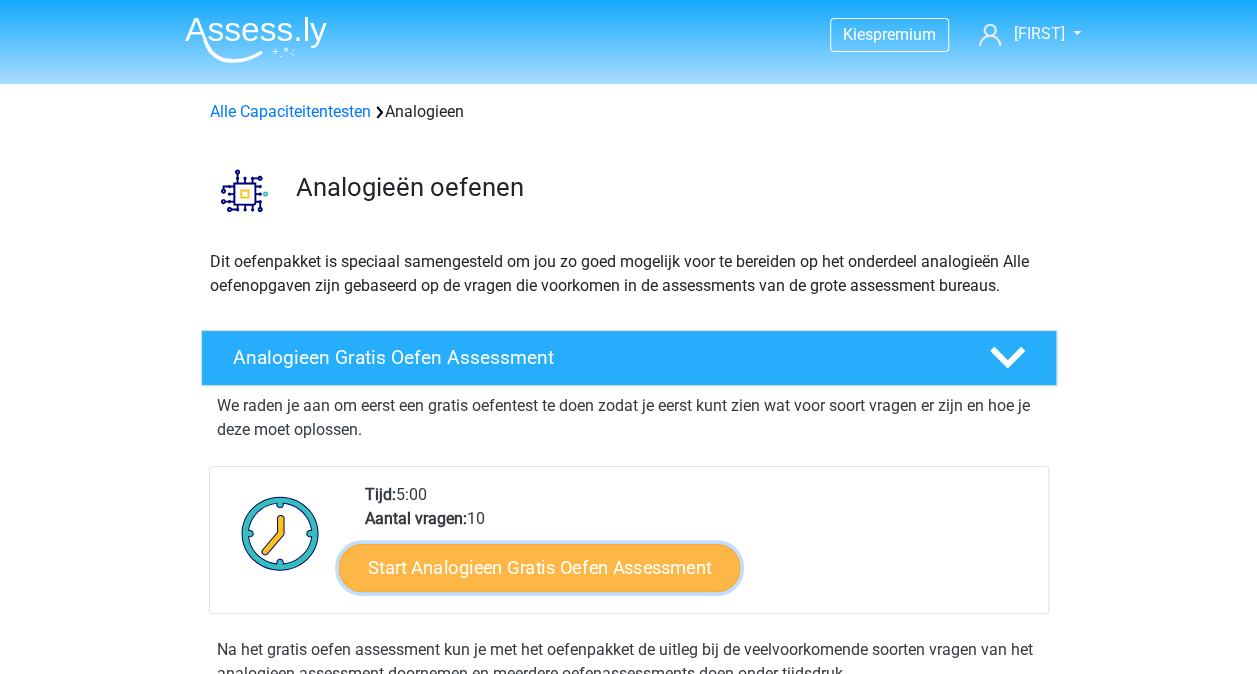 click on "Start Analogieen
Gratis Oefen Assessment" at bounding box center (539, 567) 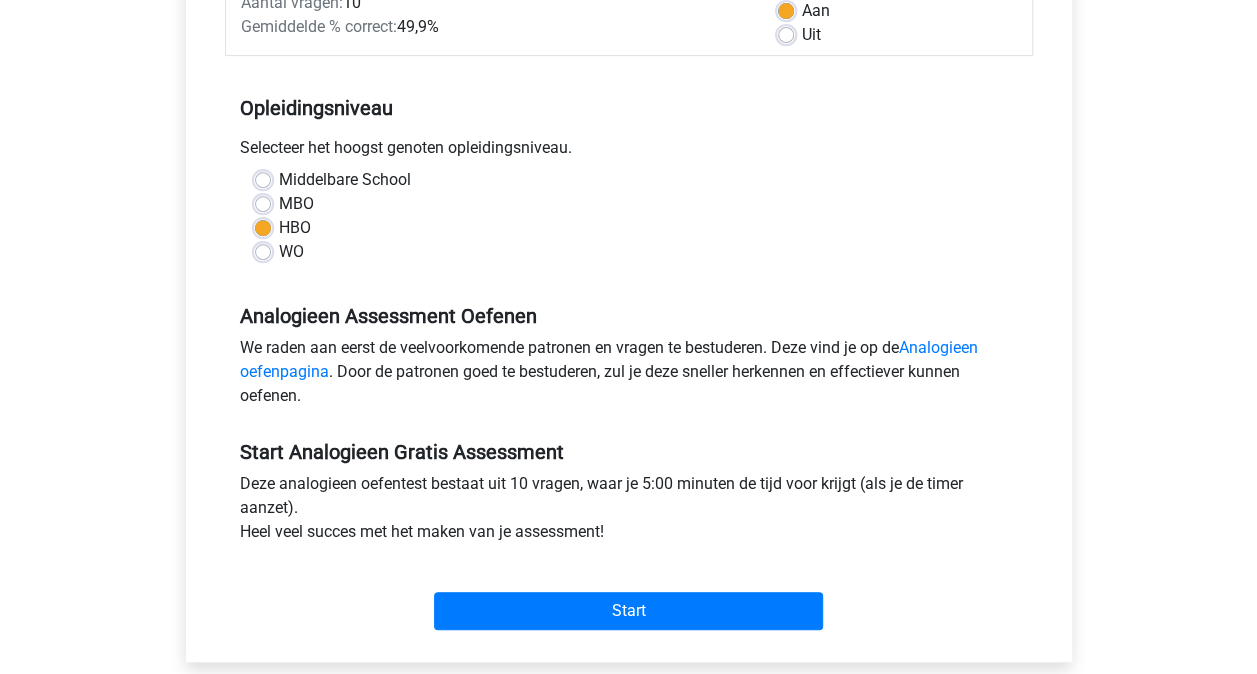 scroll, scrollTop: 335, scrollLeft: 0, axis: vertical 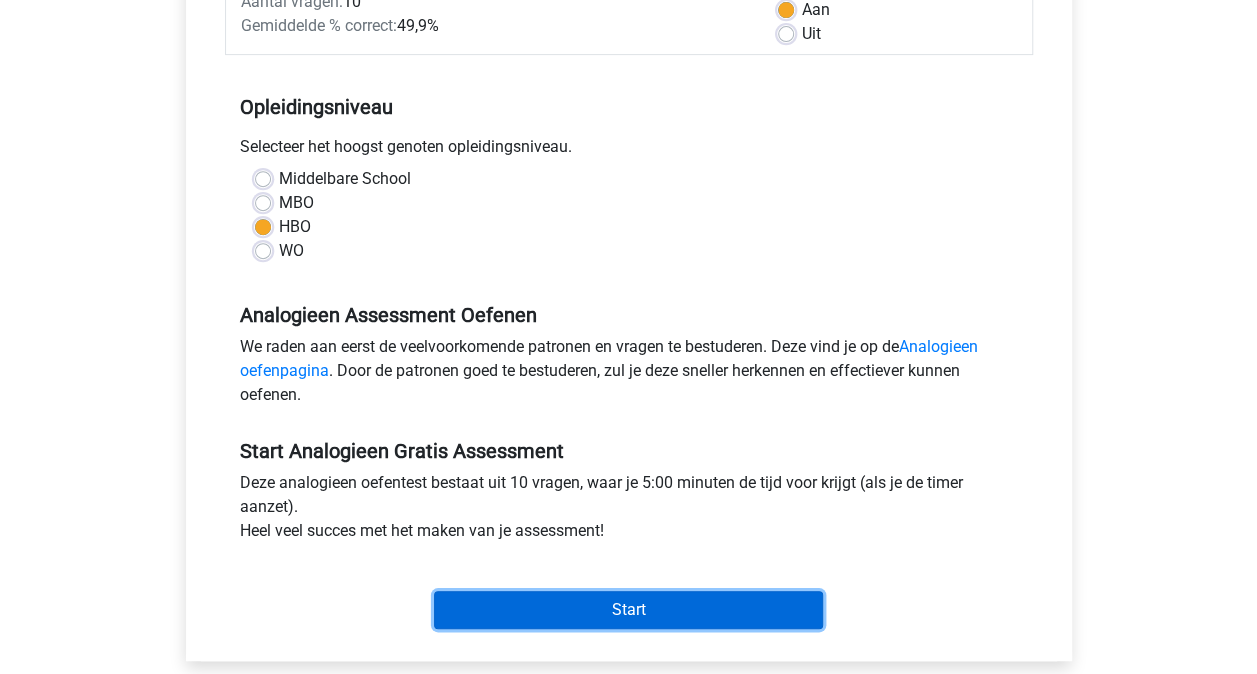 click on "Start" at bounding box center [628, 610] 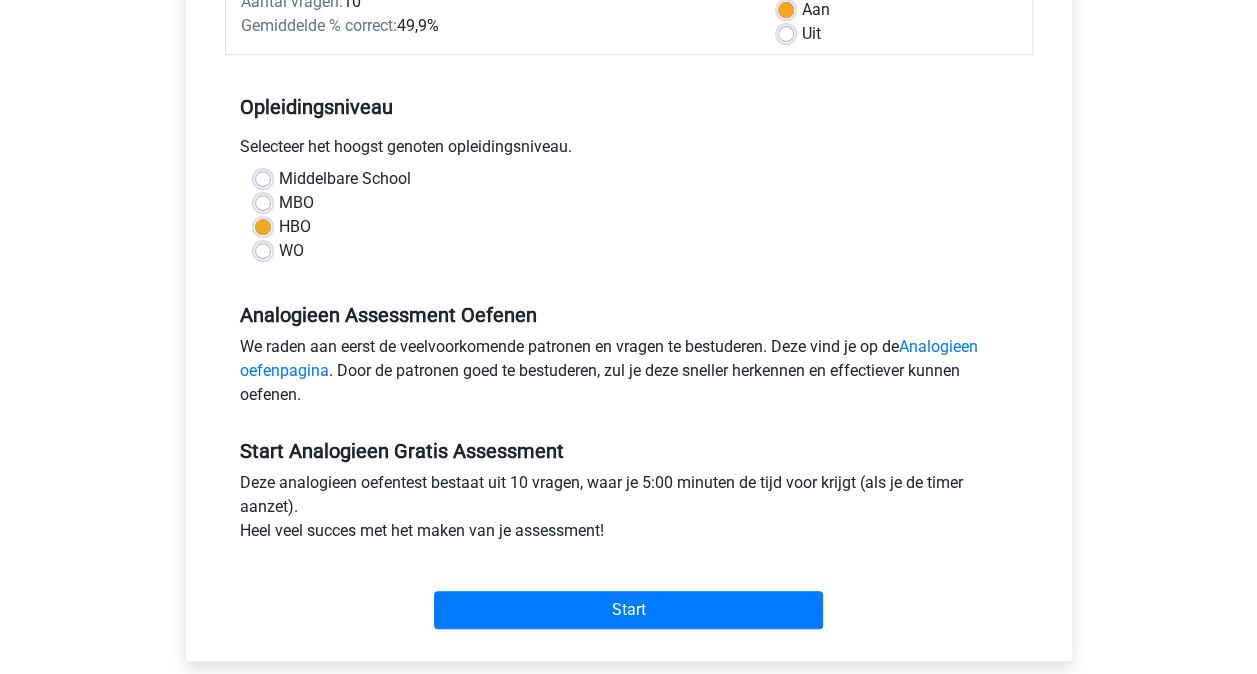 scroll, scrollTop: 0, scrollLeft: 0, axis: both 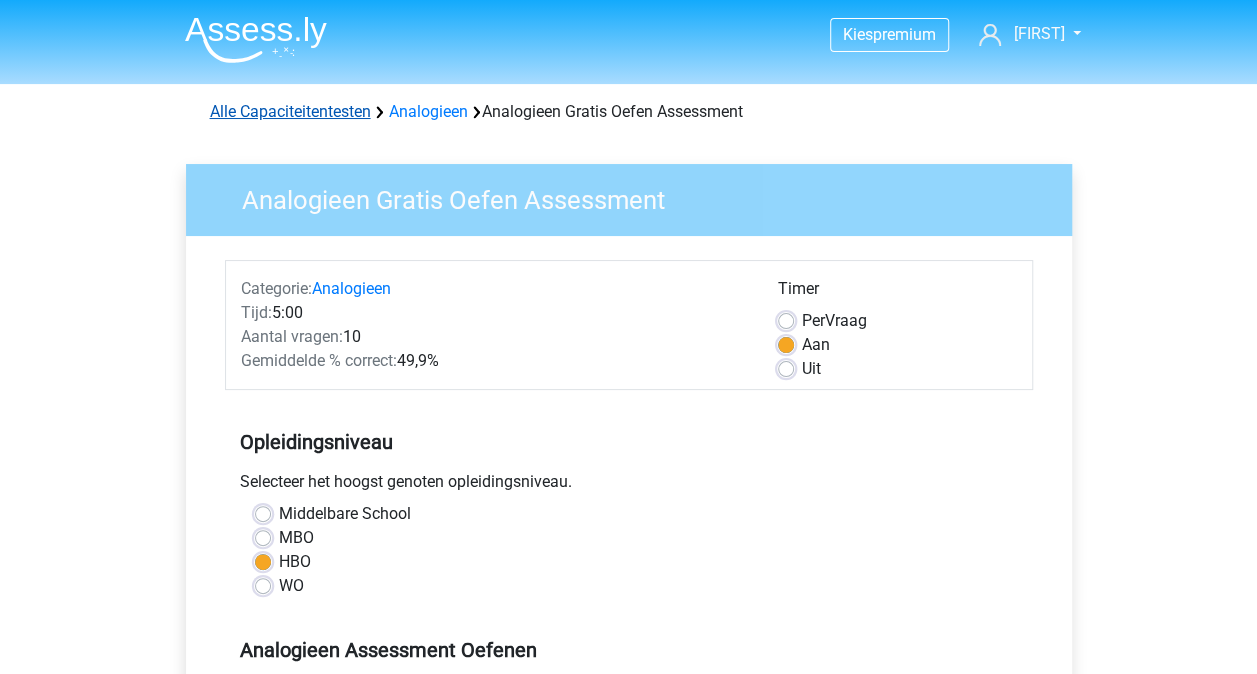 click on "Alle Capaciteitentesten" at bounding box center (290, 111) 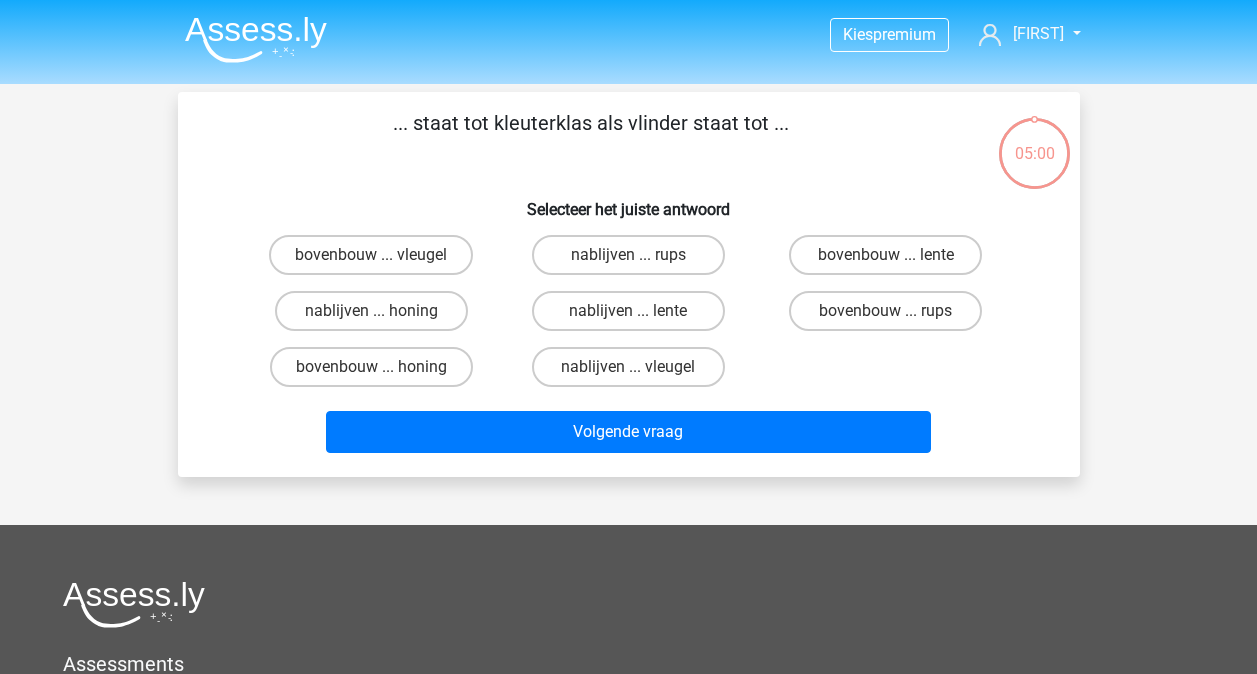 scroll, scrollTop: 0, scrollLeft: 0, axis: both 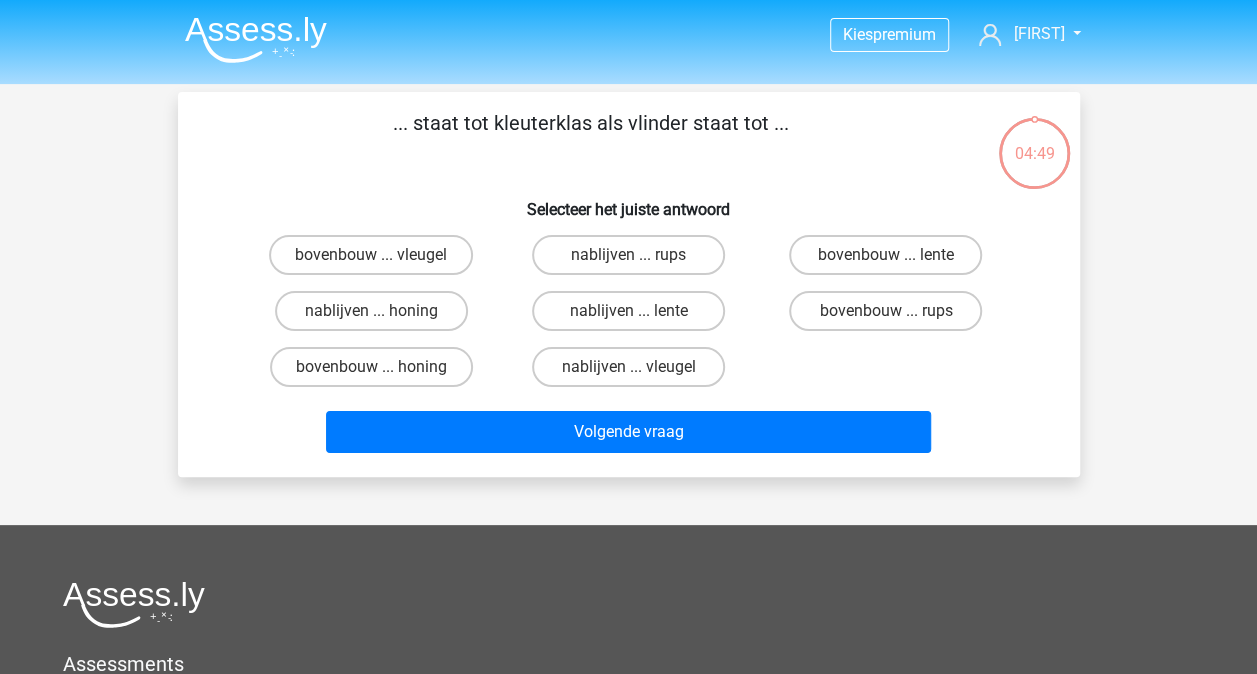 click on "bovenbouw ... rups" at bounding box center [892, 317] 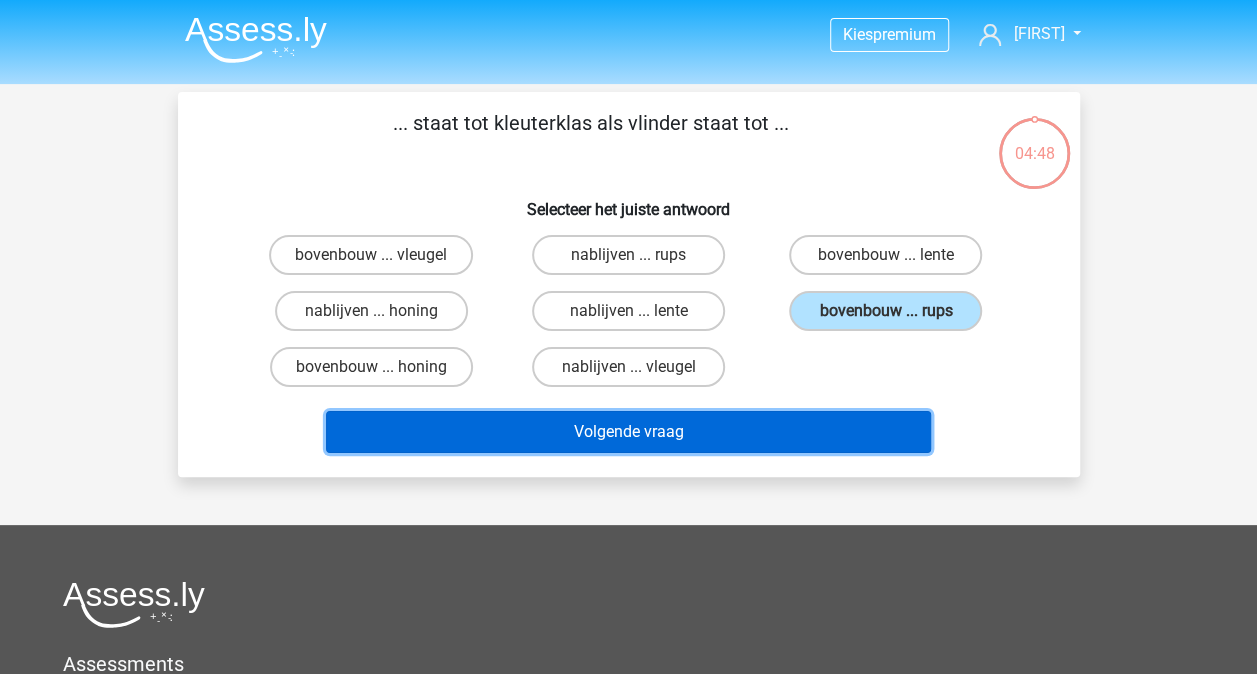 click on "Volgende vraag" at bounding box center (628, 432) 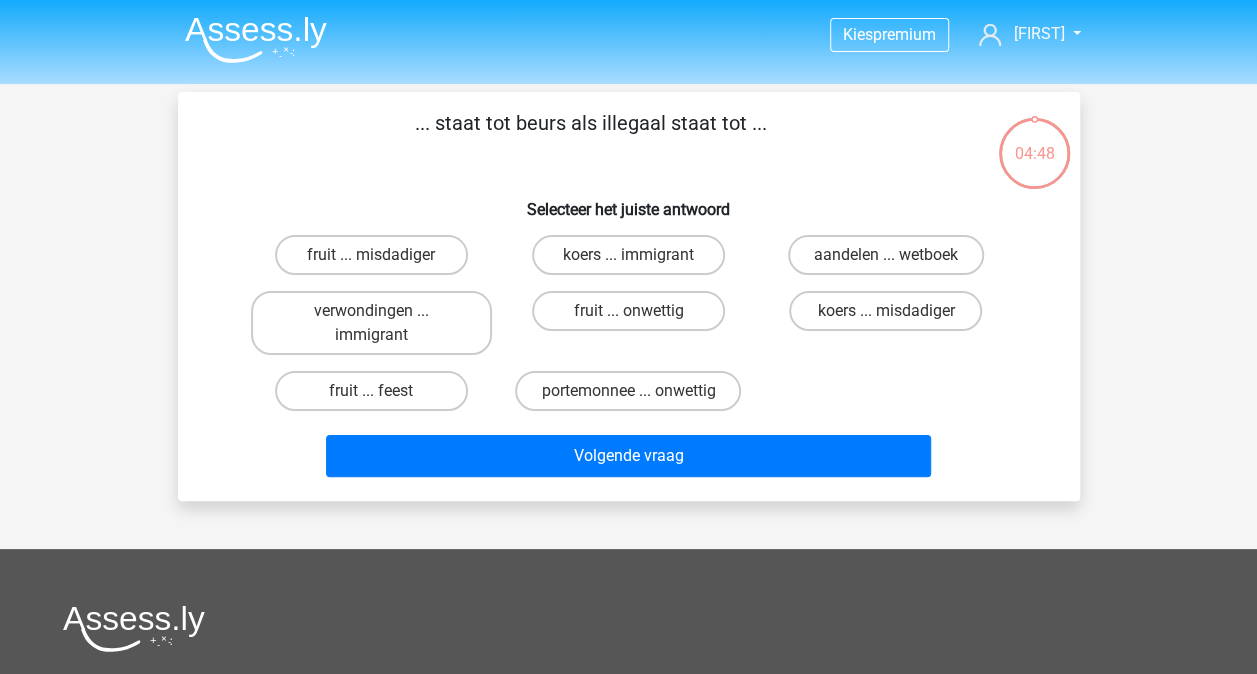 scroll, scrollTop: 92, scrollLeft: 0, axis: vertical 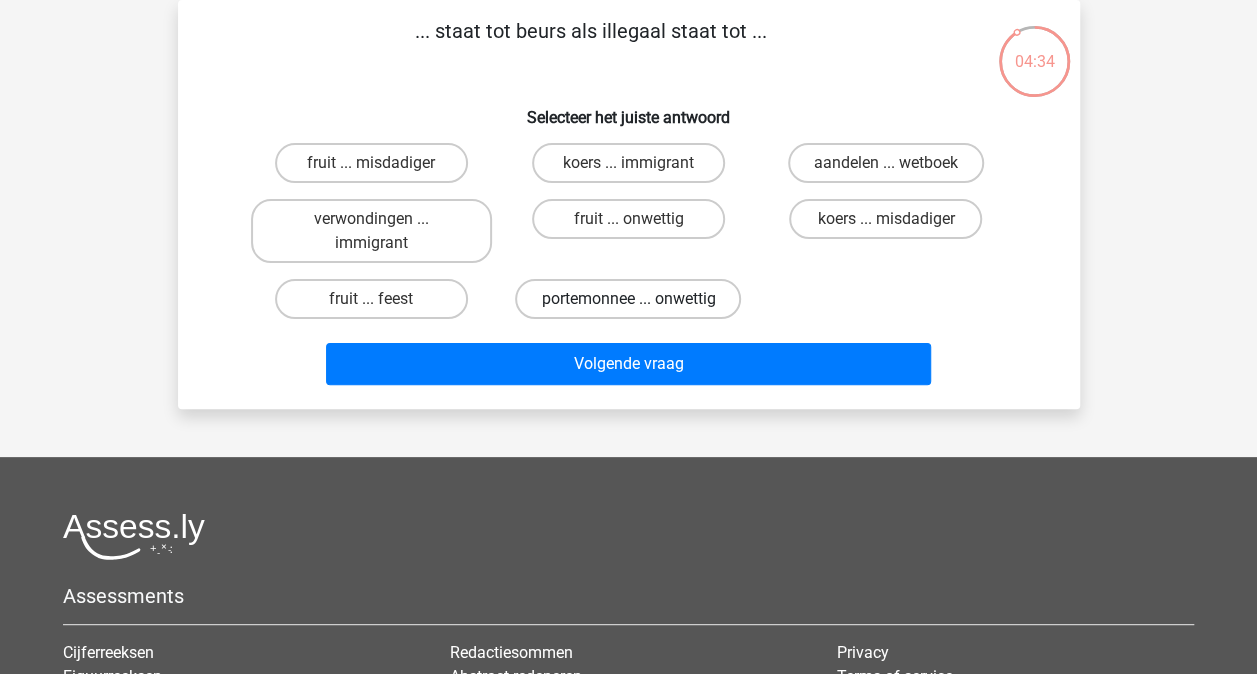 click on "portemonnee ... onwettig" at bounding box center [628, 299] 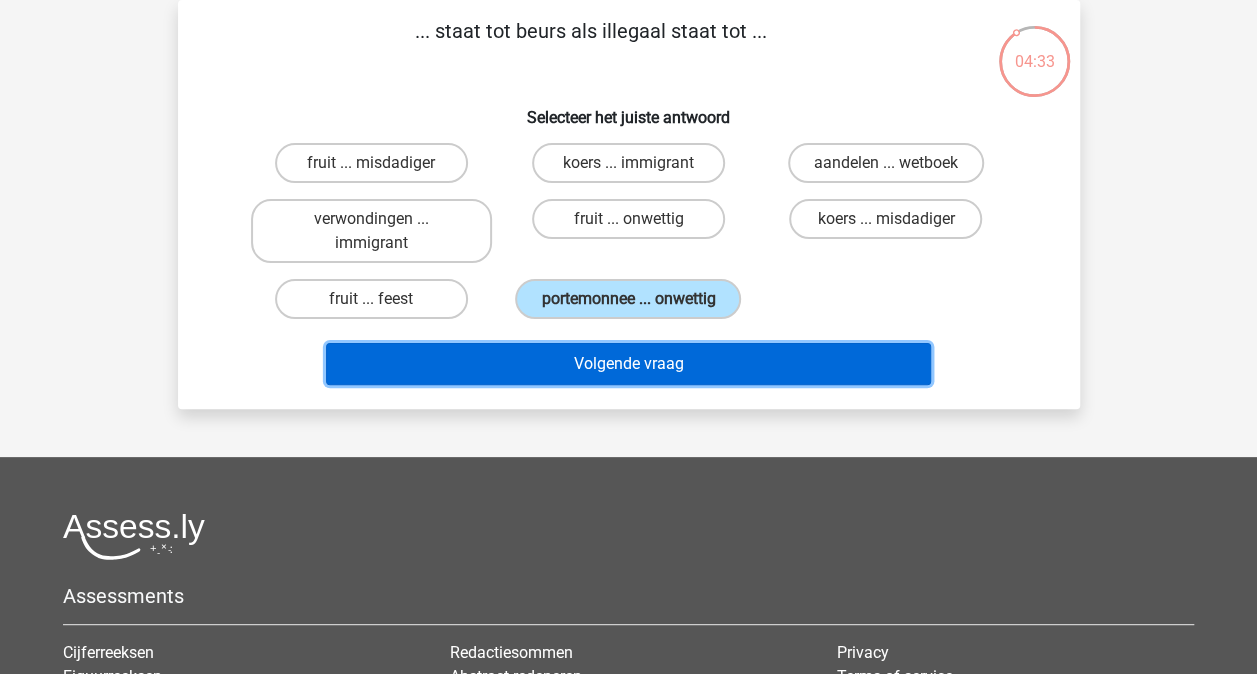 click on "Volgende vraag" at bounding box center (628, 364) 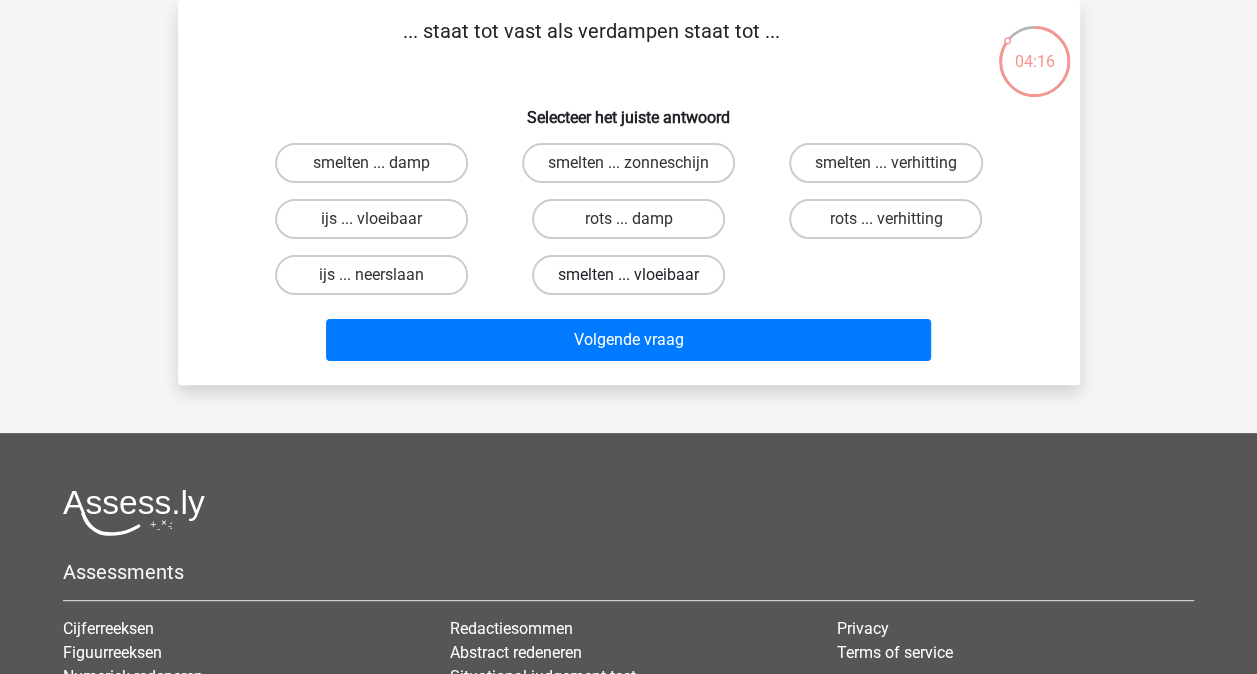 click on "smelten ... vloeibaar" at bounding box center (628, 275) 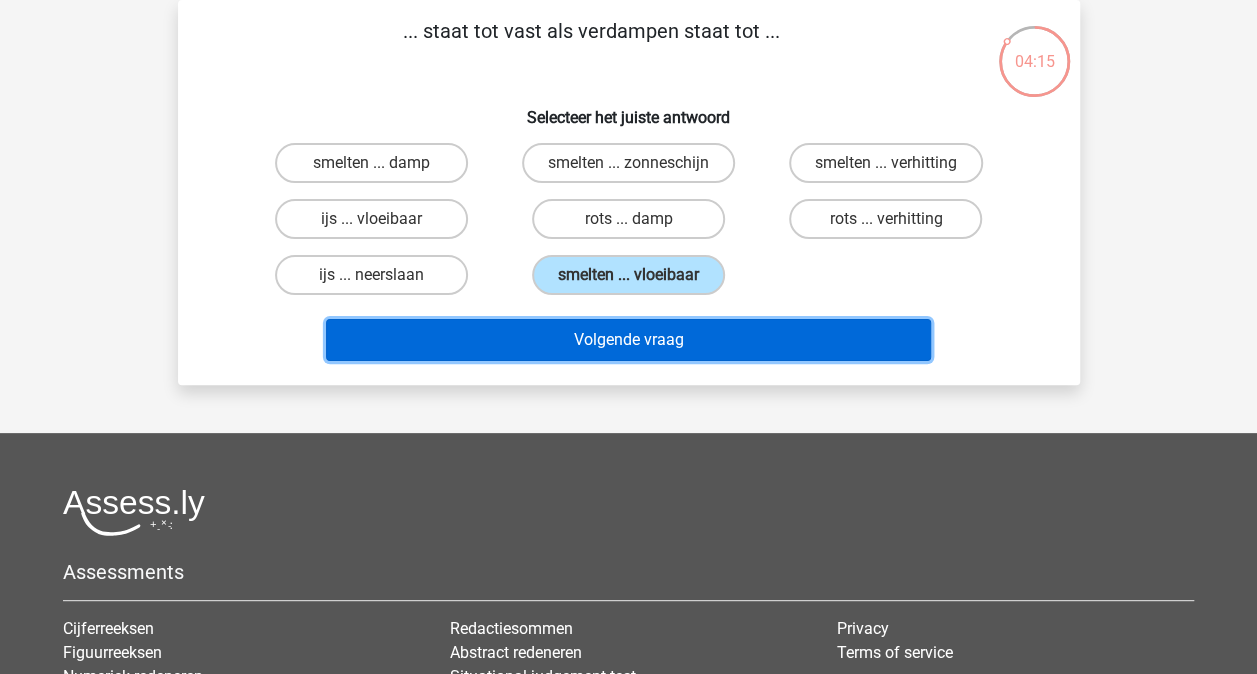 click on "Volgende vraag" at bounding box center [628, 340] 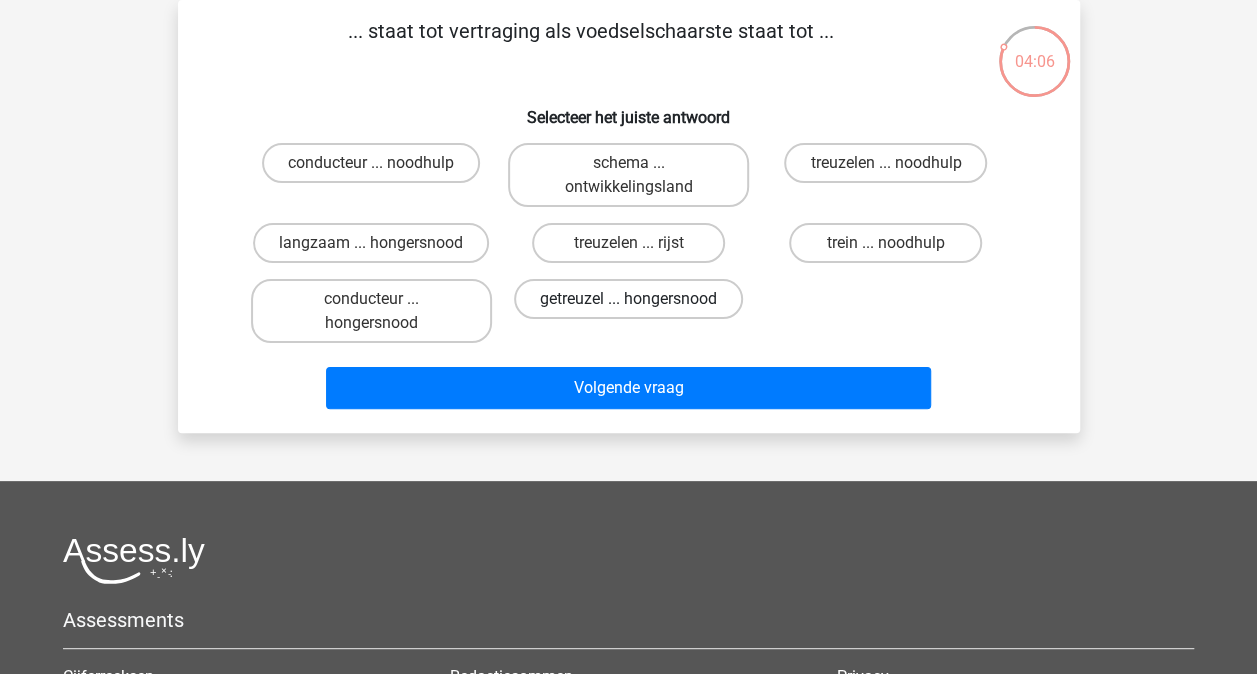 click on "getreuzel ... hongersnood" at bounding box center (628, 299) 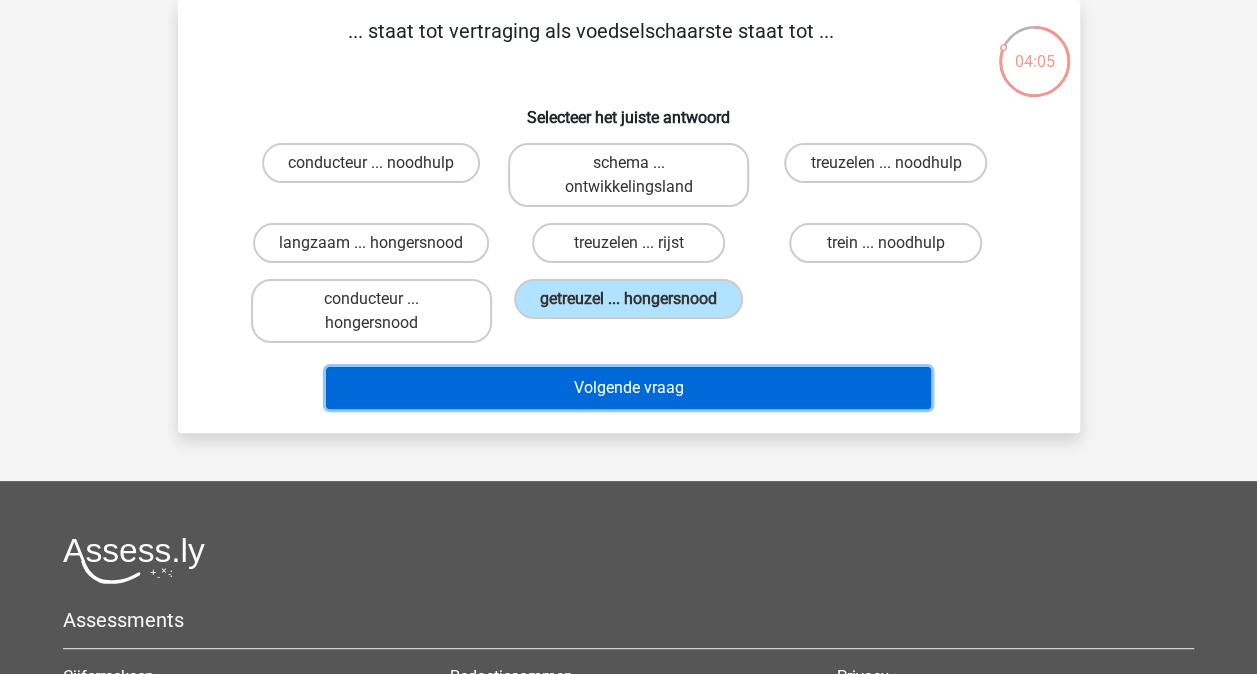 click on "Volgende vraag" at bounding box center [628, 388] 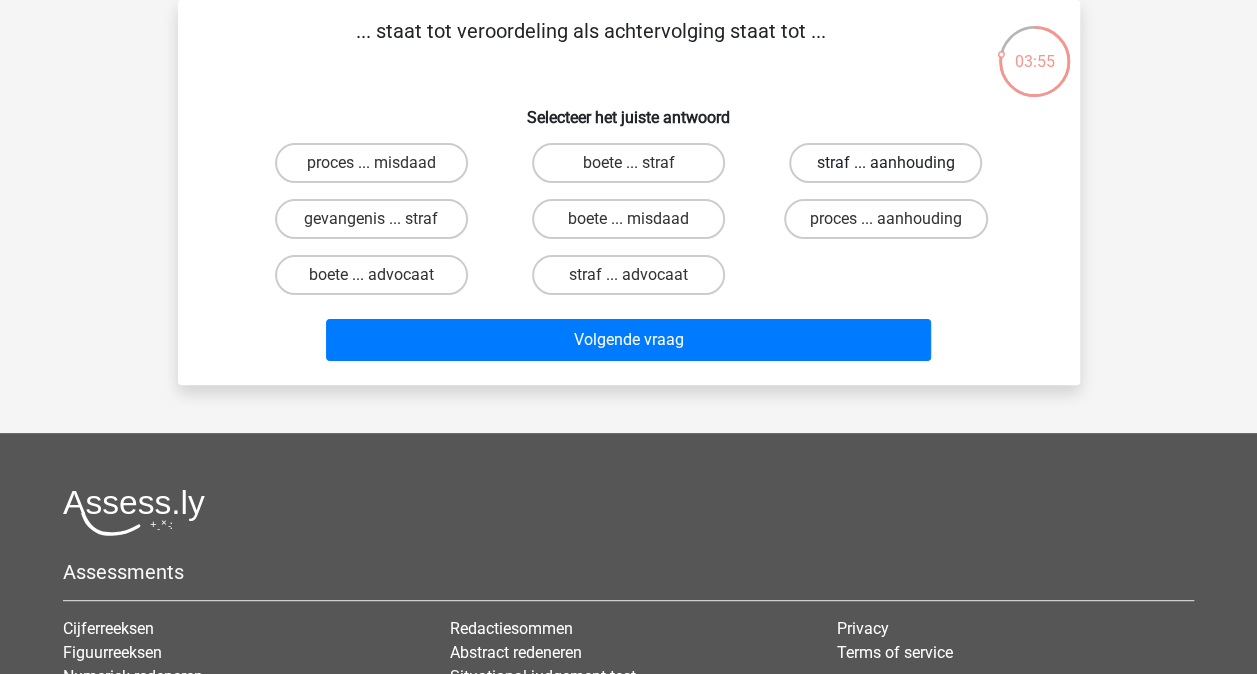 click on "straf ... aanhouding" at bounding box center (885, 163) 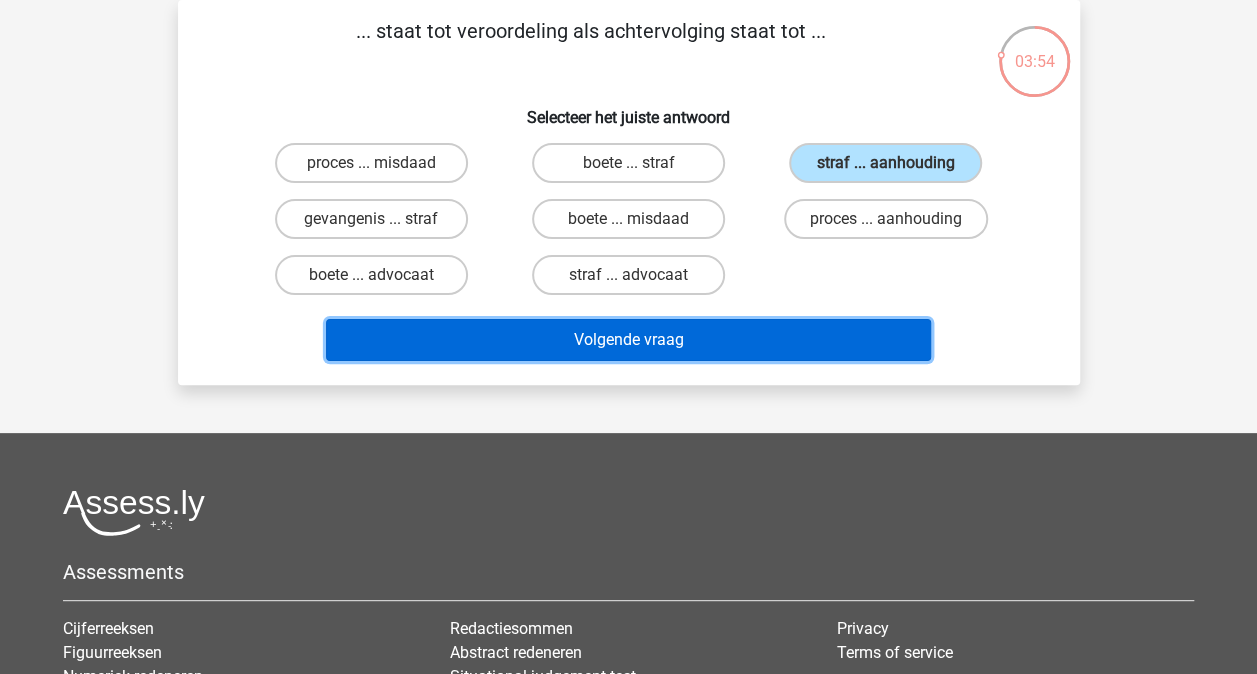 click on "Volgende vraag" at bounding box center [628, 340] 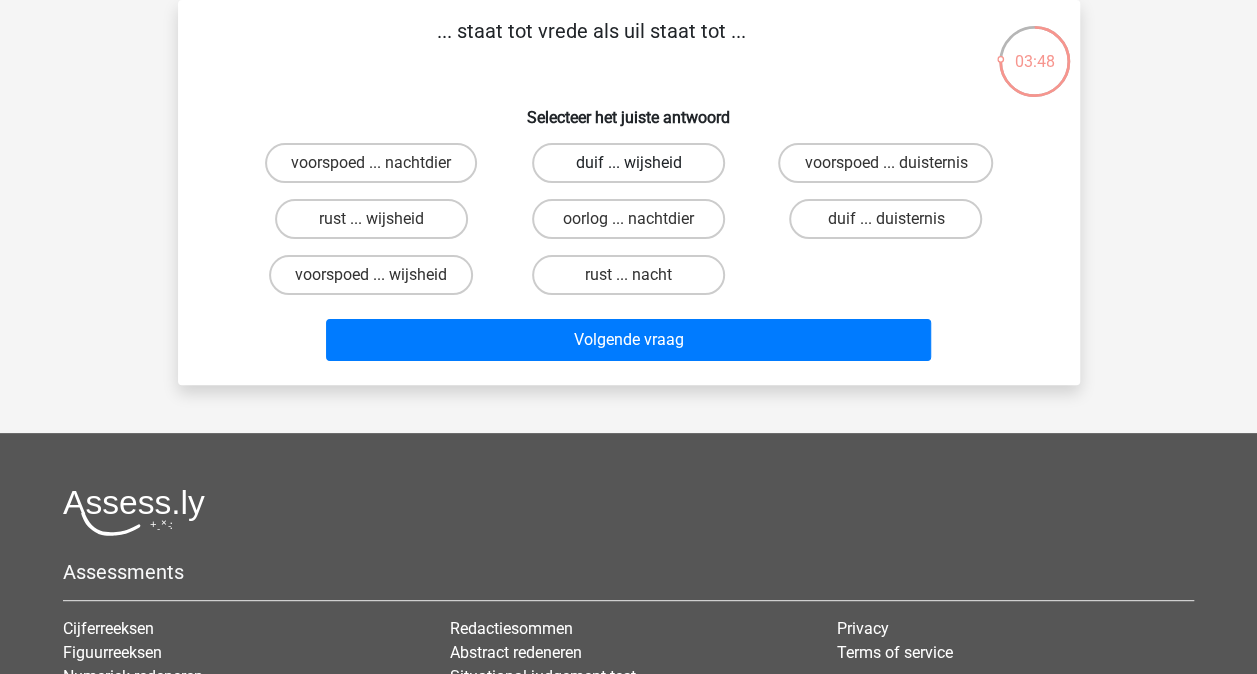 click on "duif ... wijsheid" at bounding box center (628, 163) 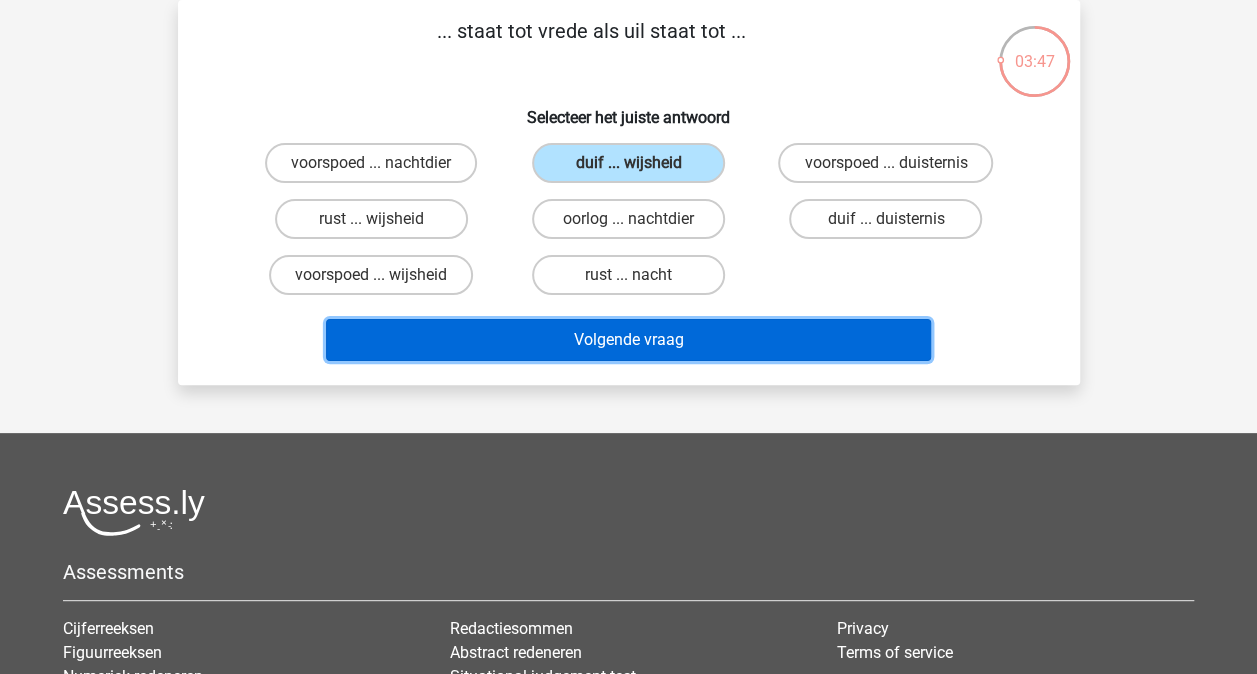 click on "Volgende vraag" at bounding box center (628, 340) 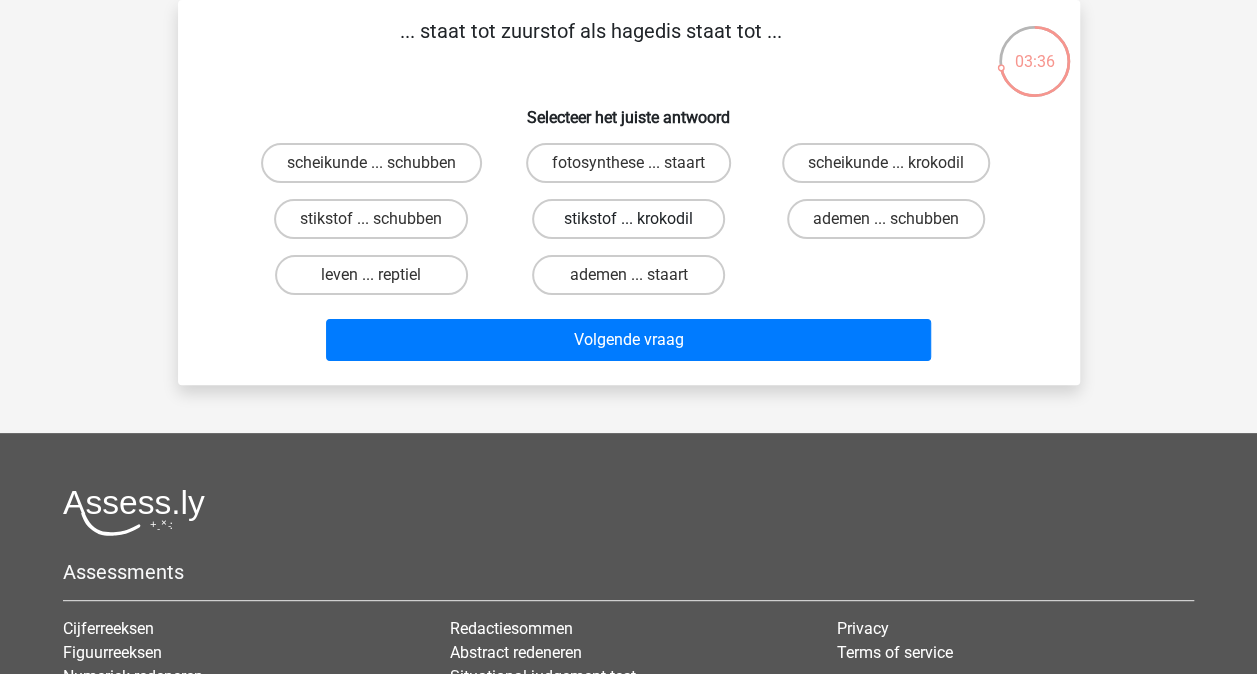 click on "stikstof ... krokodil" at bounding box center (628, 219) 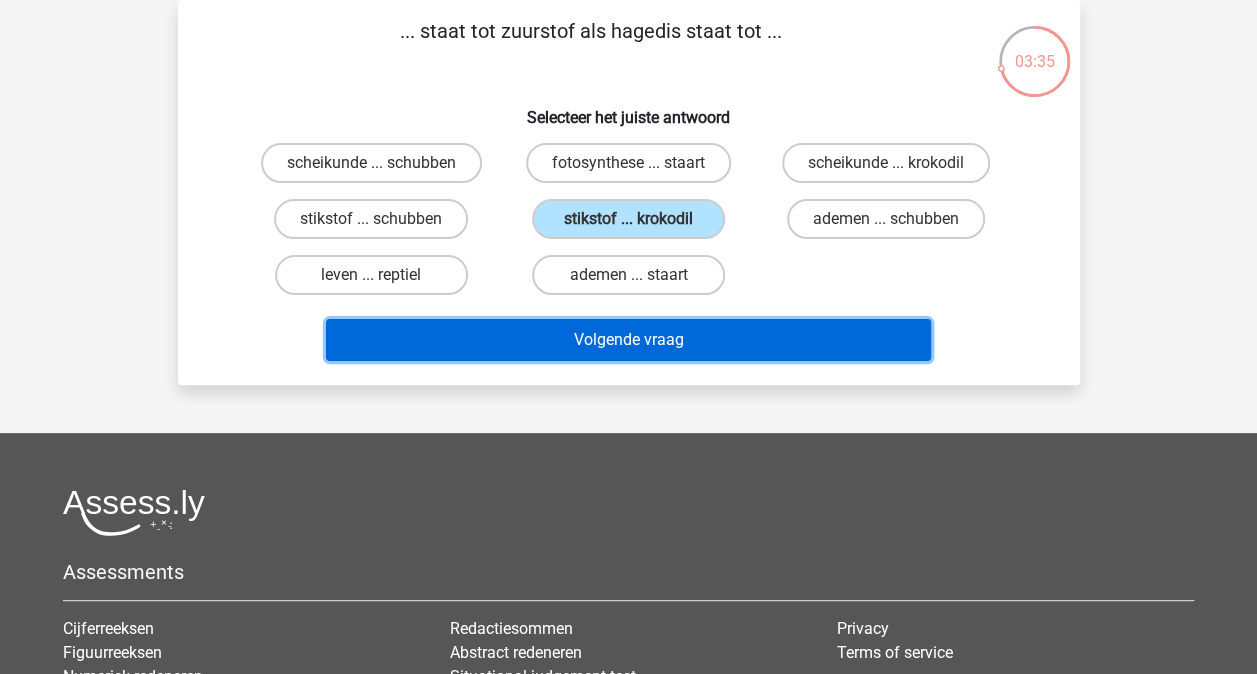click on "Volgende vraag" at bounding box center [628, 340] 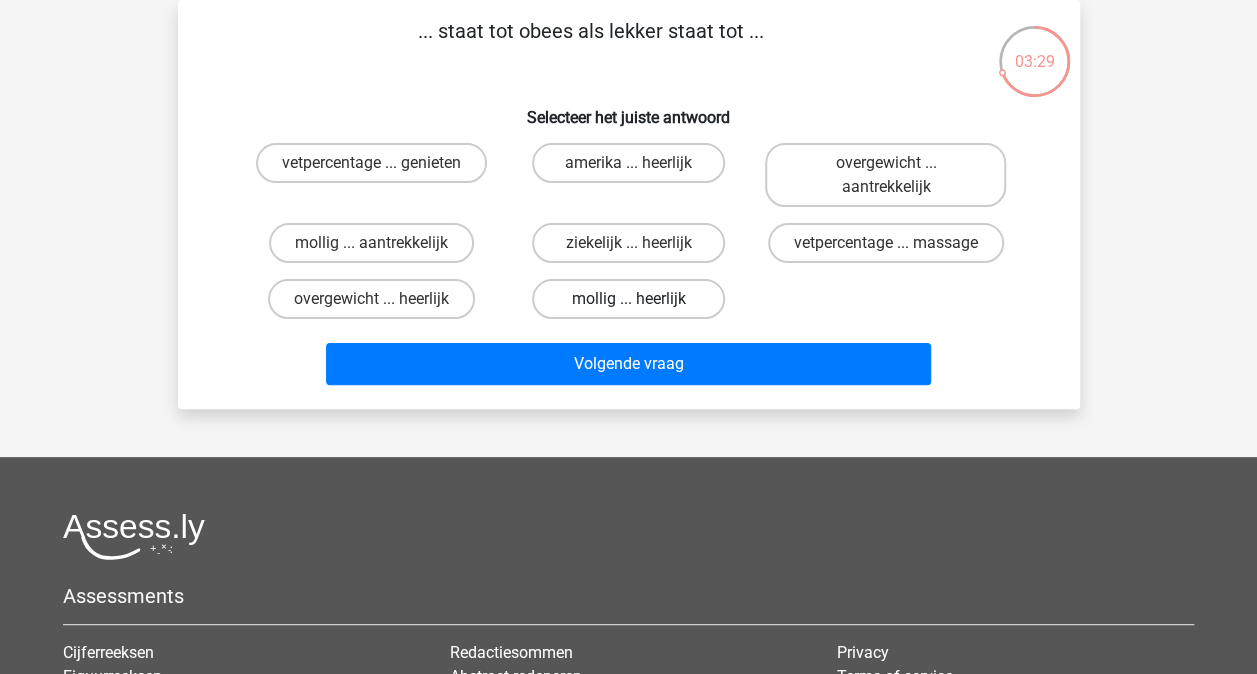 click on "mollig ... heerlijk" at bounding box center [628, 299] 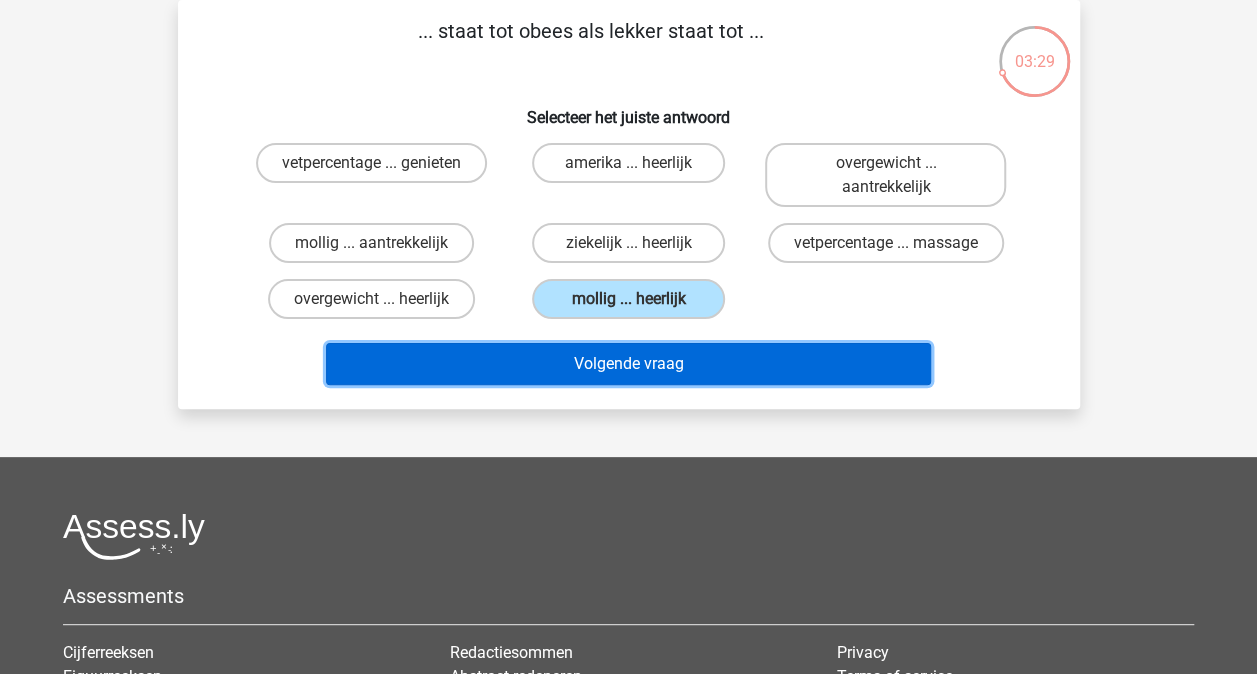 click on "Volgende vraag" at bounding box center [628, 364] 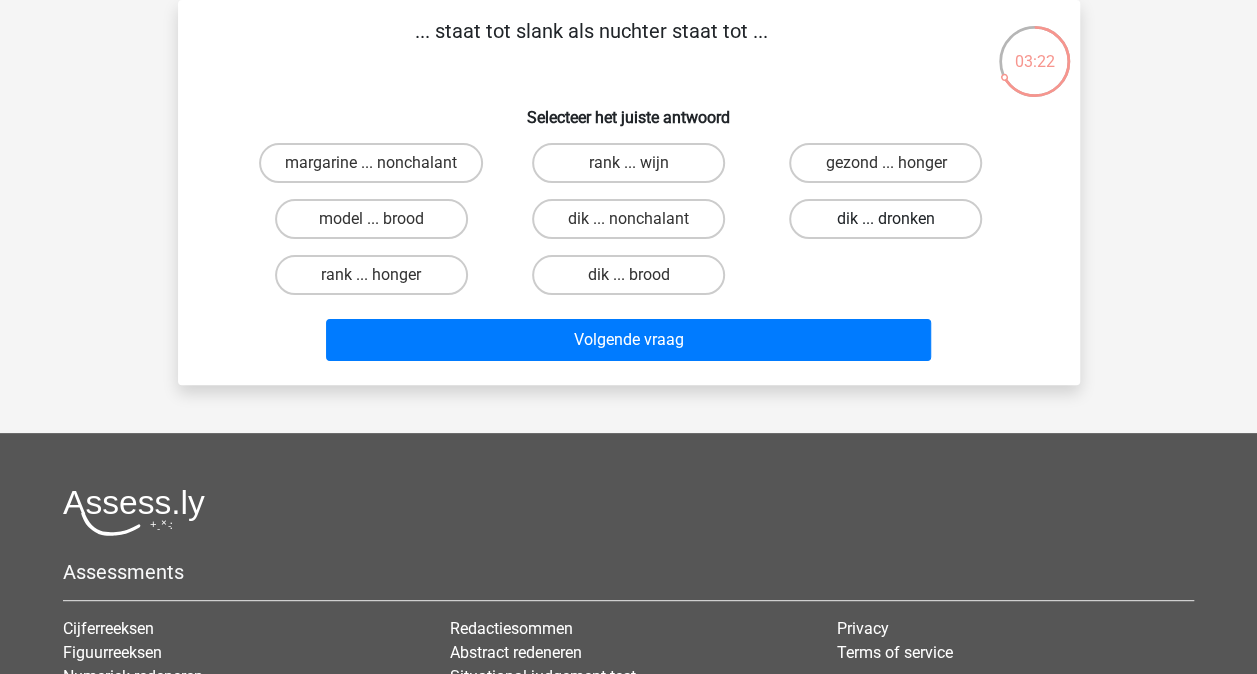click on "dik ... dronken" at bounding box center [885, 219] 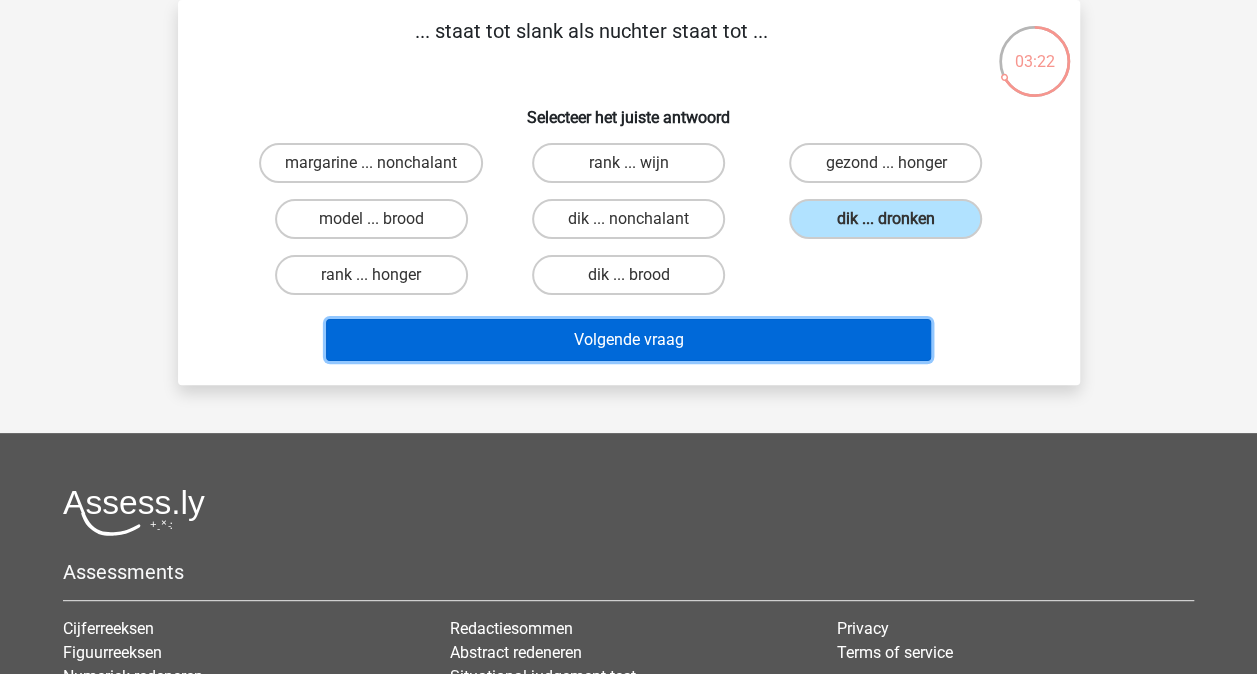 click on "Volgende vraag" at bounding box center (628, 340) 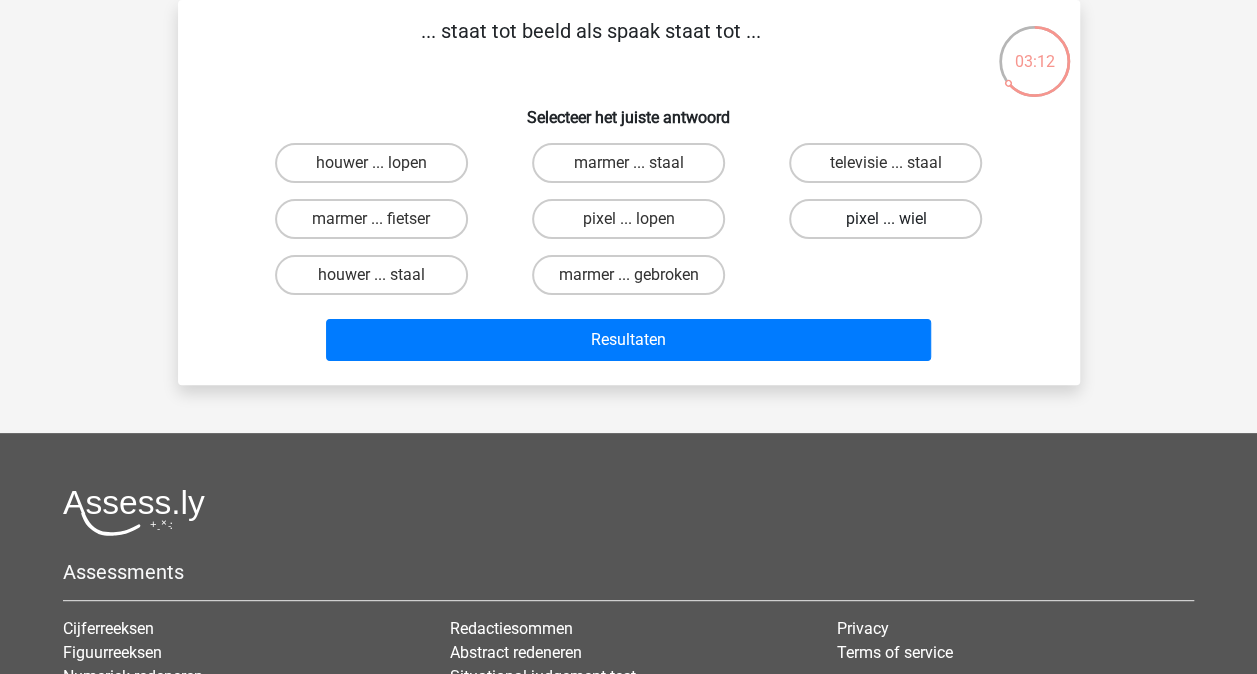 click on "pixel ... wiel" at bounding box center (885, 219) 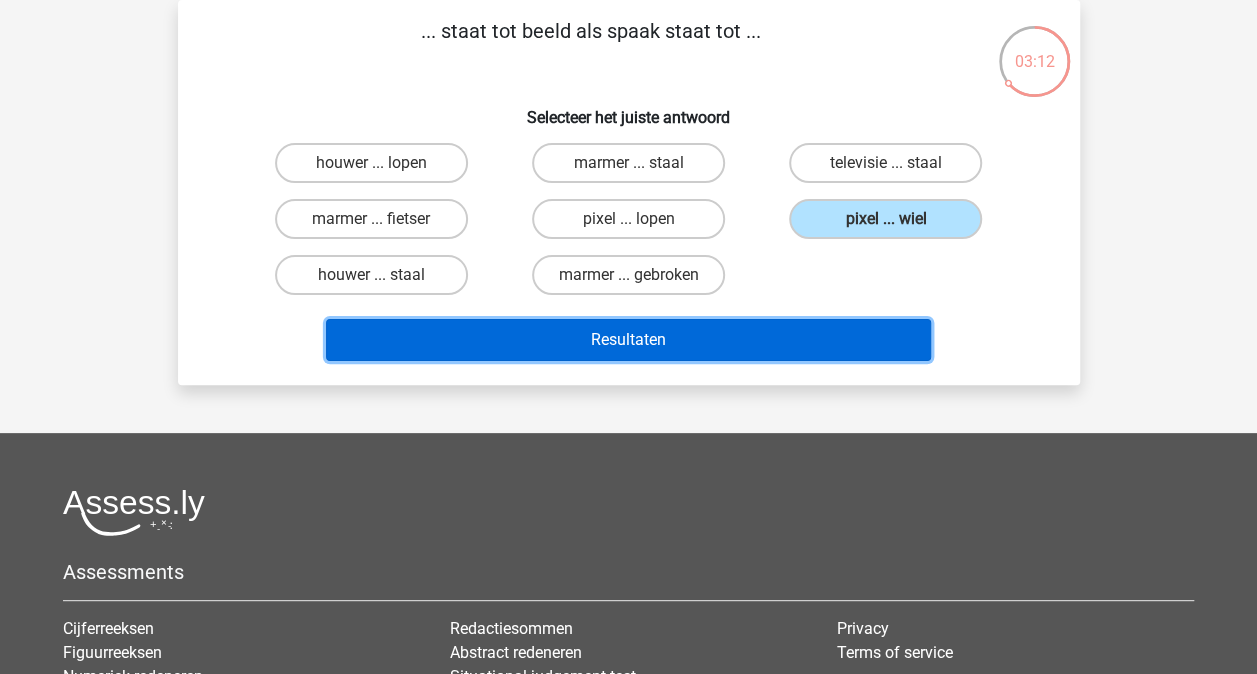 click on "Resultaten" at bounding box center [628, 340] 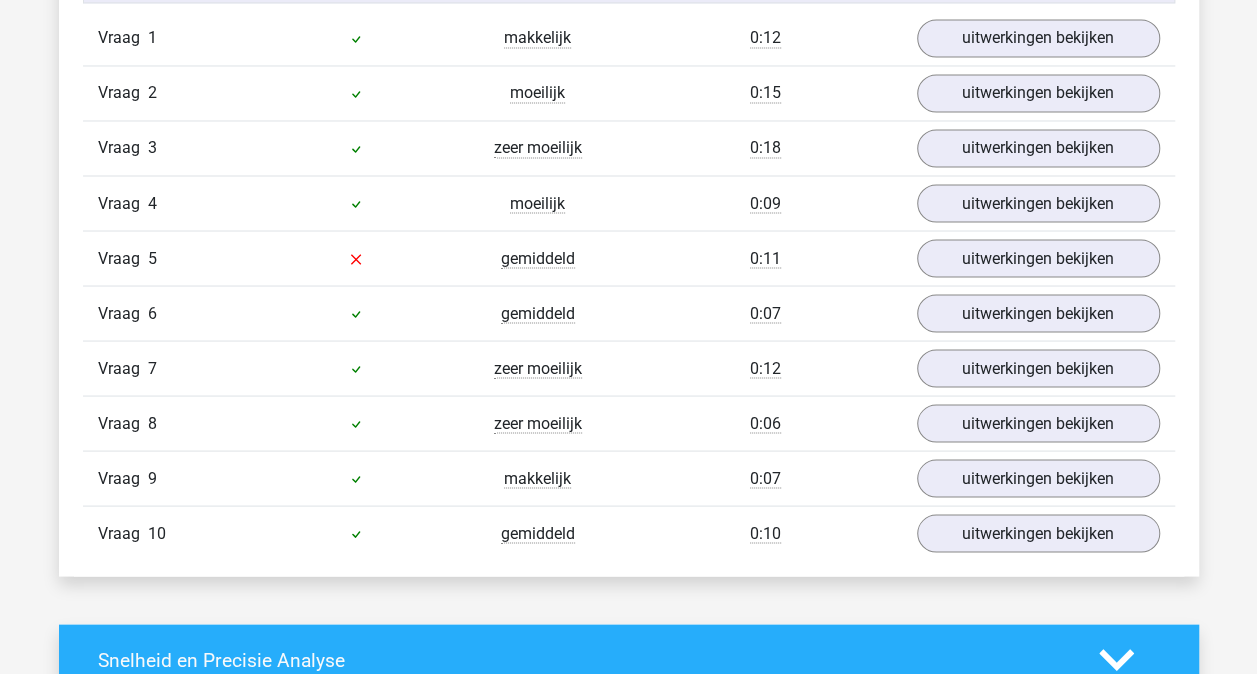 scroll, scrollTop: 1715, scrollLeft: 0, axis: vertical 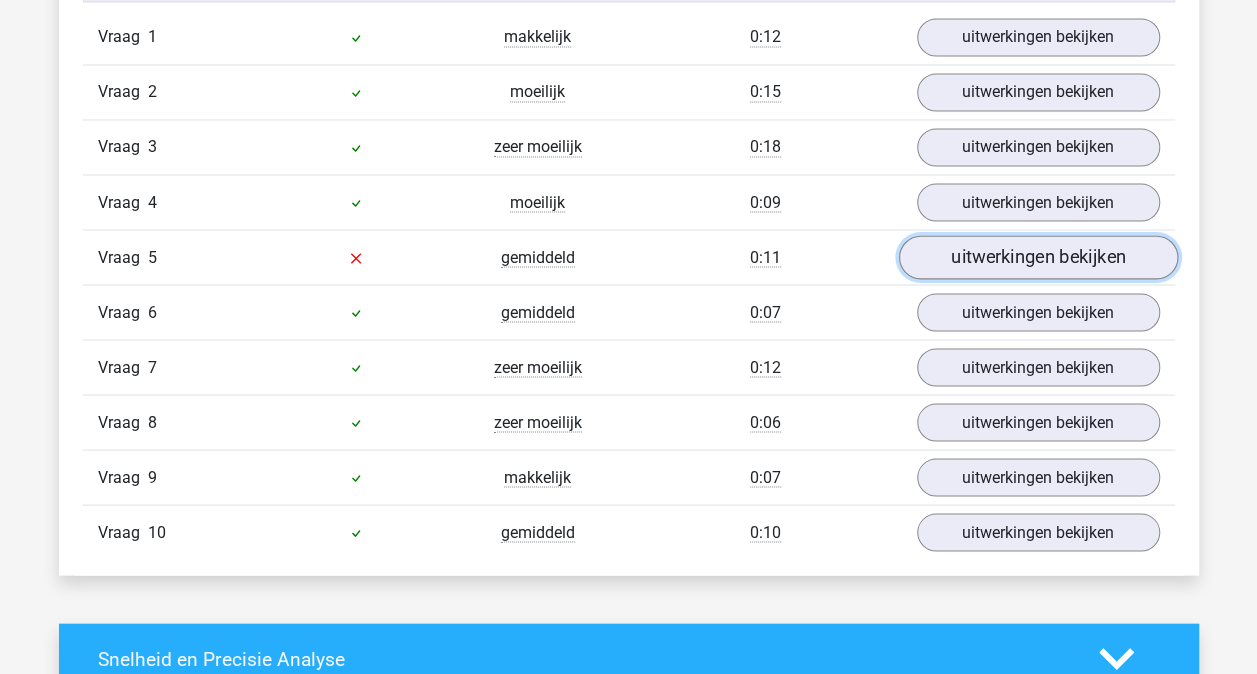 click on "uitwerkingen bekijken" at bounding box center (1037, 257) 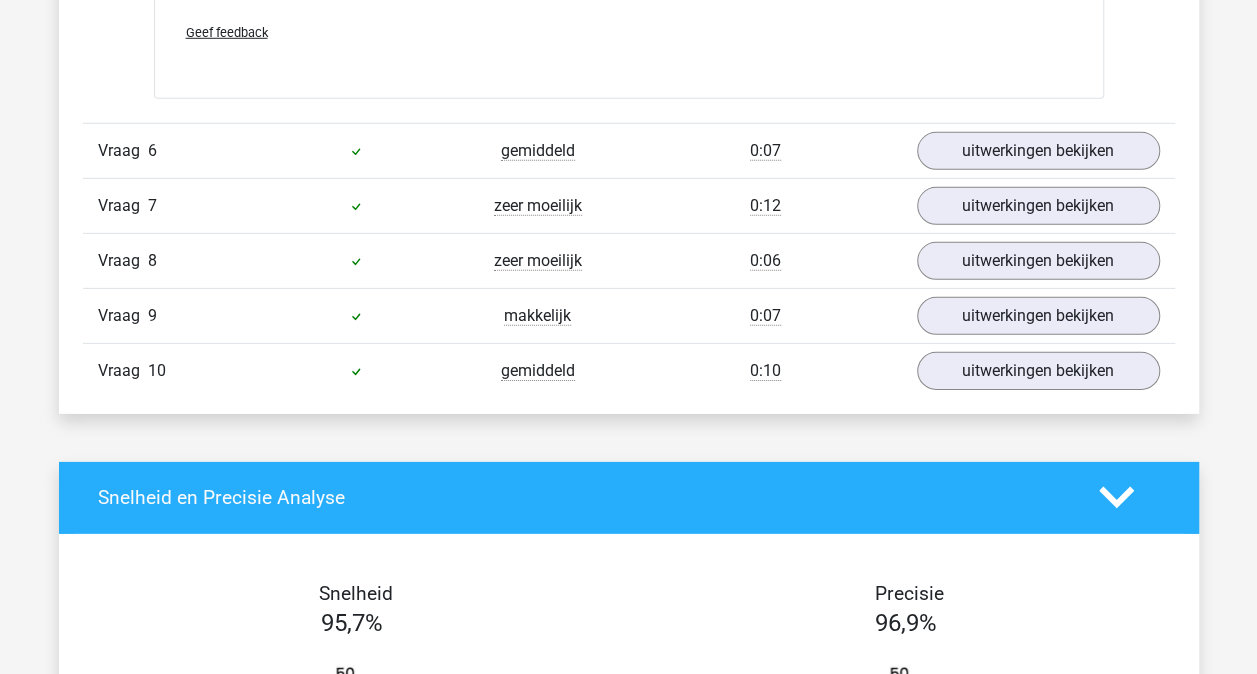 scroll, scrollTop: 2938, scrollLeft: 0, axis: vertical 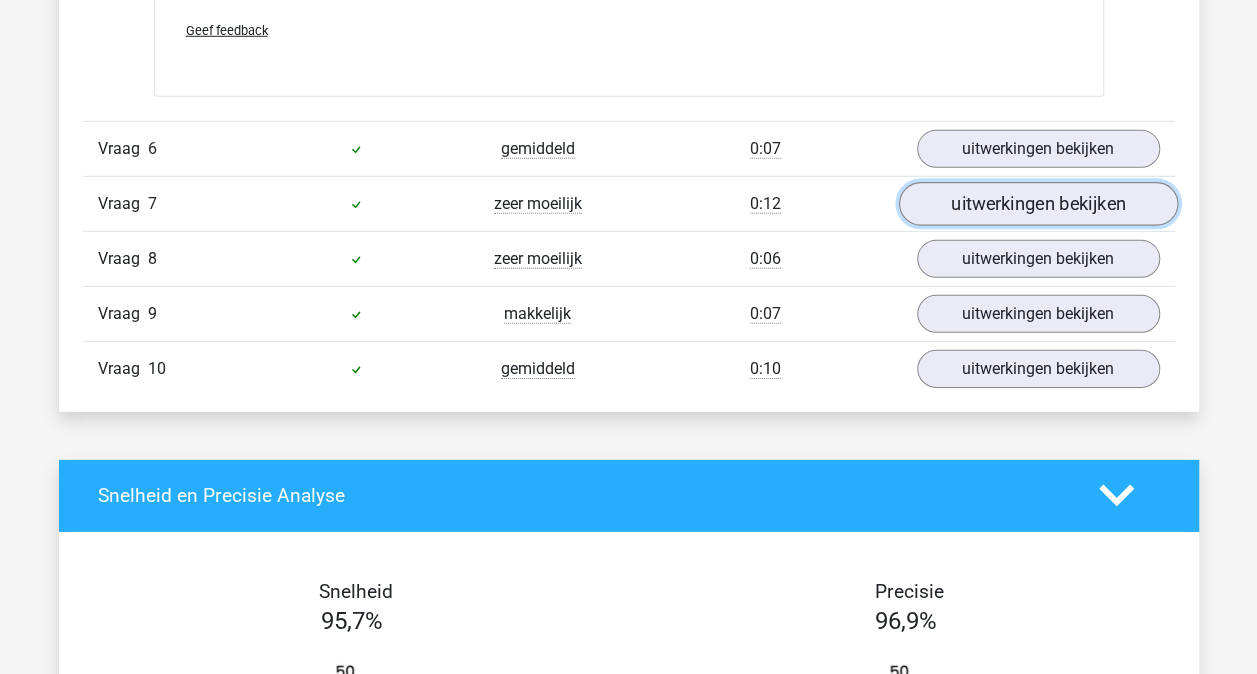 click on "uitwerkingen bekijken" at bounding box center [1037, 204] 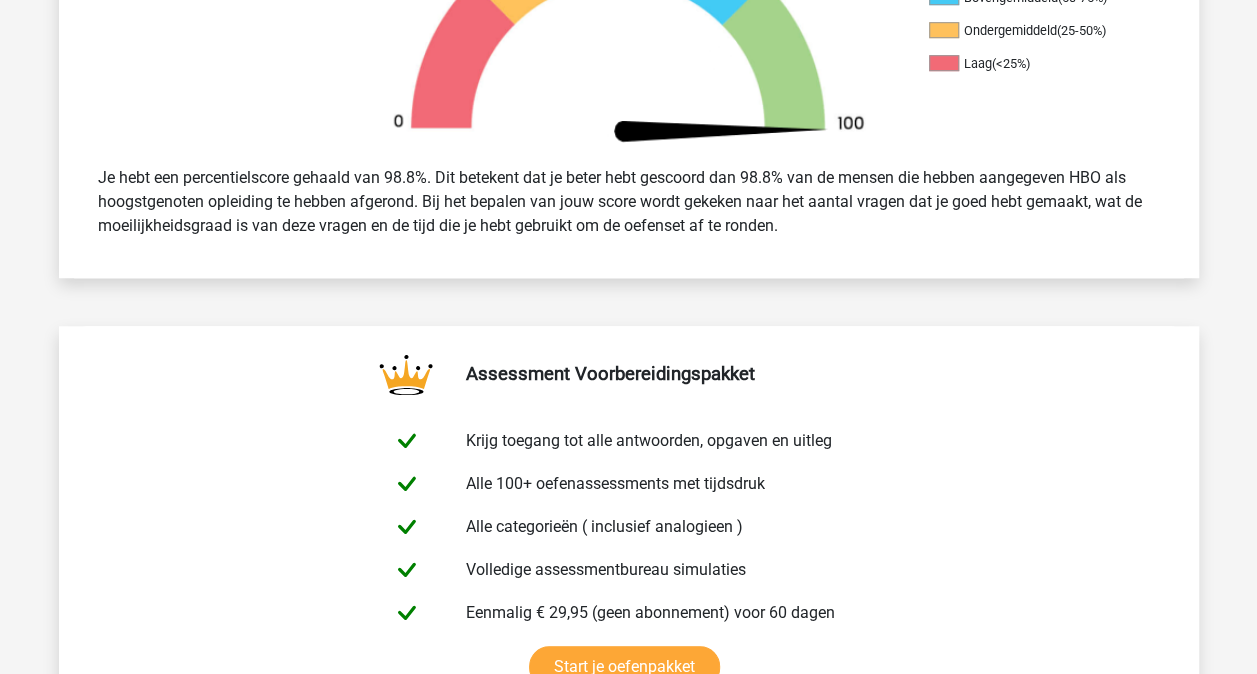 scroll, scrollTop: 729, scrollLeft: 0, axis: vertical 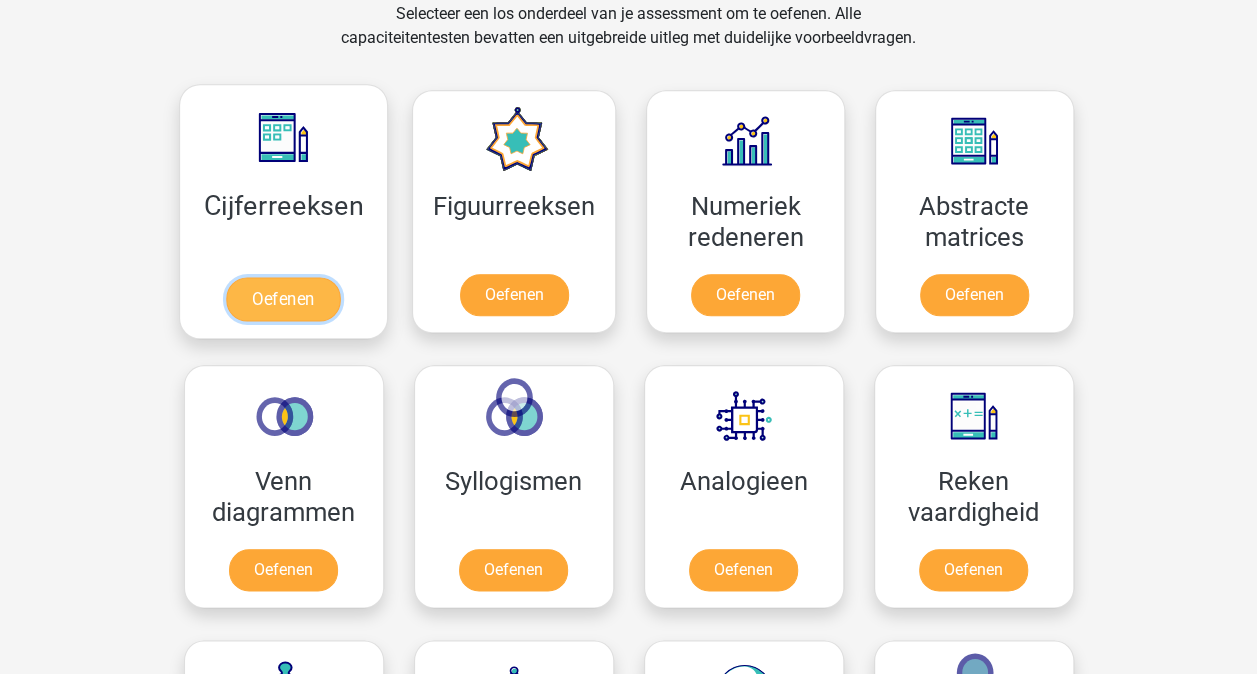 click on "Oefenen" at bounding box center [283, 299] 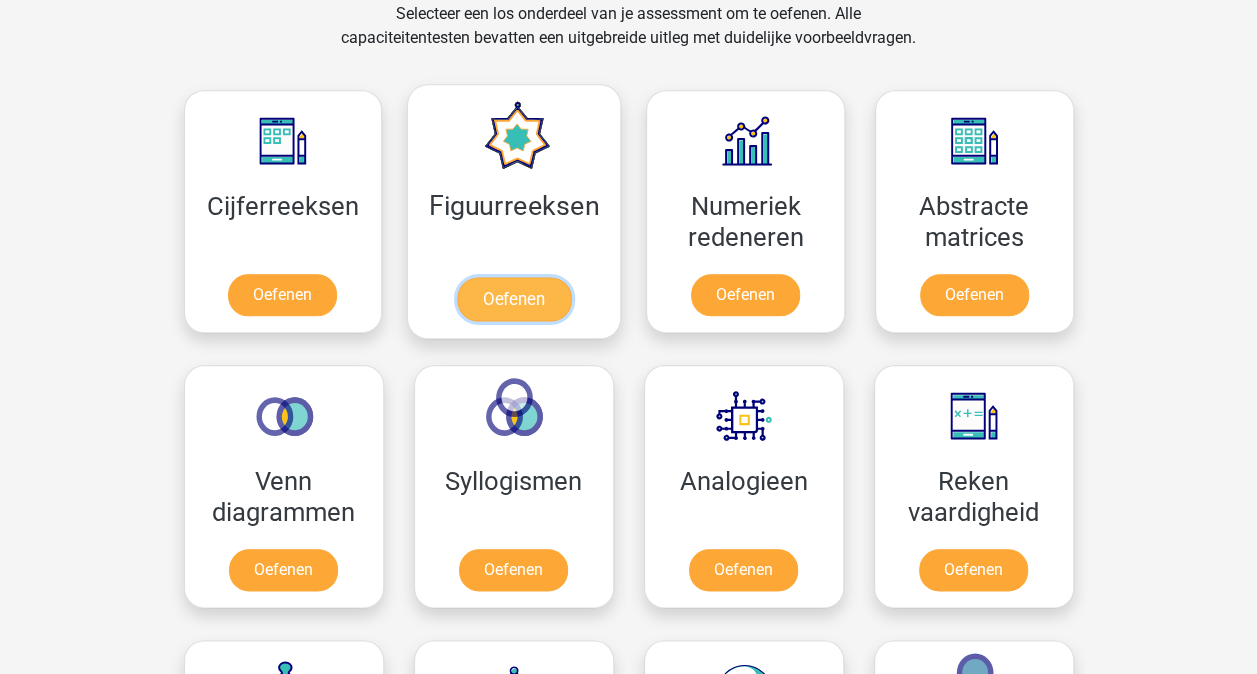 click on "Oefenen" at bounding box center (514, 299) 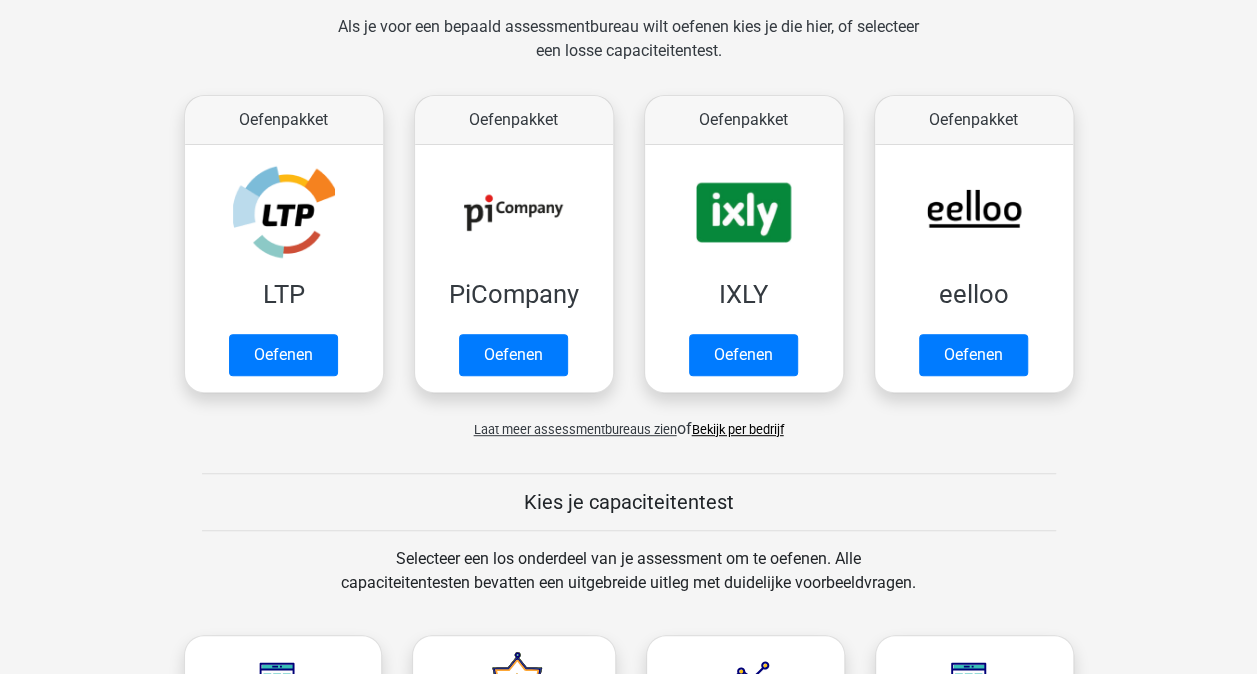 scroll, scrollTop: 302, scrollLeft: 0, axis: vertical 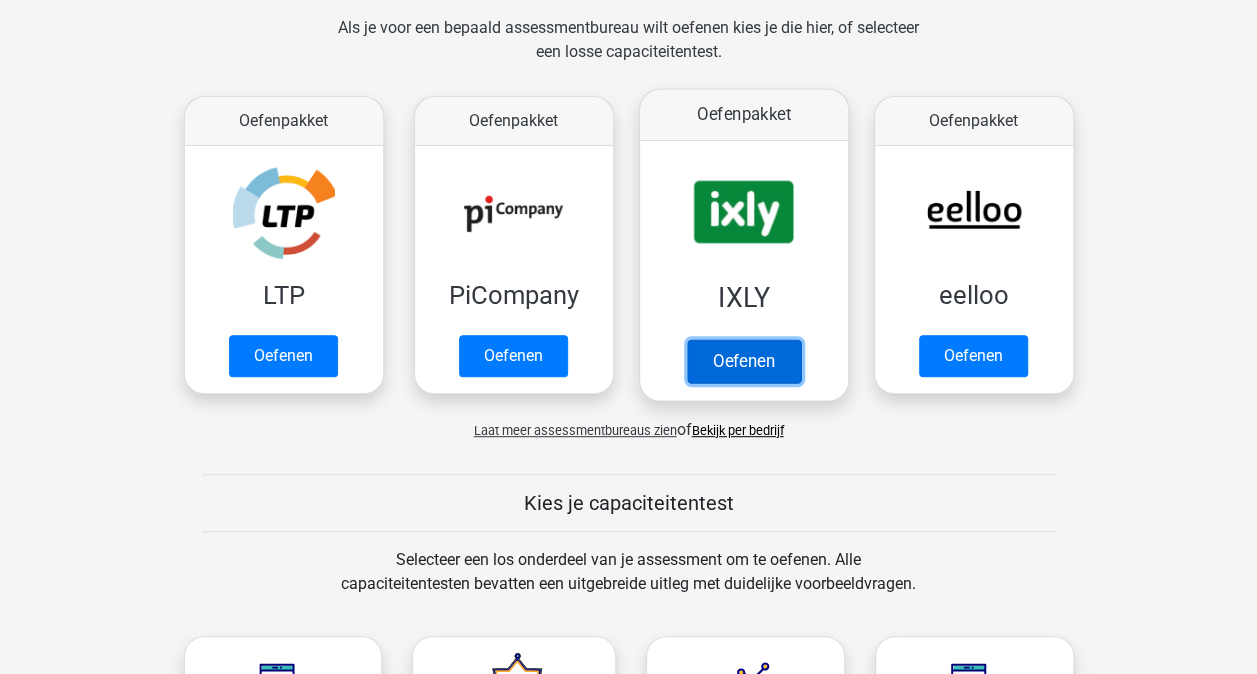 click on "Oefenen" at bounding box center (743, 361) 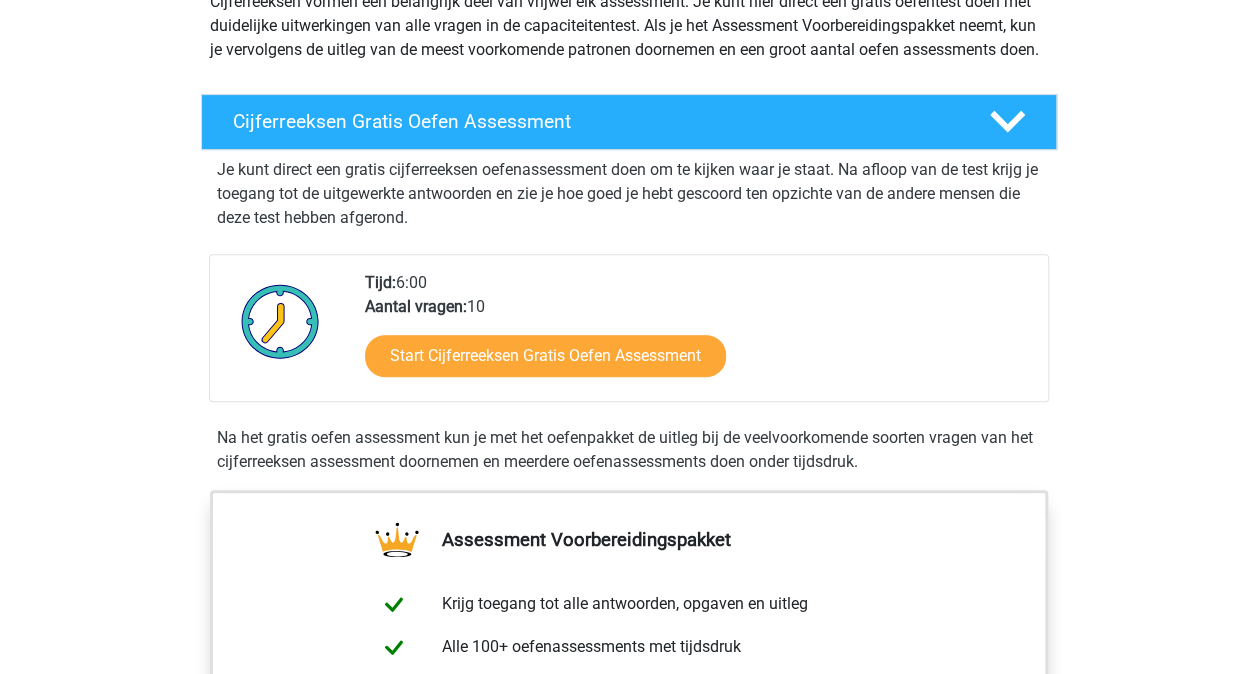 scroll, scrollTop: 262, scrollLeft: 0, axis: vertical 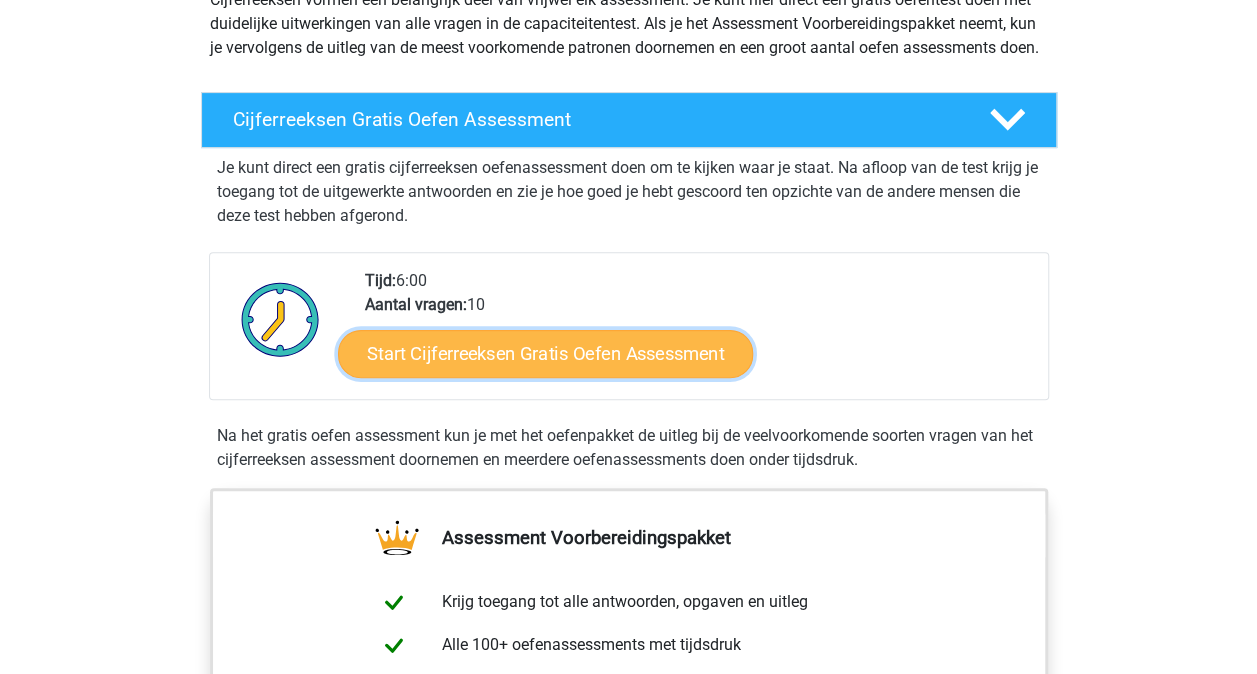 click on "Start Cijferreeksen
Gratis Oefen Assessment" at bounding box center (545, 353) 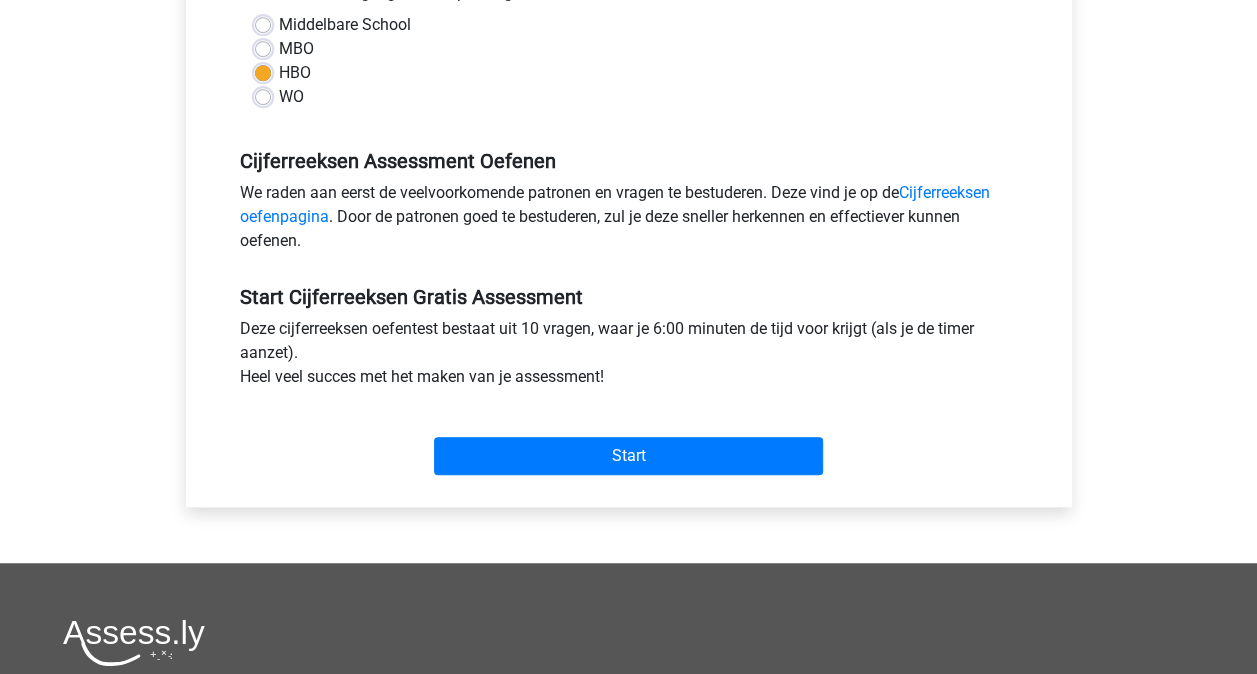 scroll, scrollTop: 491, scrollLeft: 0, axis: vertical 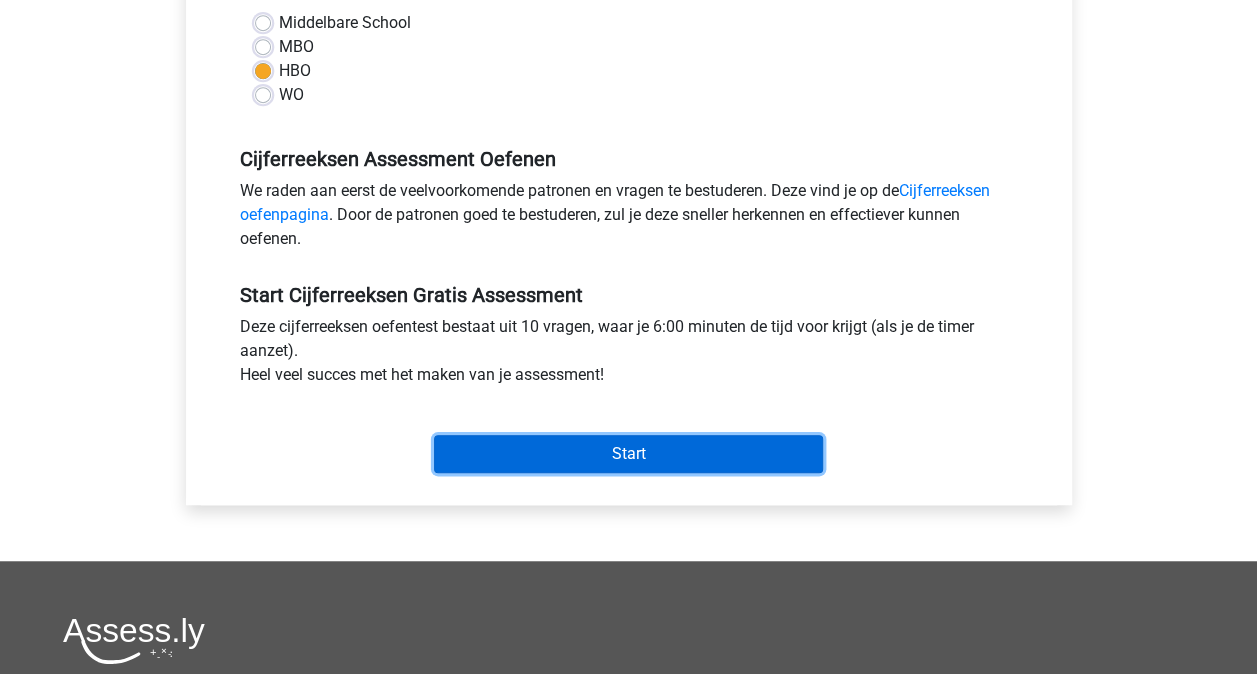 click on "Start" at bounding box center [628, 454] 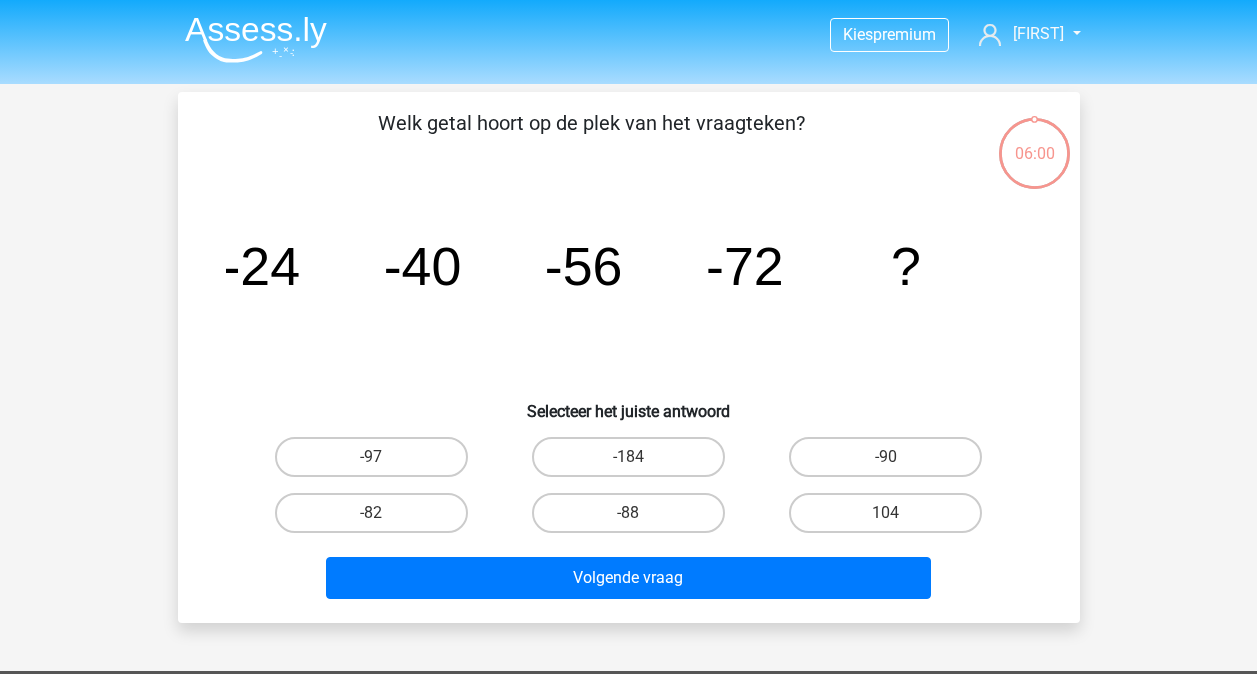 scroll, scrollTop: 0, scrollLeft: 0, axis: both 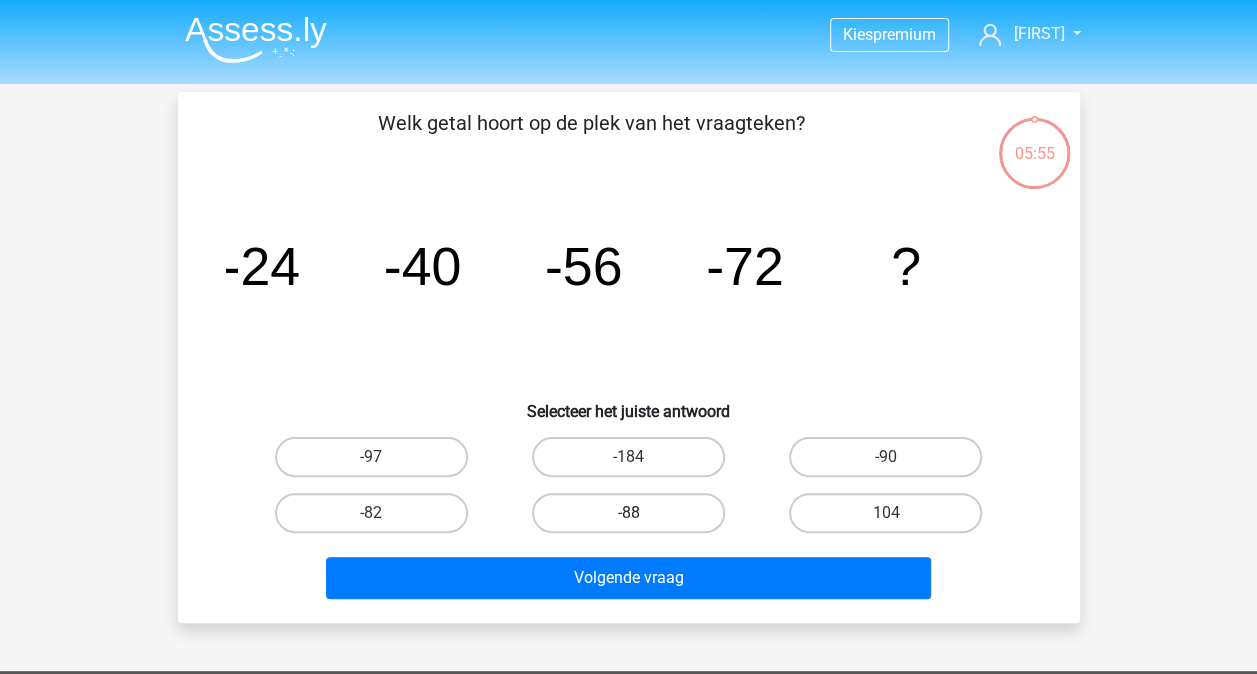 click on "-88" at bounding box center (628, 513) 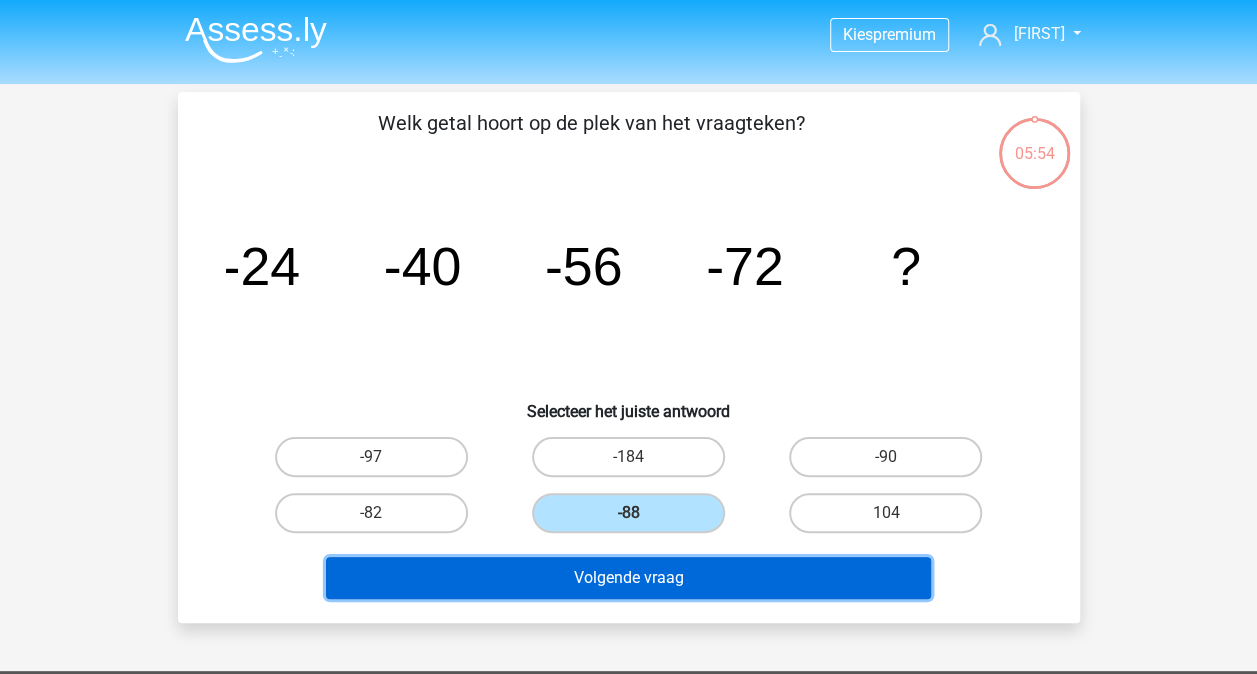 click on "Volgende vraag" at bounding box center (628, 578) 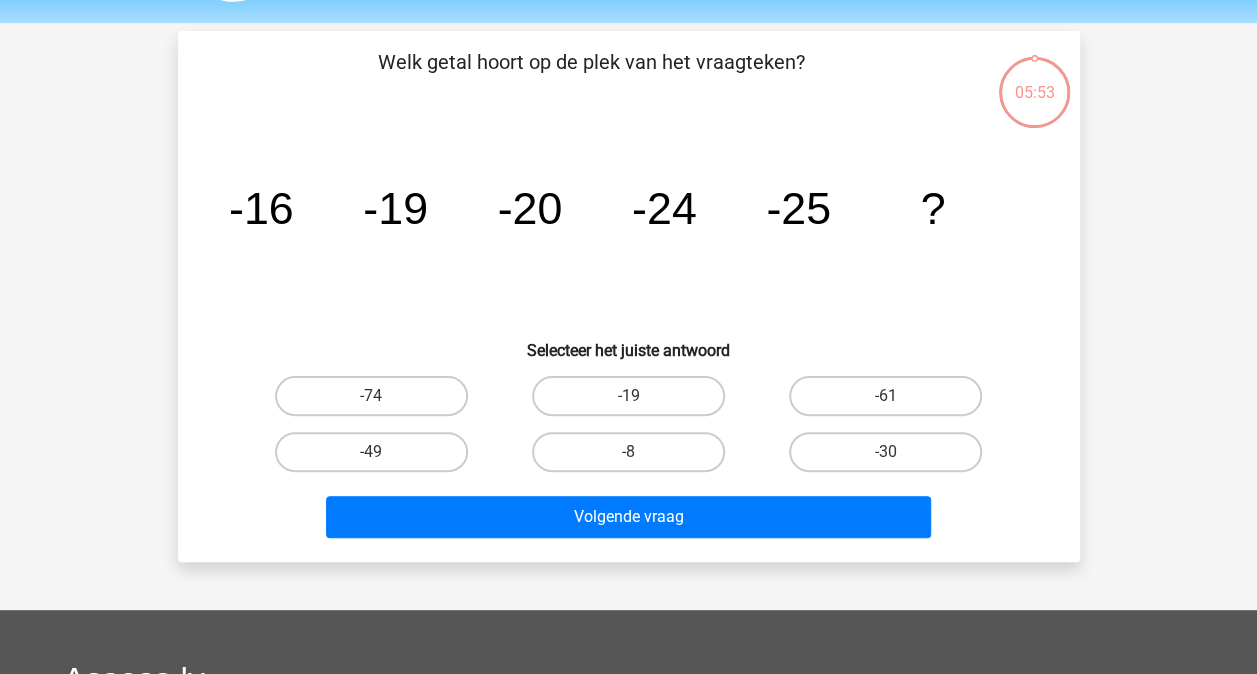 scroll, scrollTop: 92, scrollLeft: 0, axis: vertical 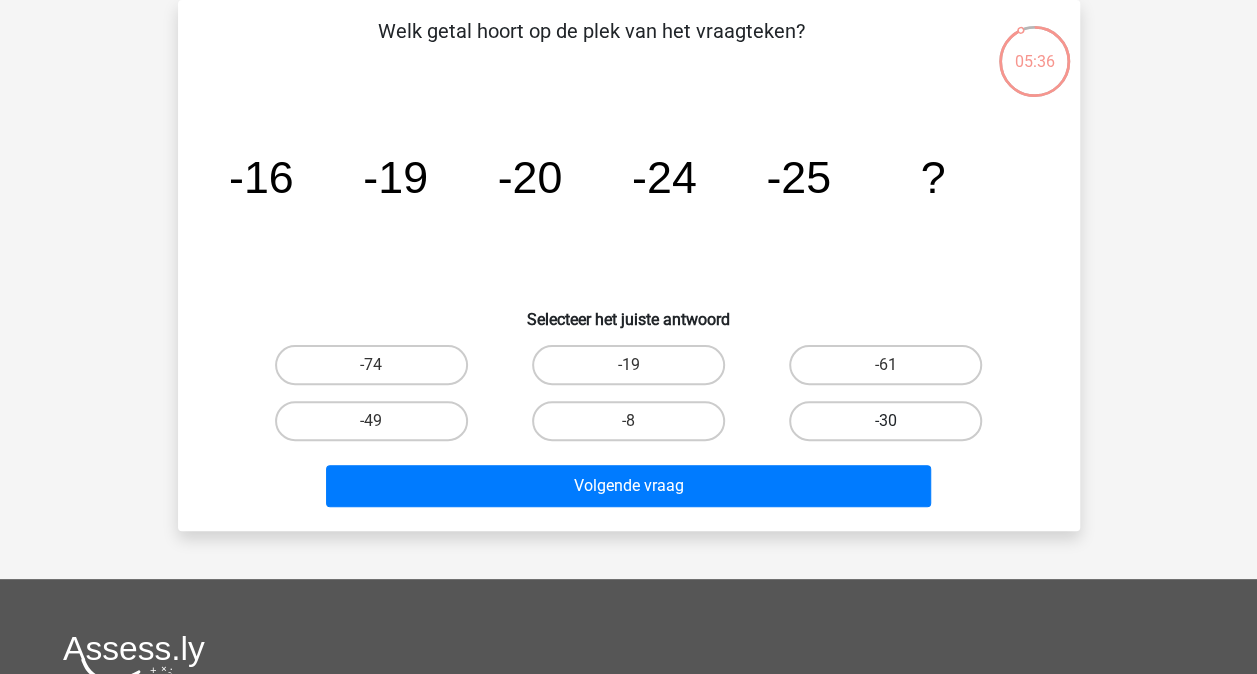 click on "-30" at bounding box center [885, 421] 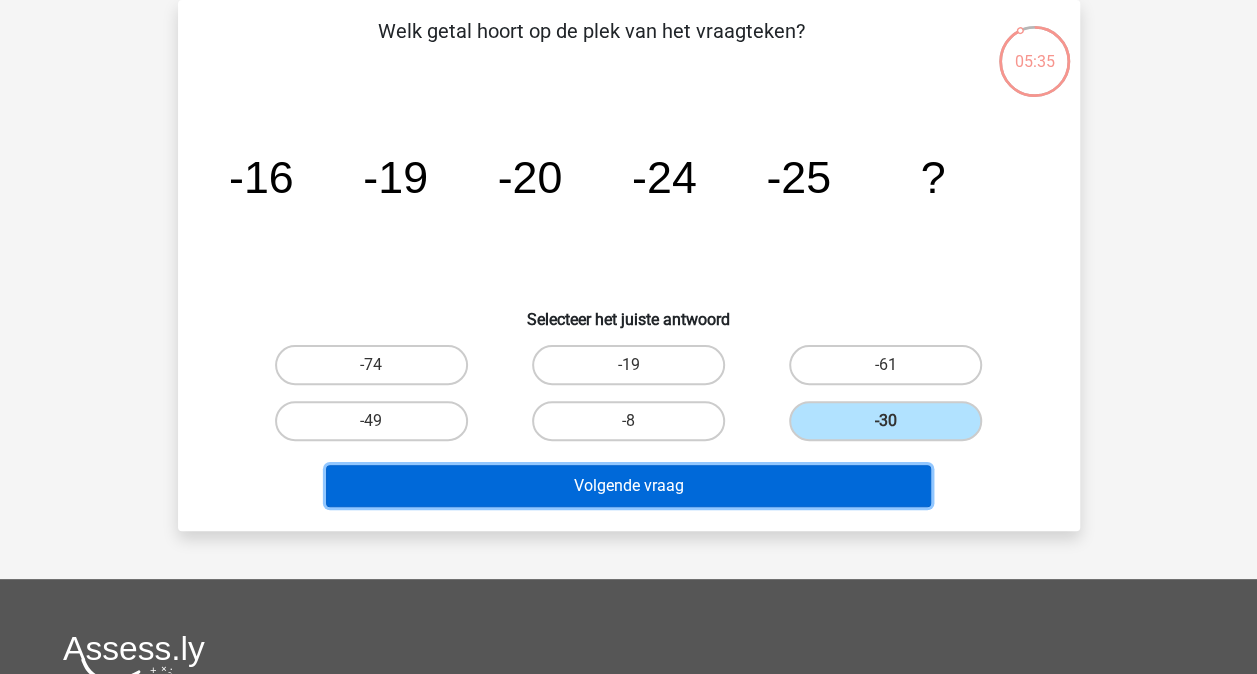 click on "Volgende vraag" at bounding box center (628, 486) 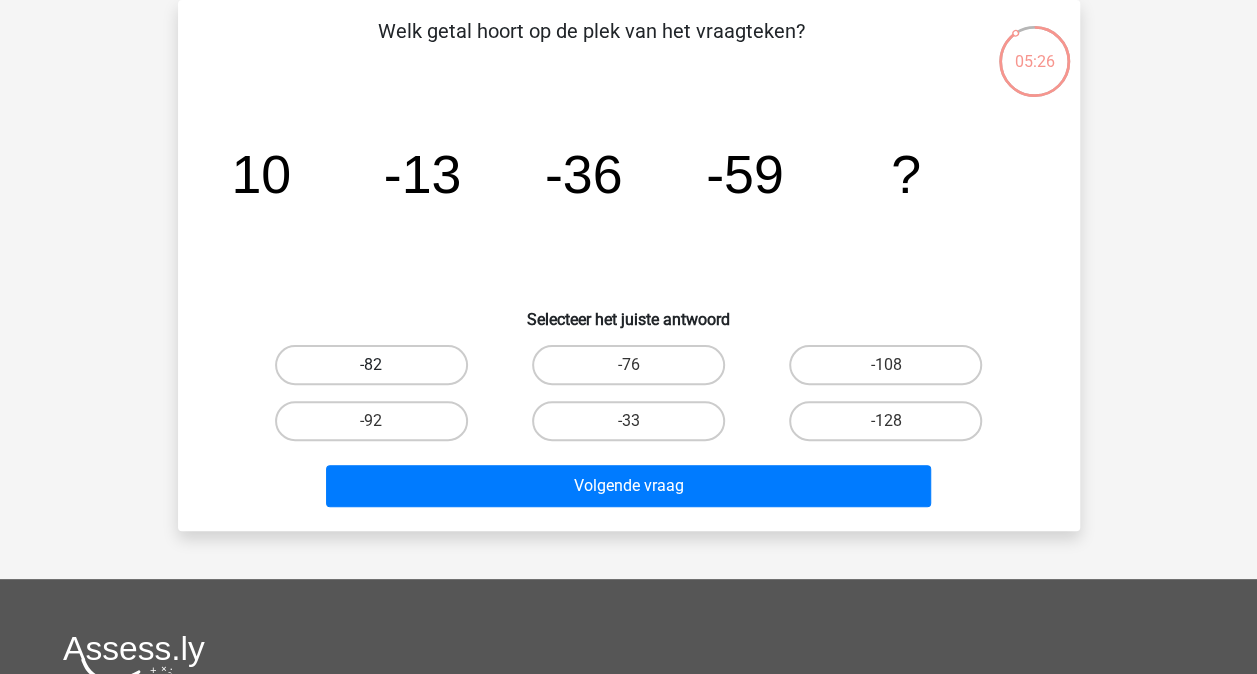 click on "-82" at bounding box center [371, 365] 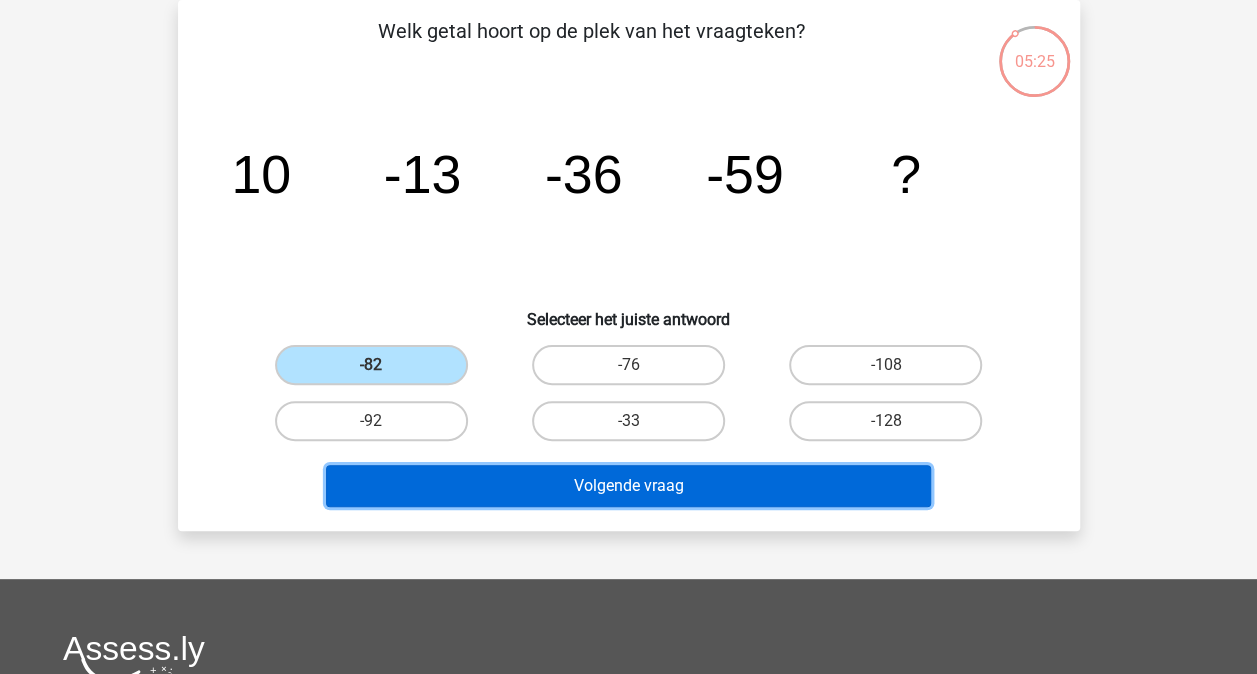 click on "Volgende vraag" at bounding box center (628, 486) 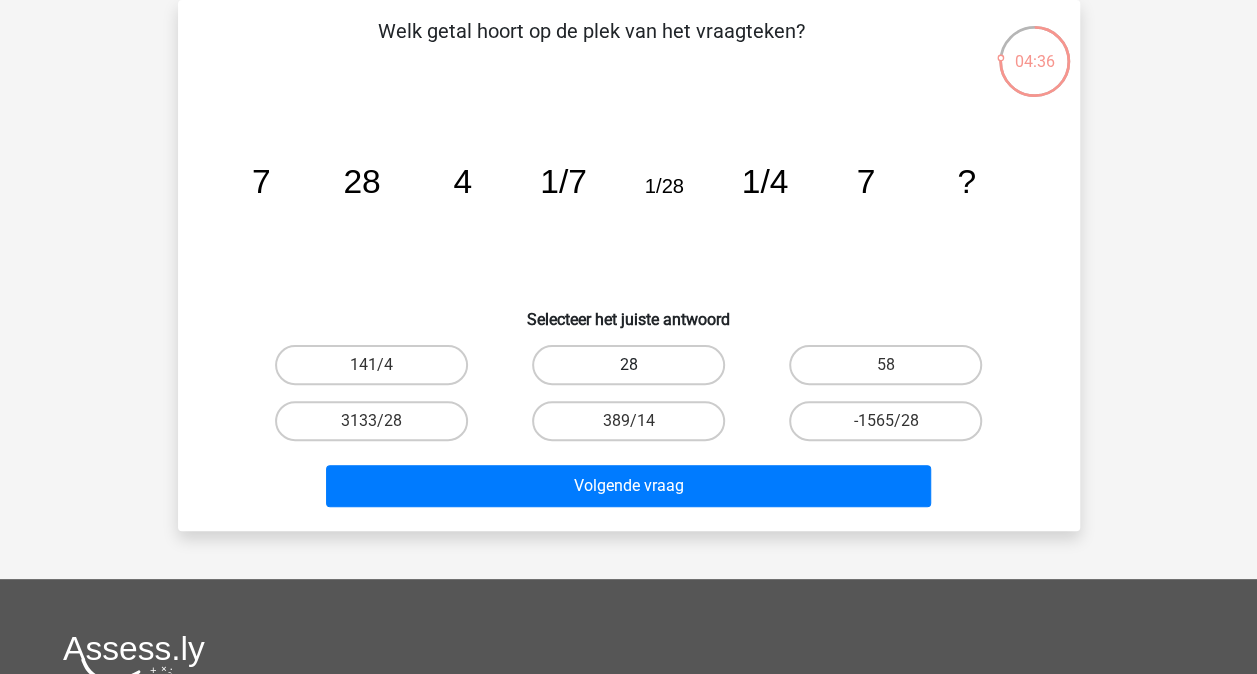 click on "28" at bounding box center (628, 365) 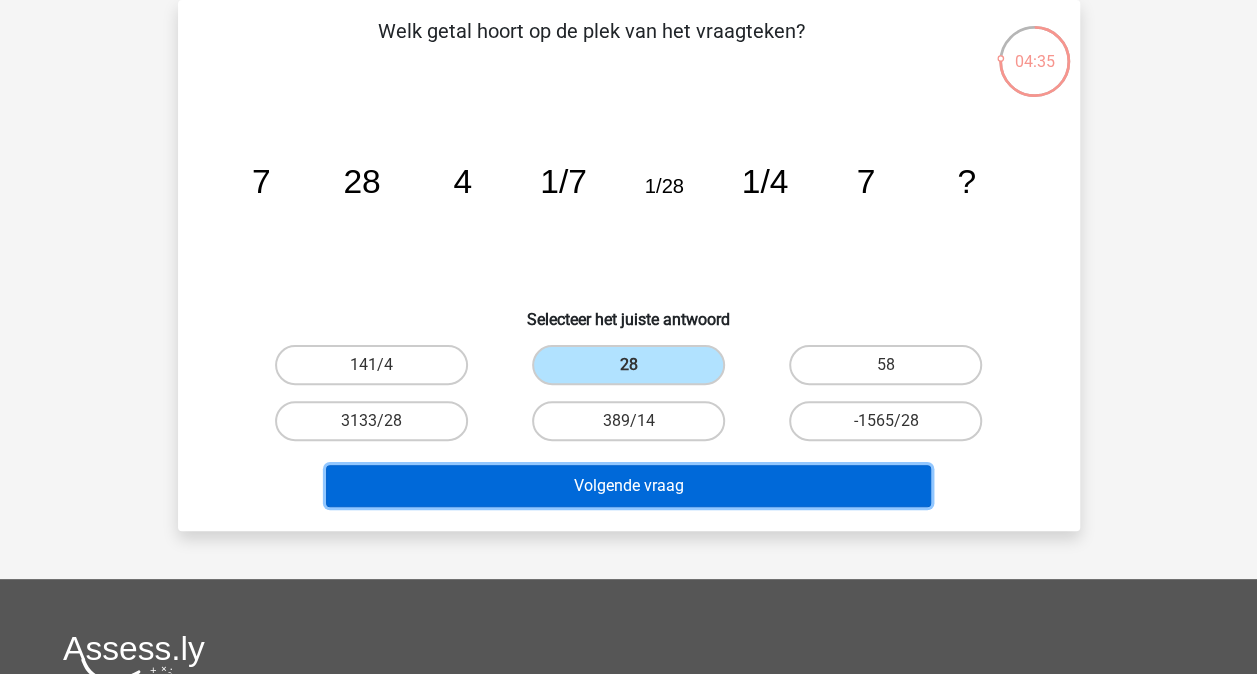 click on "Volgende vraag" at bounding box center (628, 486) 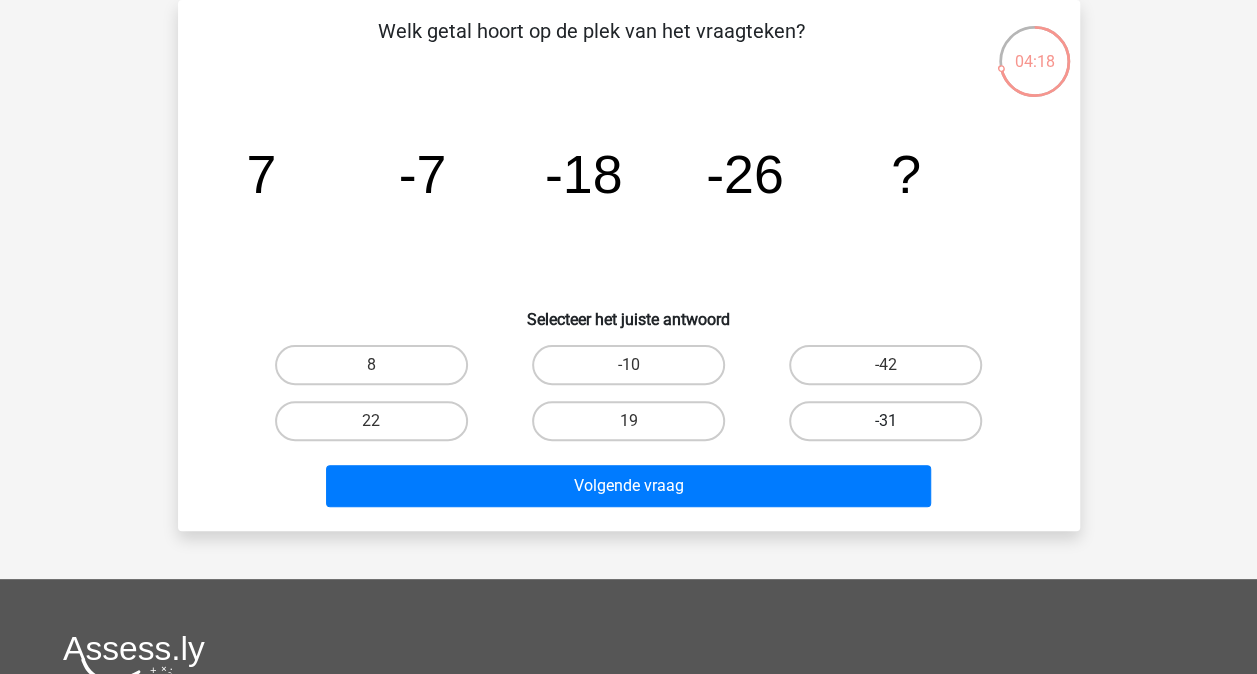 click on "-31" at bounding box center [885, 421] 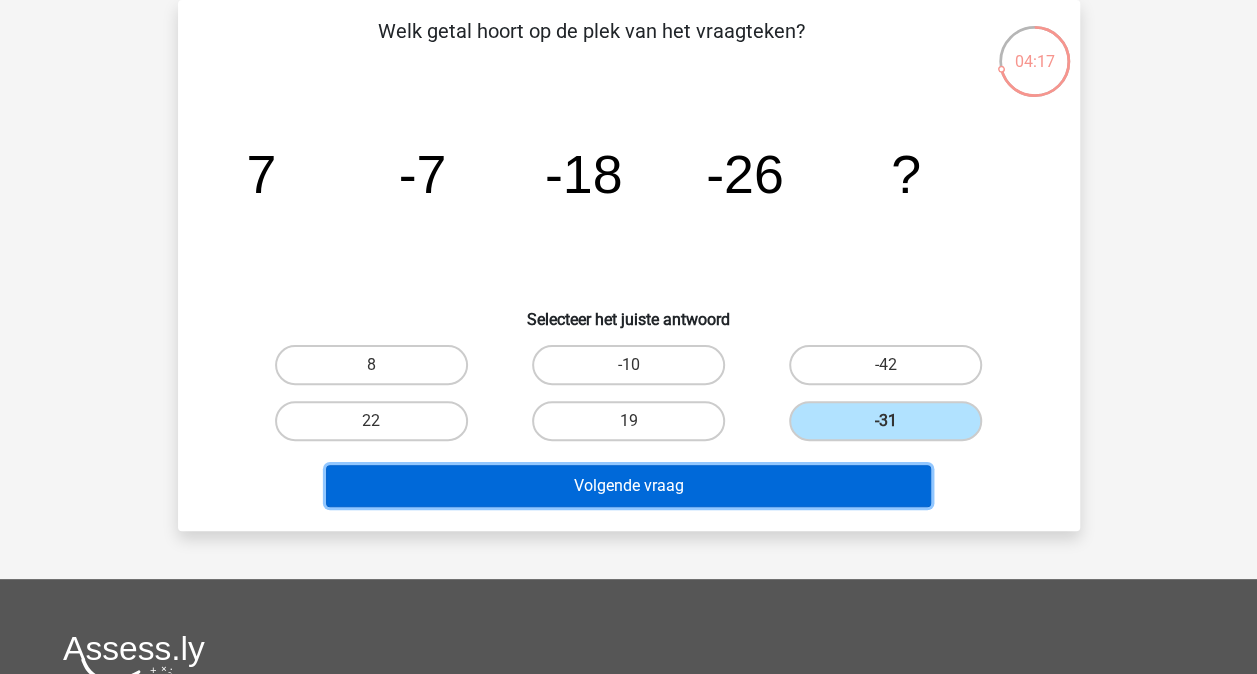 click on "Volgende vraag" at bounding box center (628, 486) 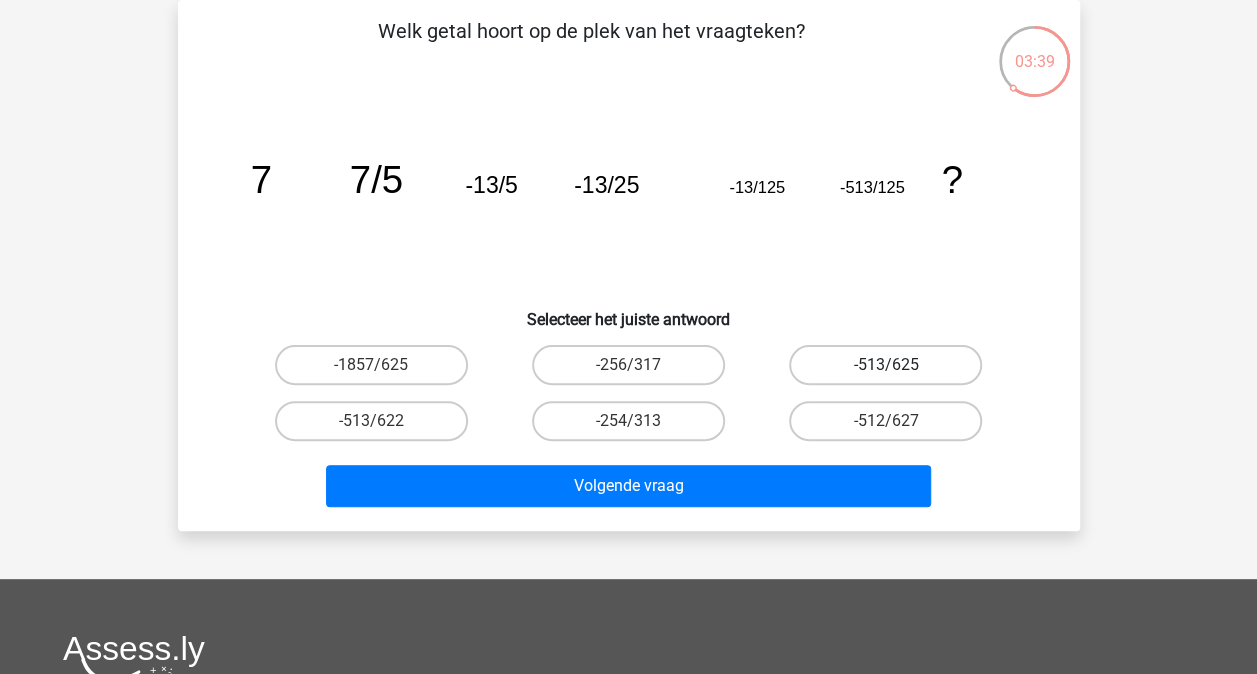 click on "-513/625" at bounding box center [885, 365] 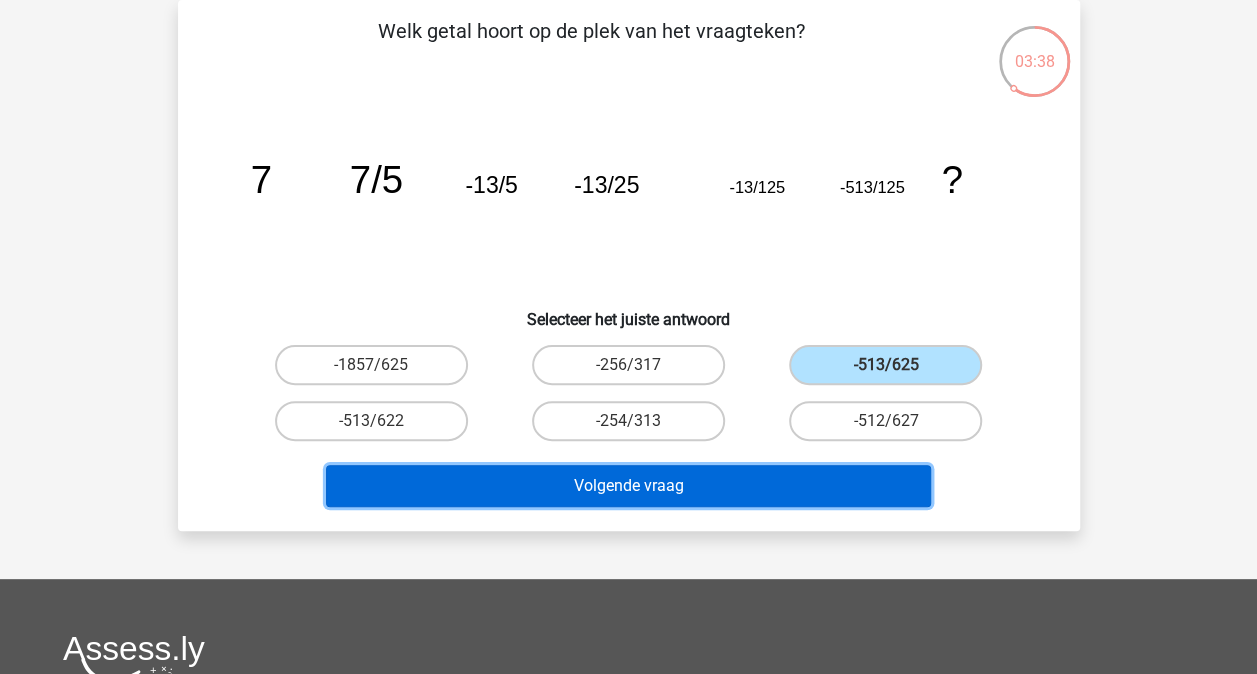 click on "Volgende vraag" at bounding box center (628, 486) 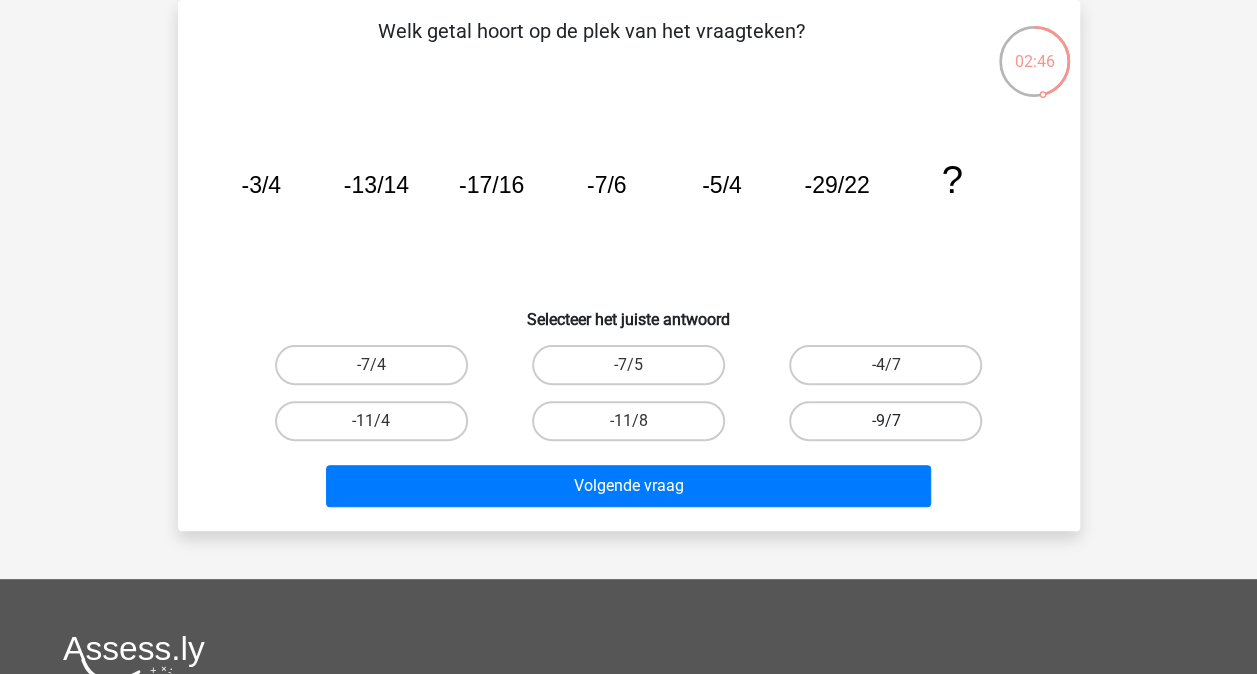 click on "-9/7" at bounding box center [885, 421] 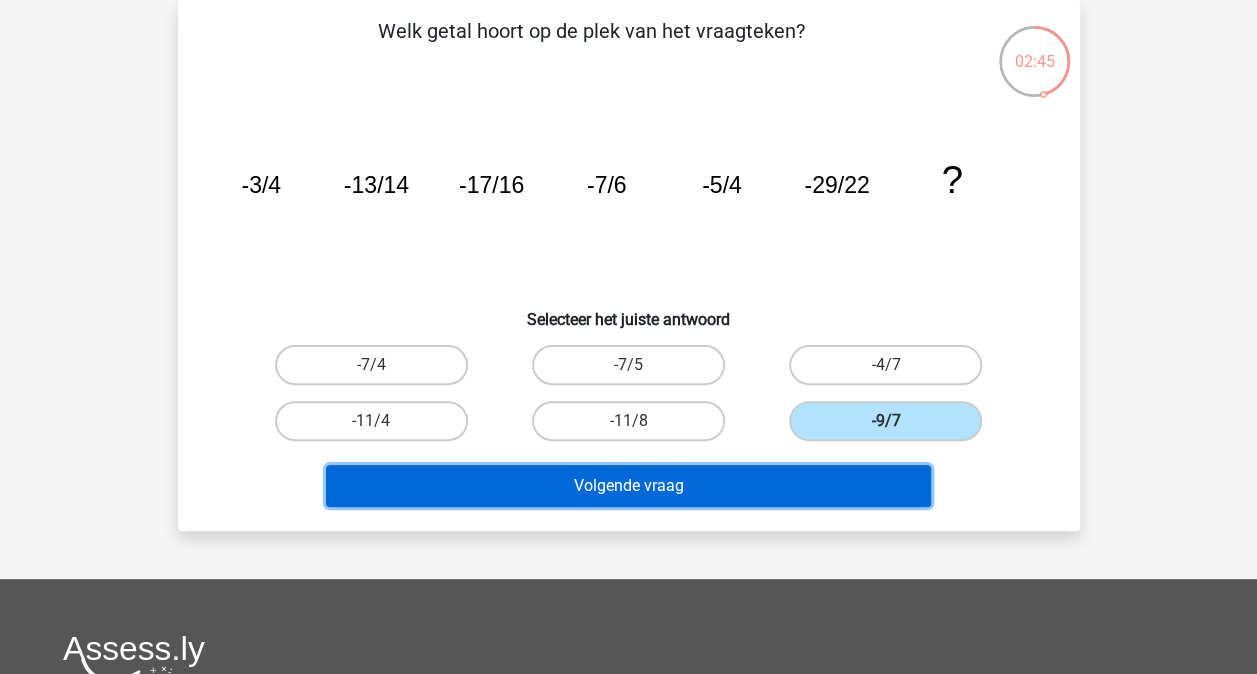 click on "Volgende vraag" at bounding box center (628, 486) 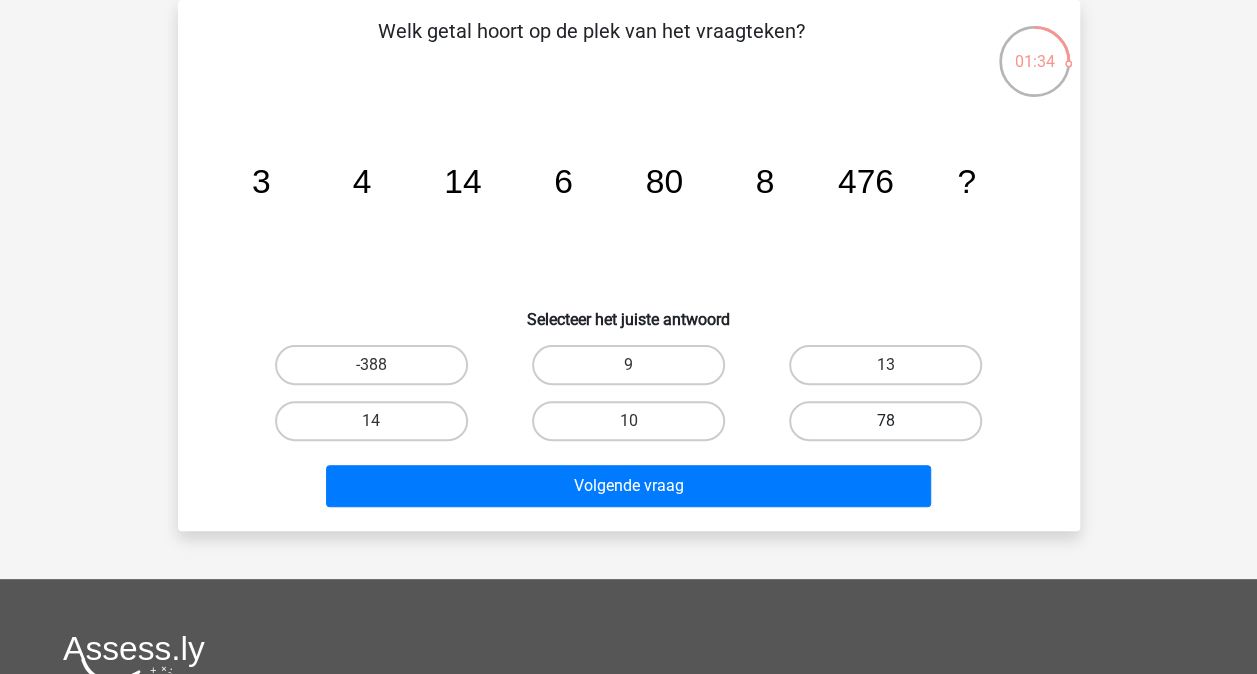 click on "78" at bounding box center [885, 421] 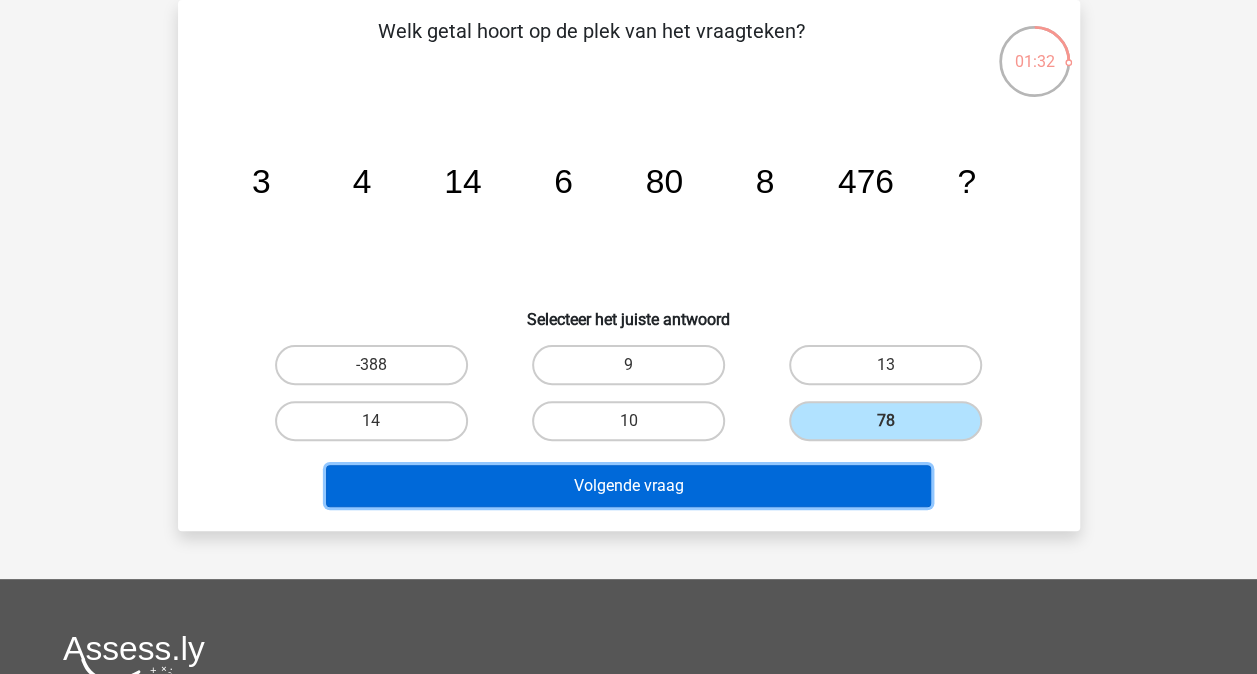 click on "Volgende vraag" at bounding box center [628, 486] 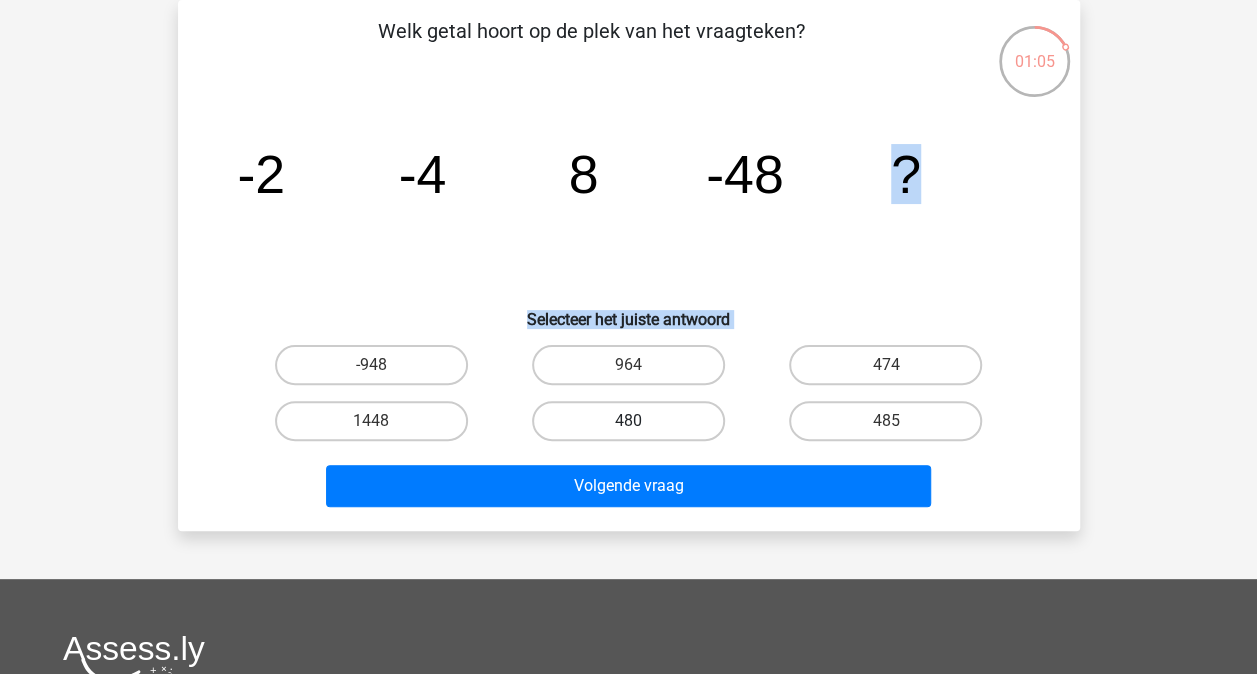 drag, startPoint x: 778, startPoint y: 238, endPoint x: 662, endPoint y: 426, distance: 220.90723 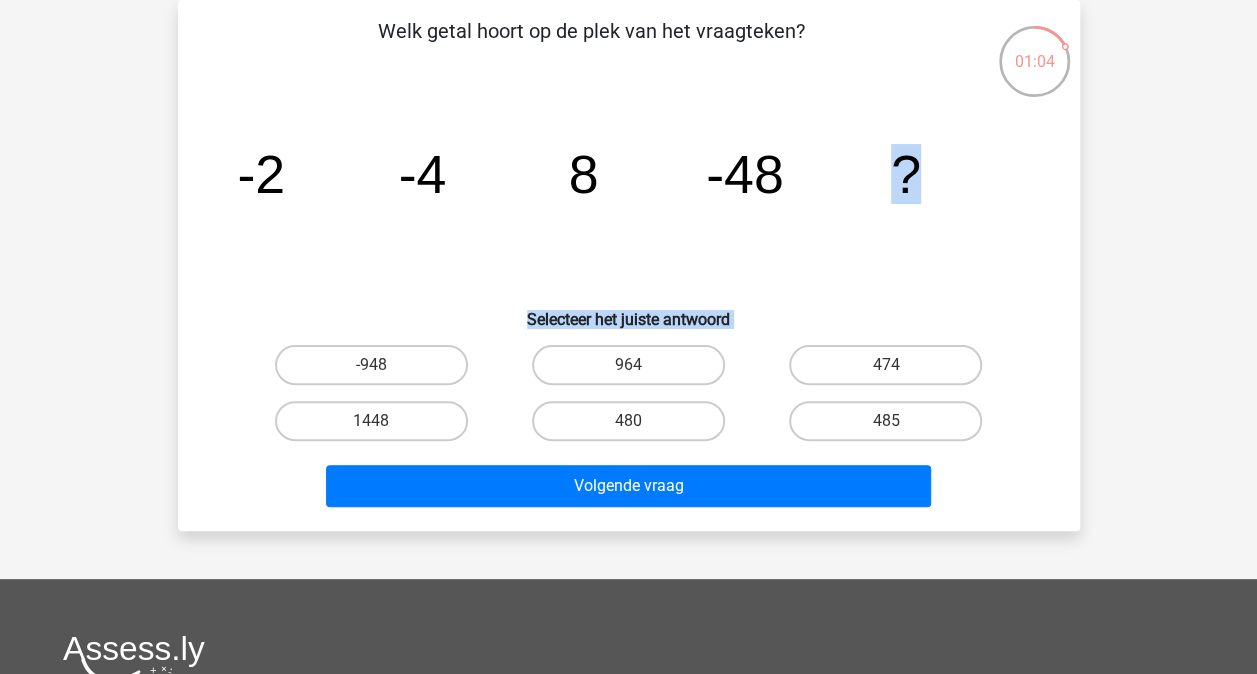 drag, startPoint x: 662, startPoint y: 426, endPoint x: 794, endPoint y: 263, distance: 209.74509 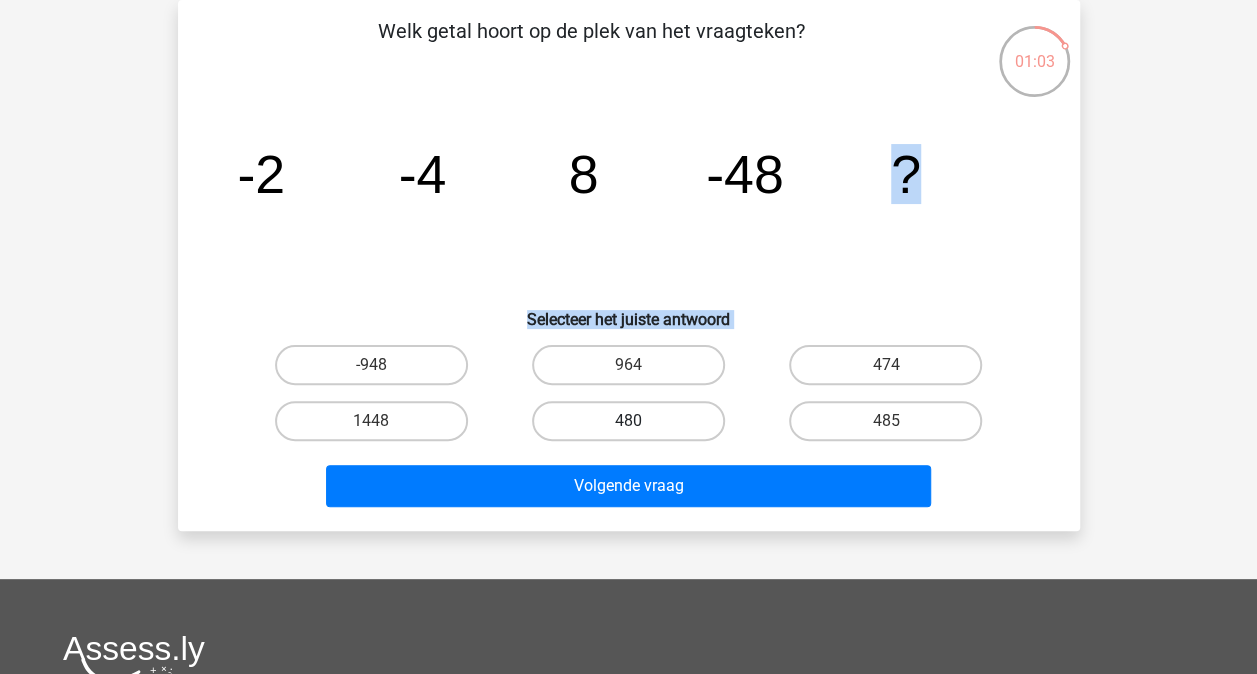 click on "480" at bounding box center (628, 421) 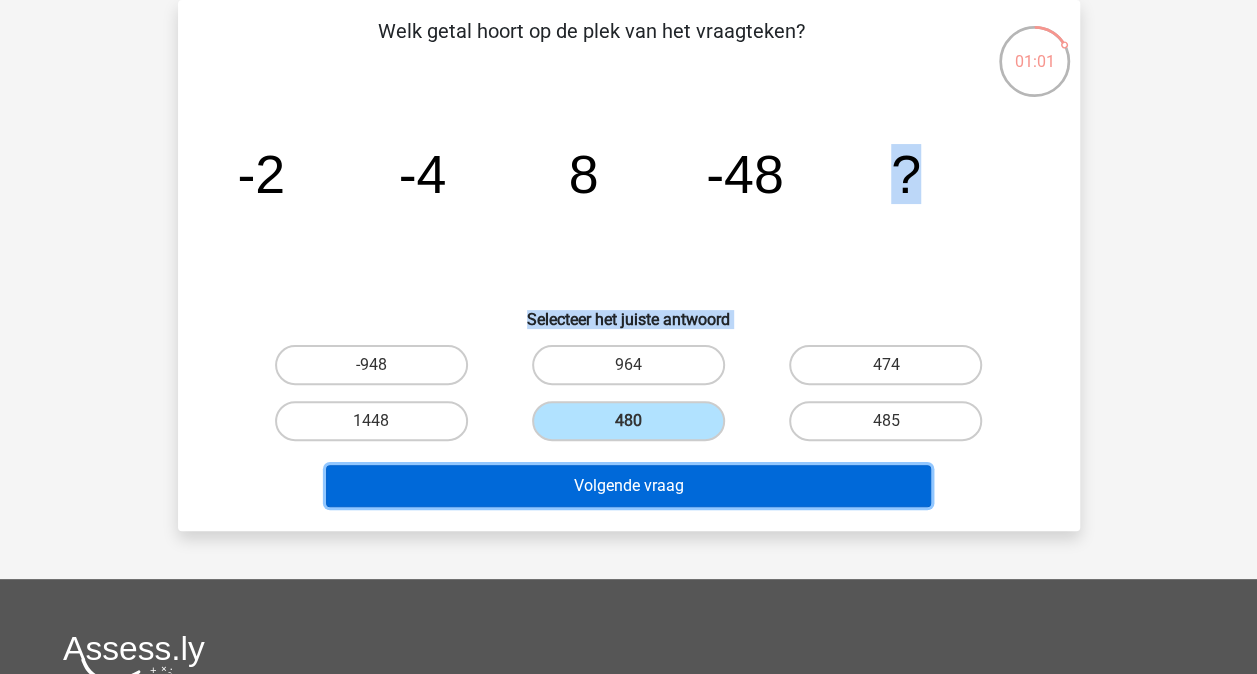 click on "Volgende vraag" at bounding box center [628, 486] 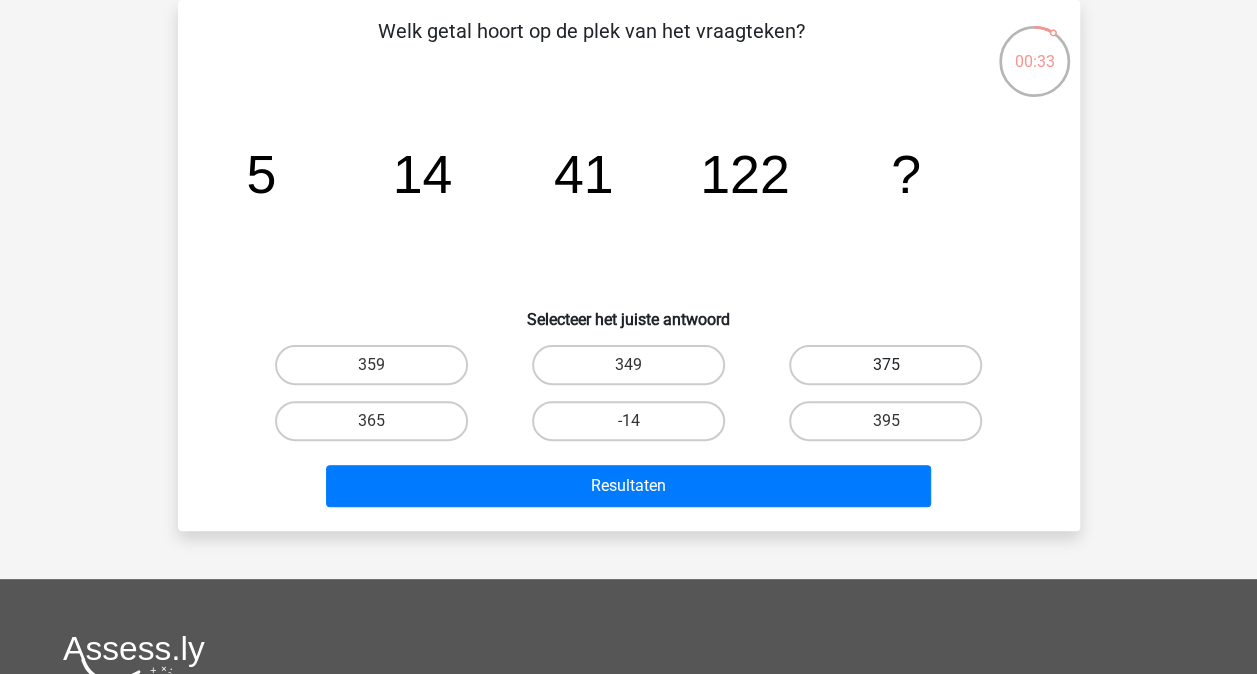 click on "375" at bounding box center (885, 365) 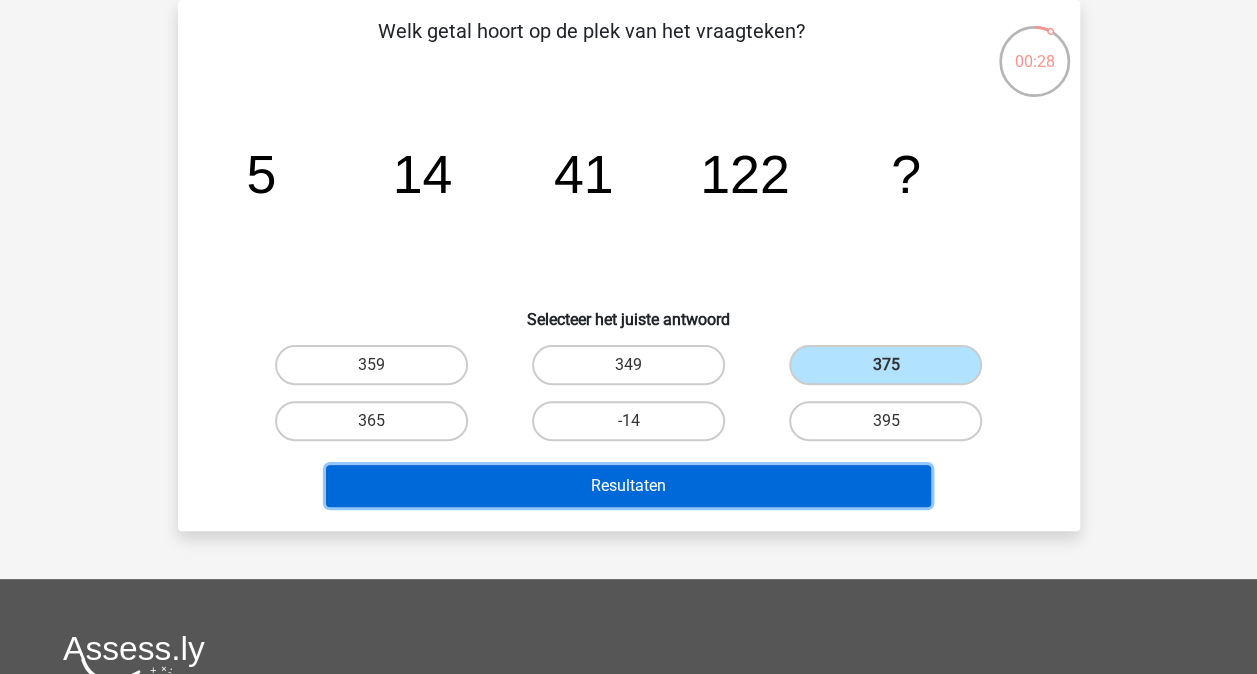click on "Resultaten" at bounding box center [628, 486] 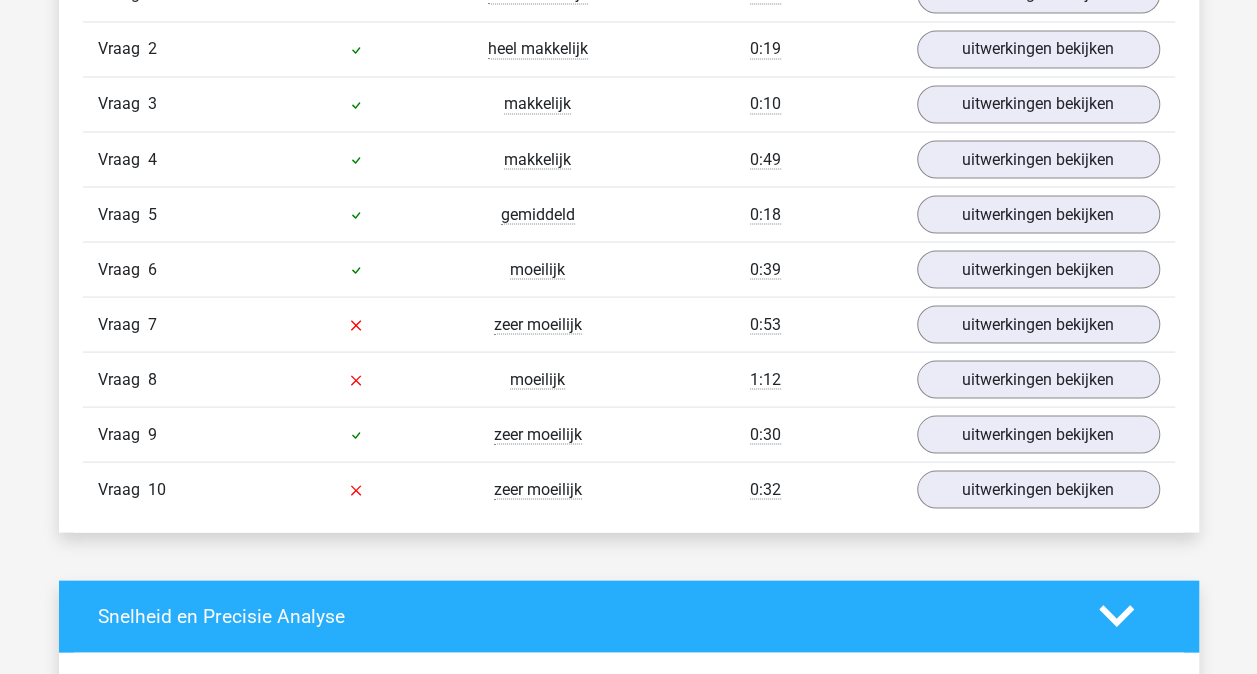 scroll, scrollTop: 1761, scrollLeft: 0, axis: vertical 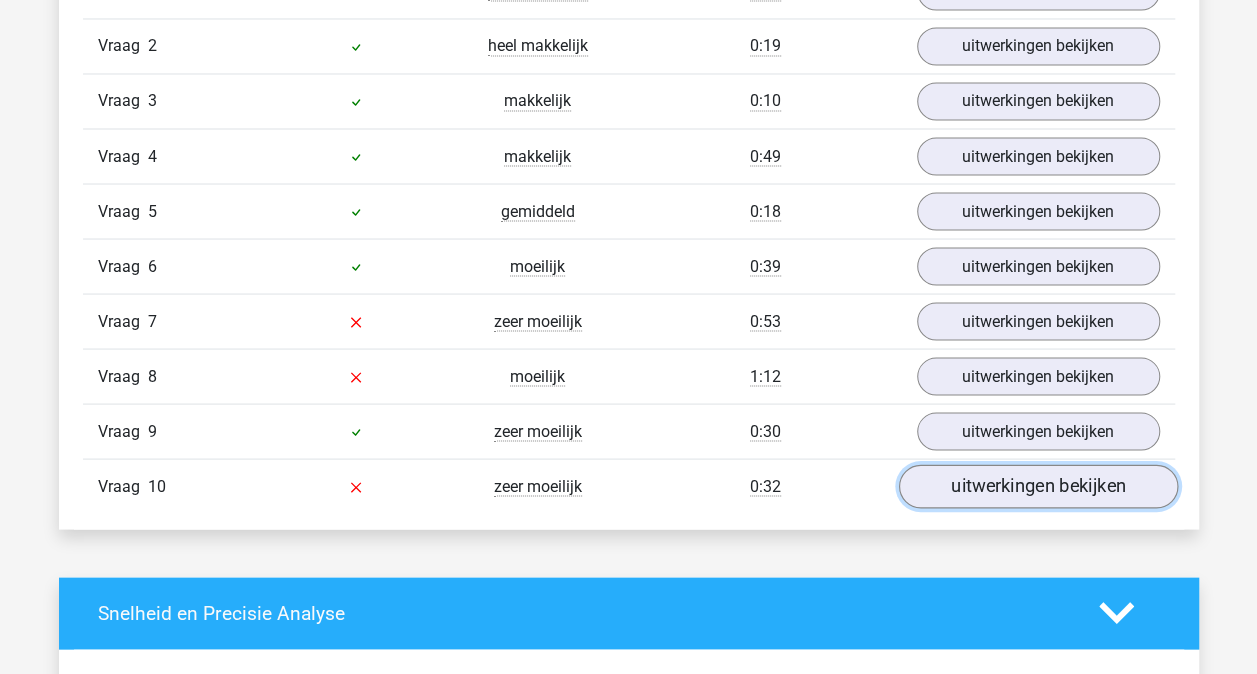click on "uitwerkingen bekijken" at bounding box center (1037, 486) 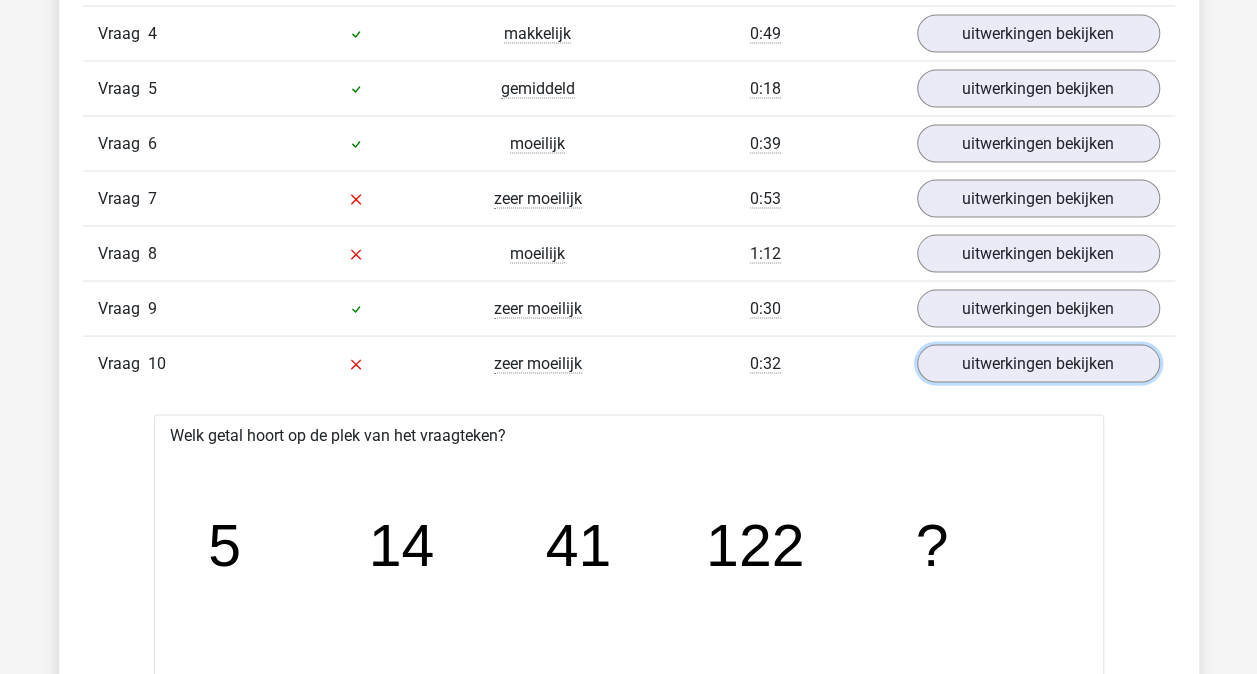 scroll, scrollTop: 1856, scrollLeft: 0, axis: vertical 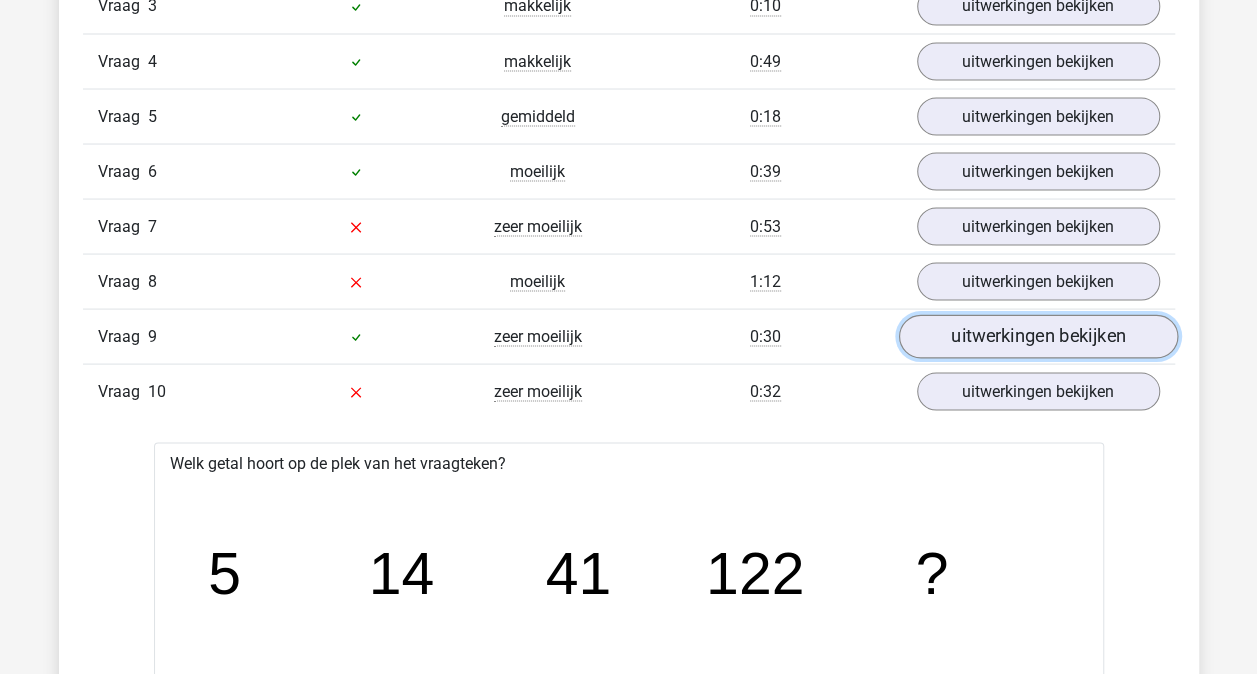 click on "uitwerkingen bekijken" at bounding box center [1037, 336] 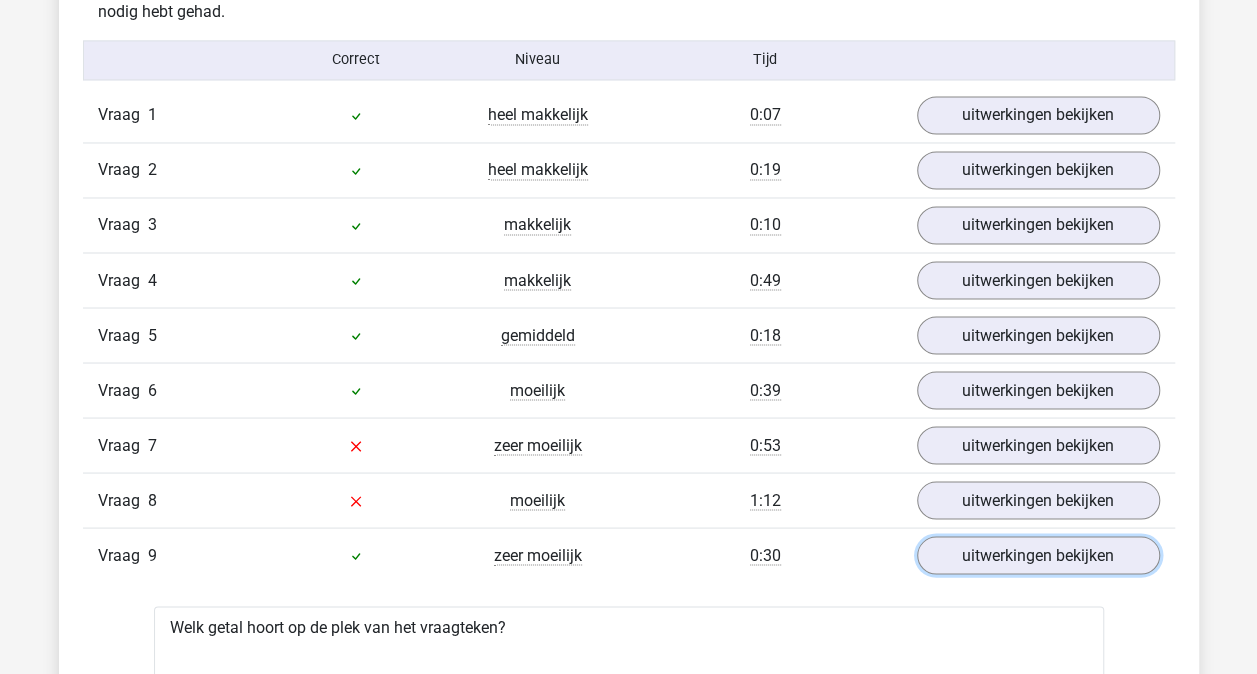 scroll, scrollTop: 1638, scrollLeft: 0, axis: vertical 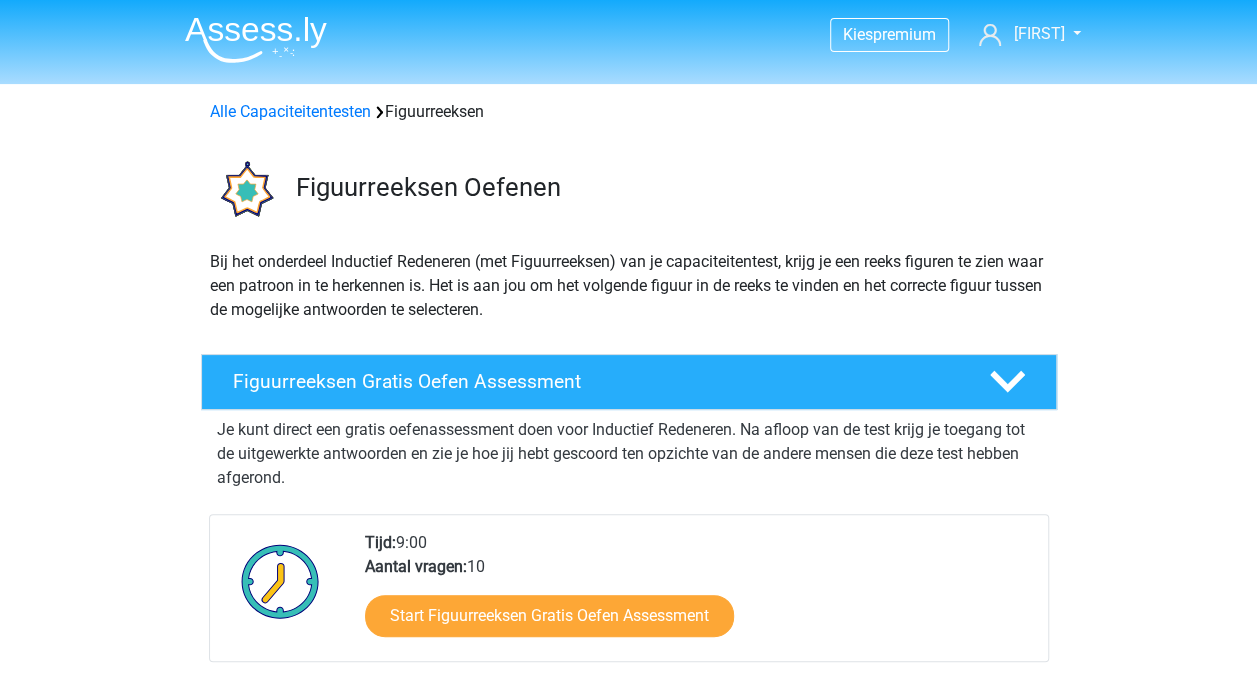 click on "Kies premium
[FIRST]
[EMAIL]" at bounding box center (628, 1347) 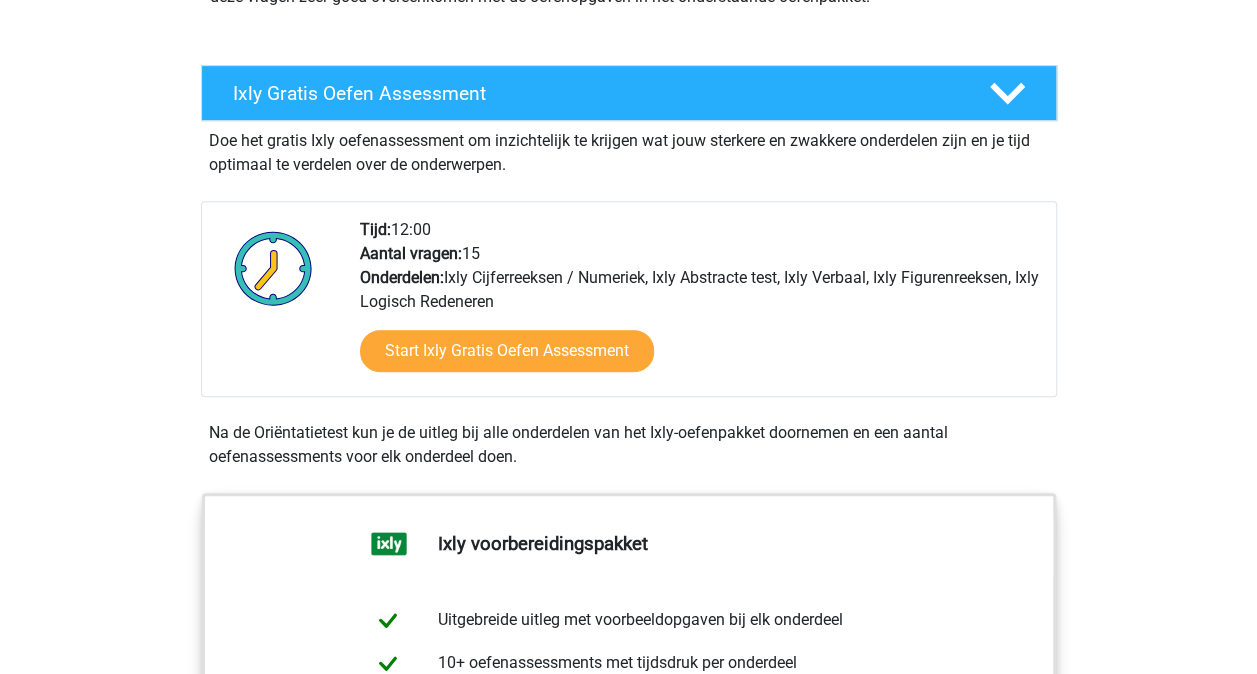 scroll, scrollTop: 350, scrollLeft: 0, axis: vertical 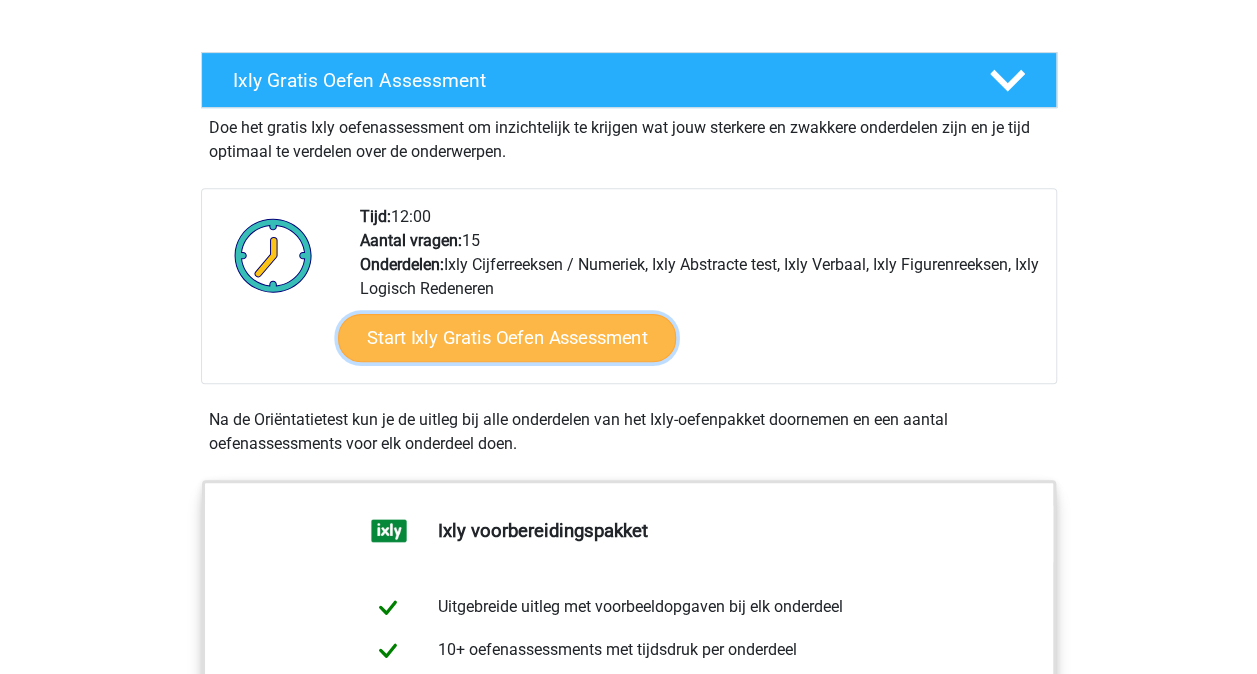 click on "Start Ixly Gratis Oefen Assessment" at bounding box center [506, 338] 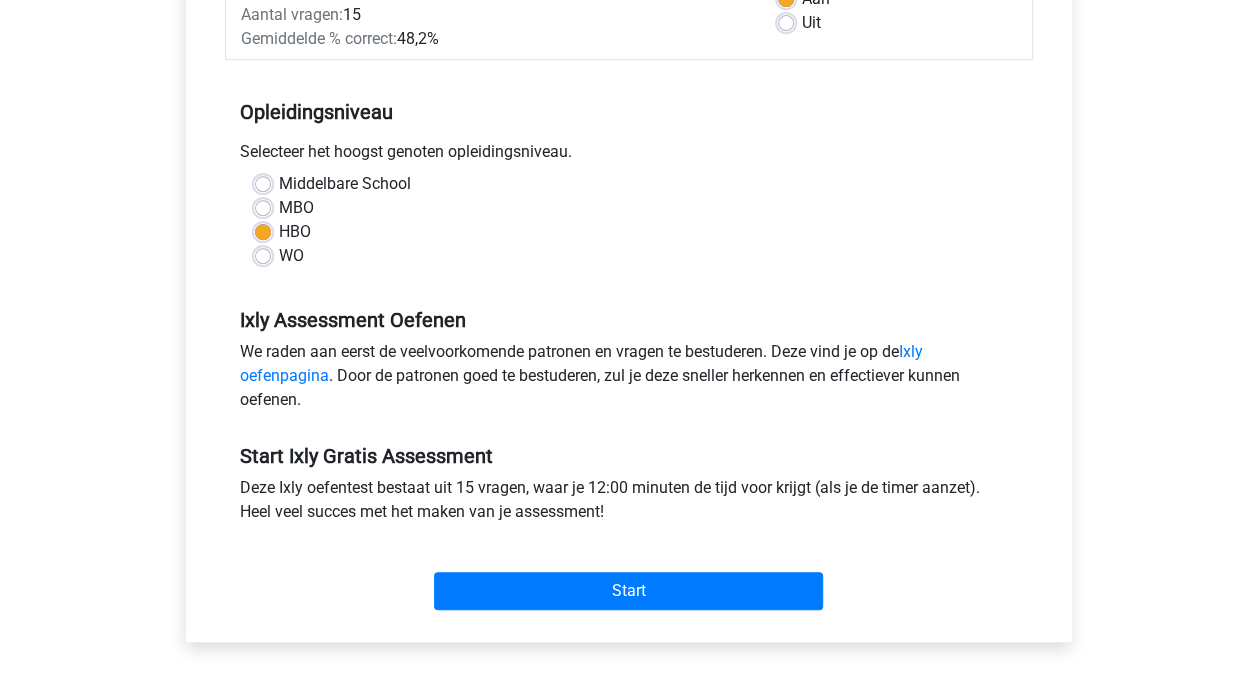 scroll, scrollTop: 349, scrollLeft: 0, axis: vertical 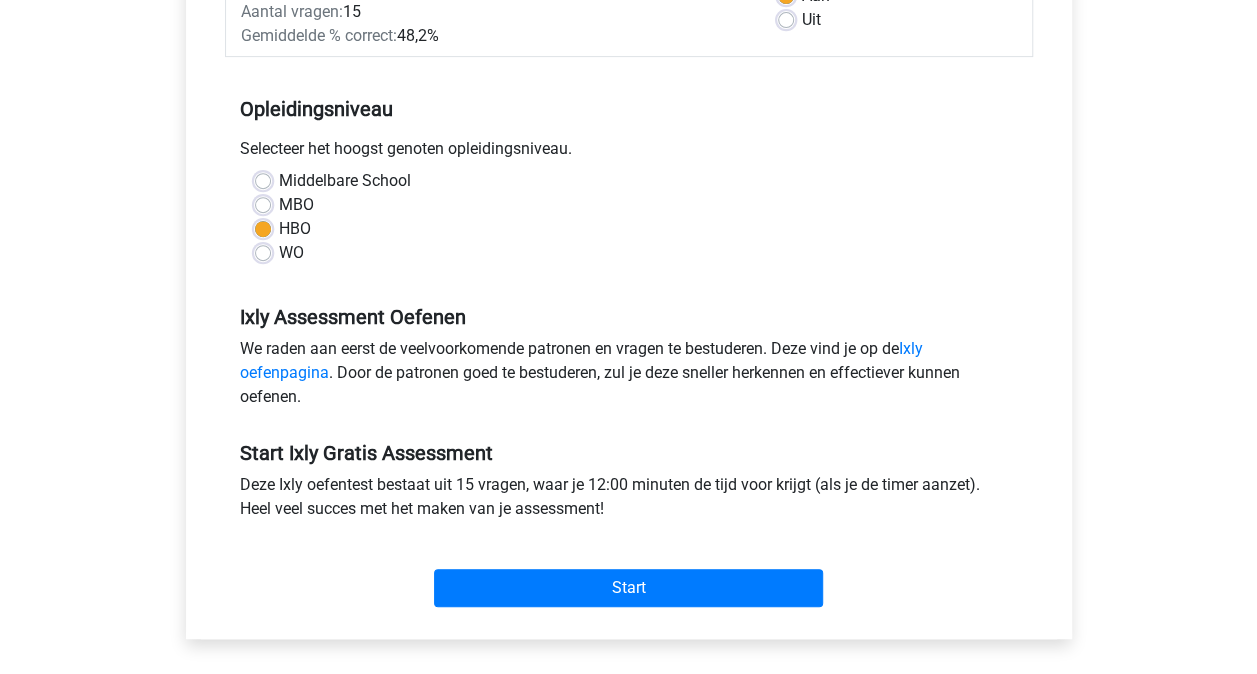 click on "WO" at bounding box center (291, 253) 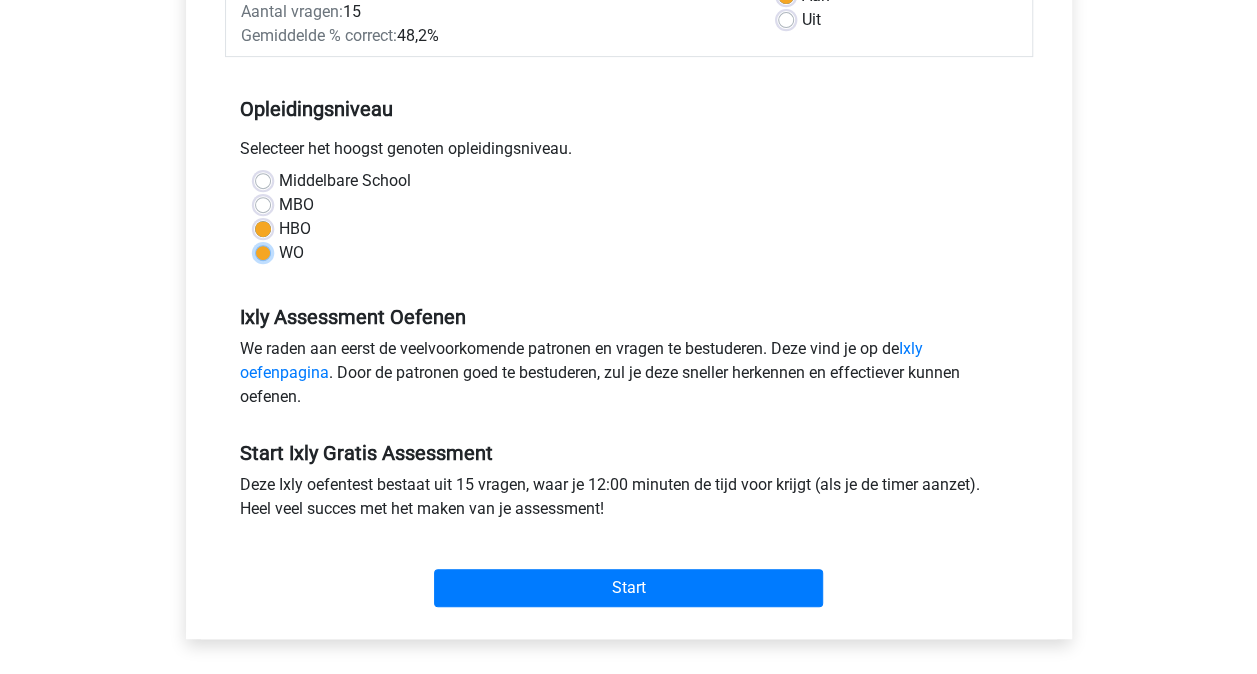 click on "WO" at bounding box center (263, 251) 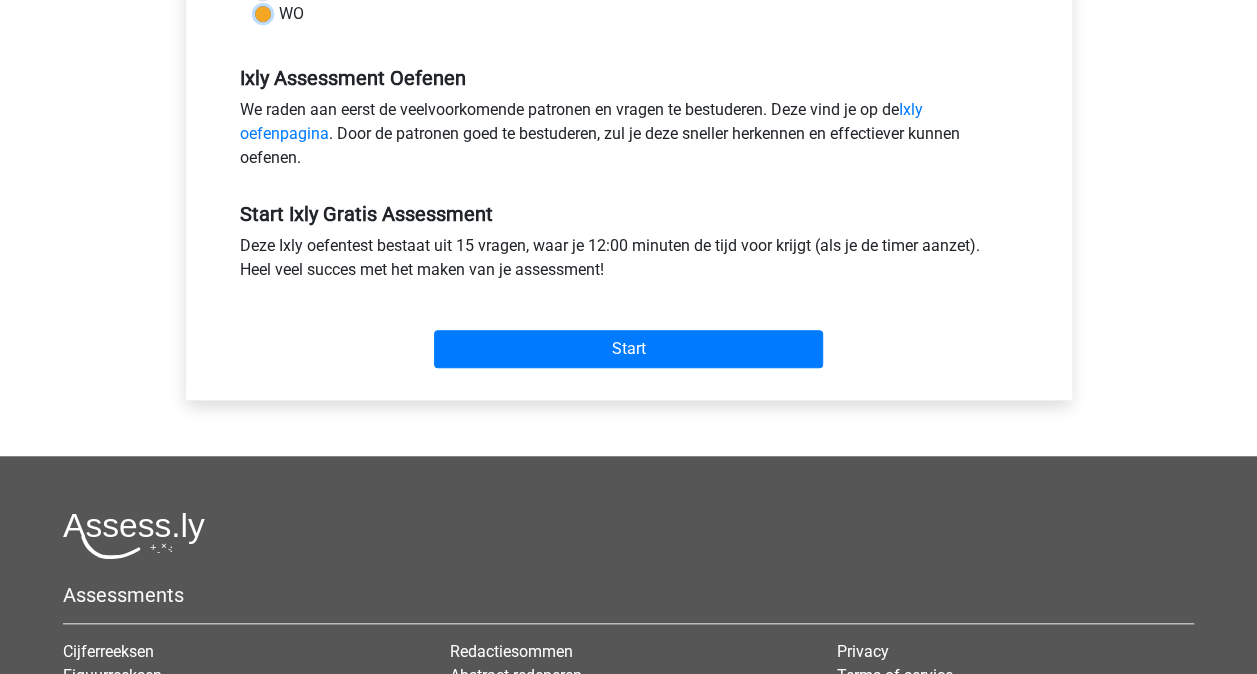 scroll, scrollTop: 589, scrollLeft: 0, axis: vertical 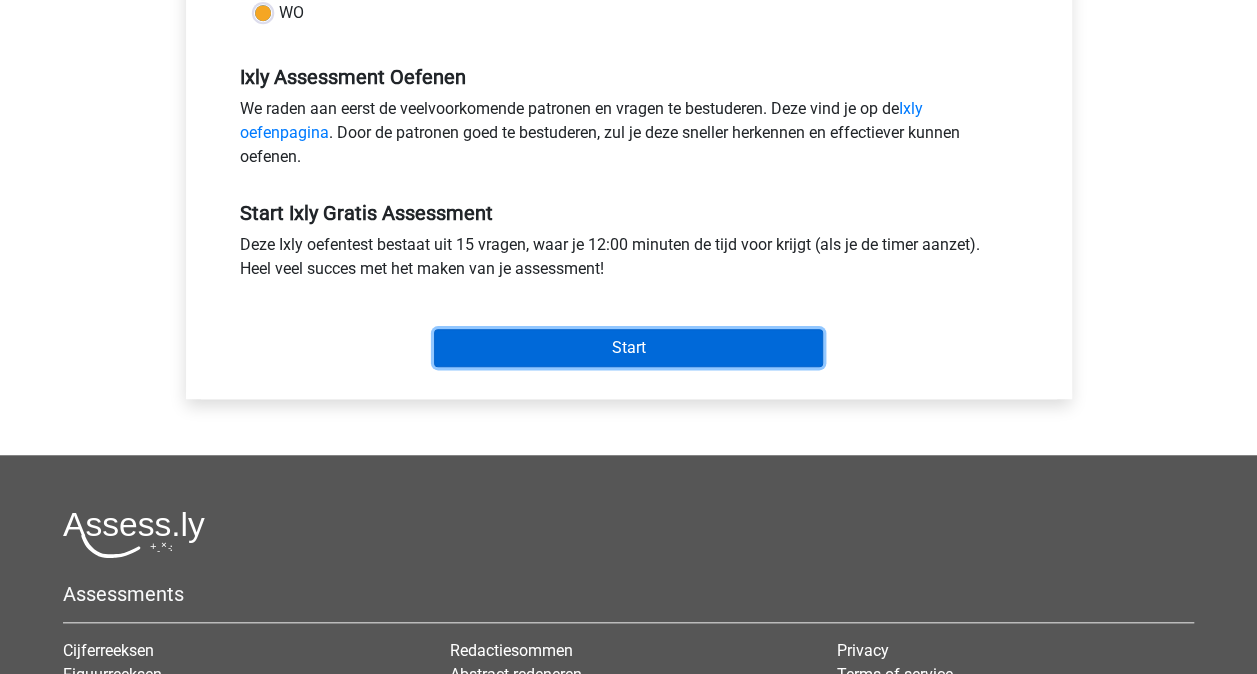 click on "Start" at bounding box center (628, 348) 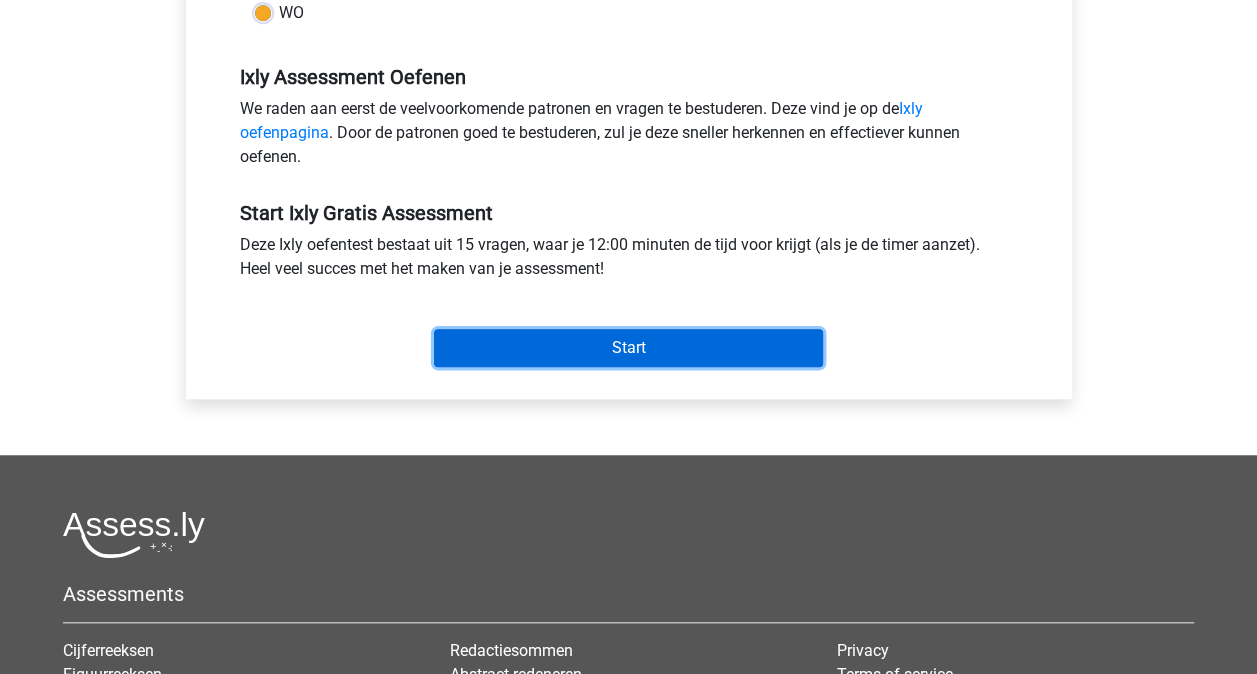 click on "Start" at bounding box center (628, 348) 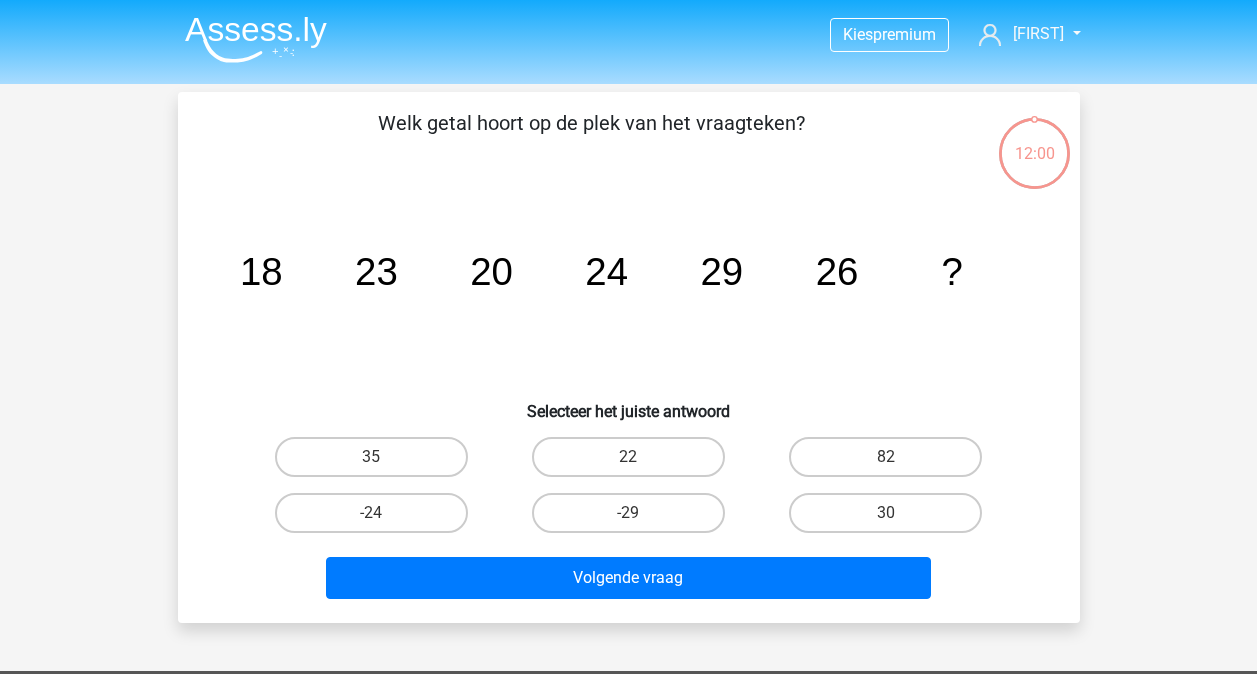 scroll, scrollTop: 0, scrollLeft: 0, axis: both 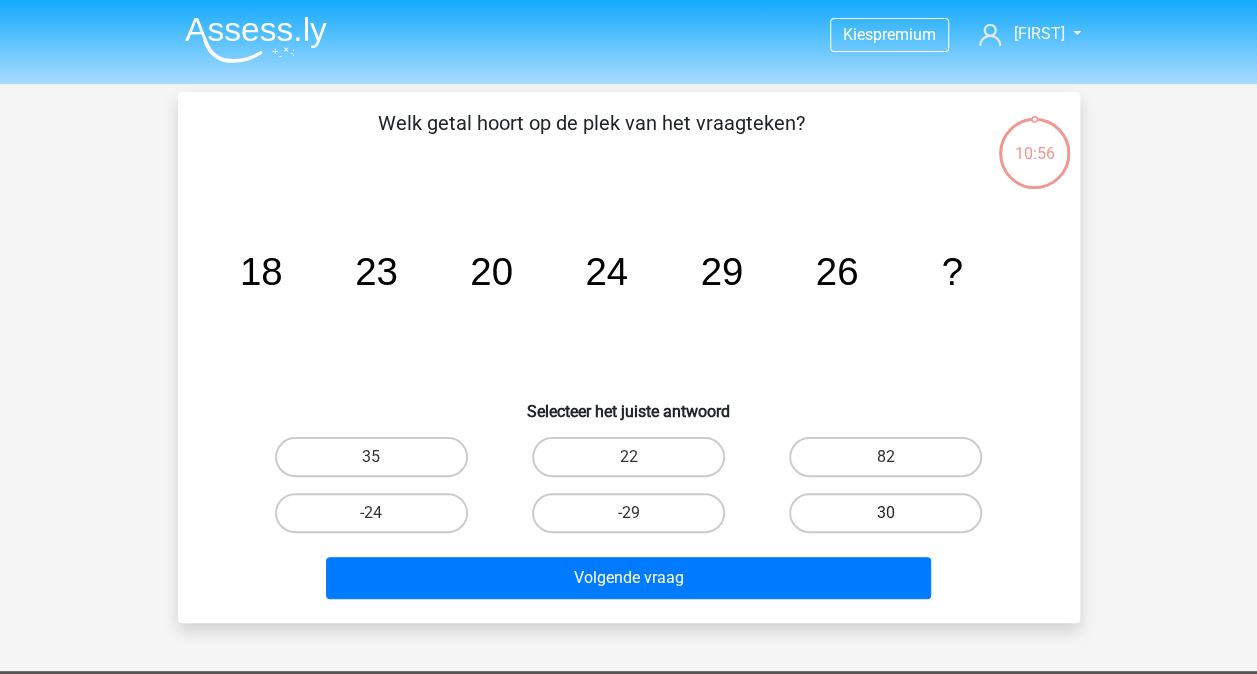 click on "30" at bounding box center [885, 513] 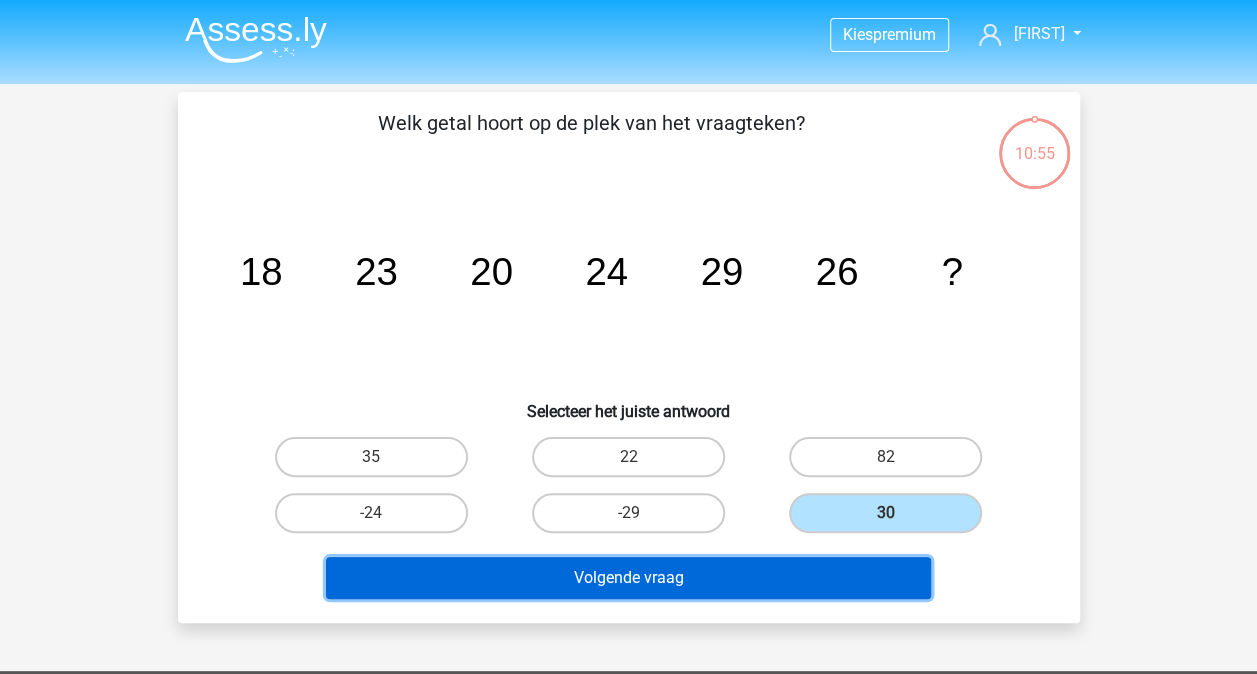 click on "Volgende vraag" at bounding box center [628, 578] 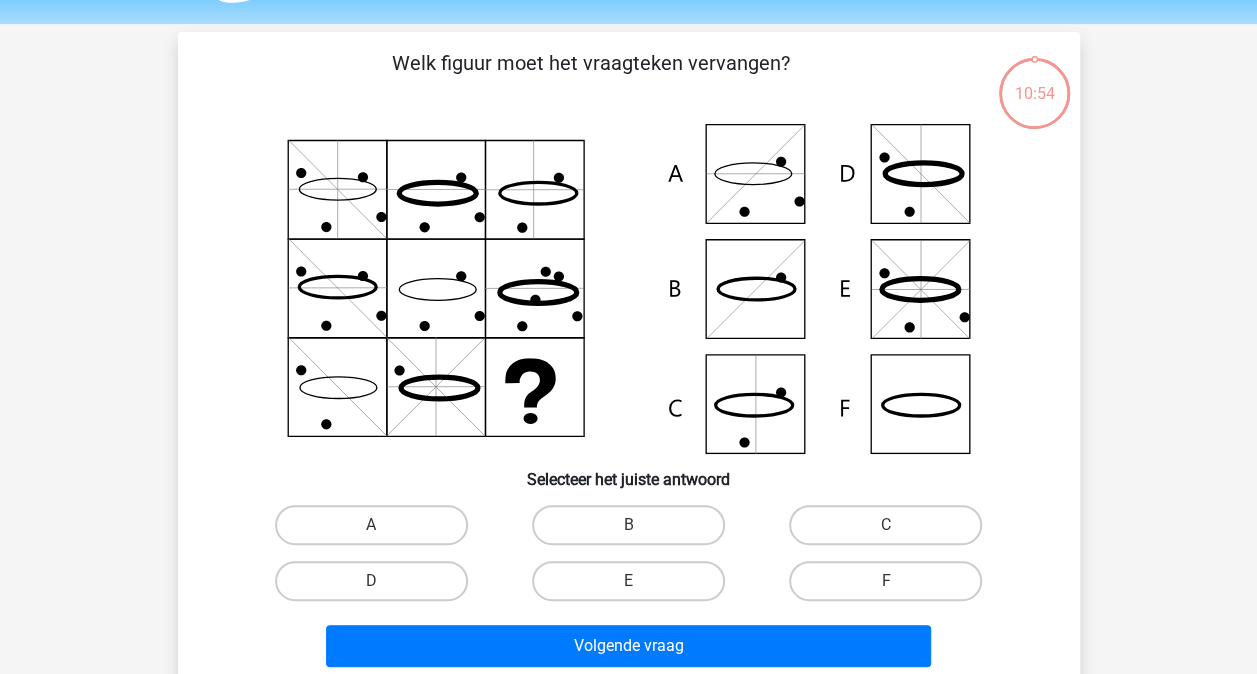 scroll, scrollTop: 92, scrollLeft: 0, axis: vertical 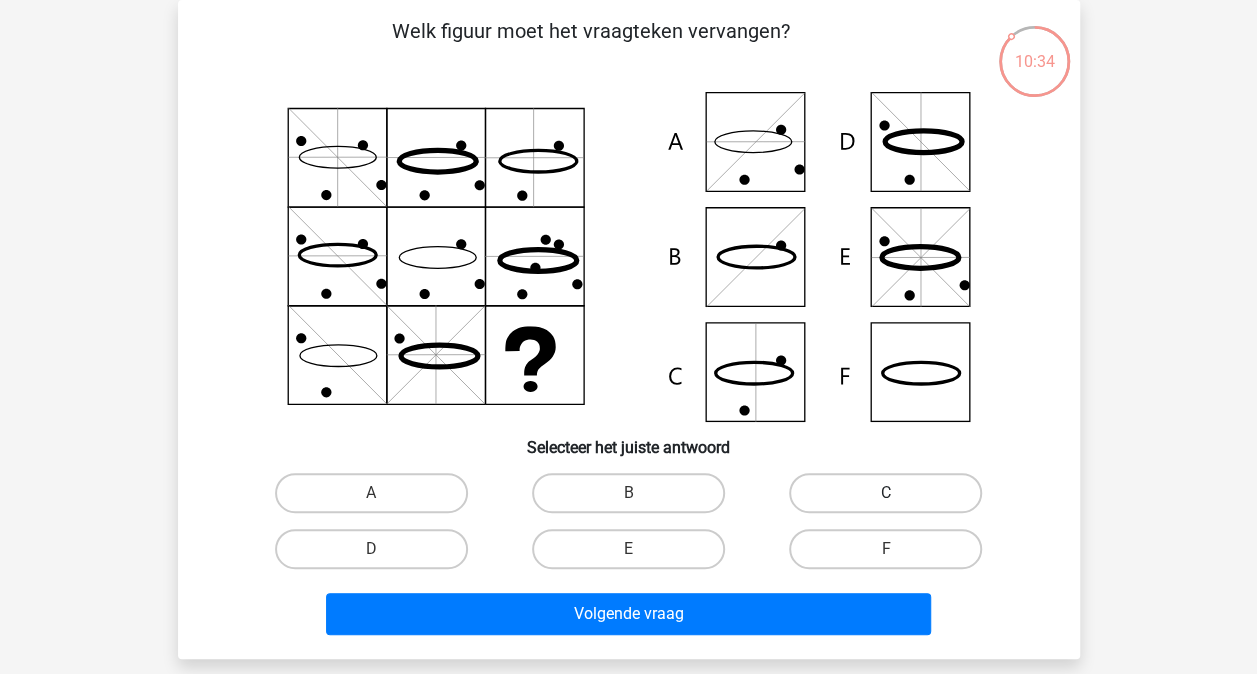 click on "C" at bounding box center [885, 493] 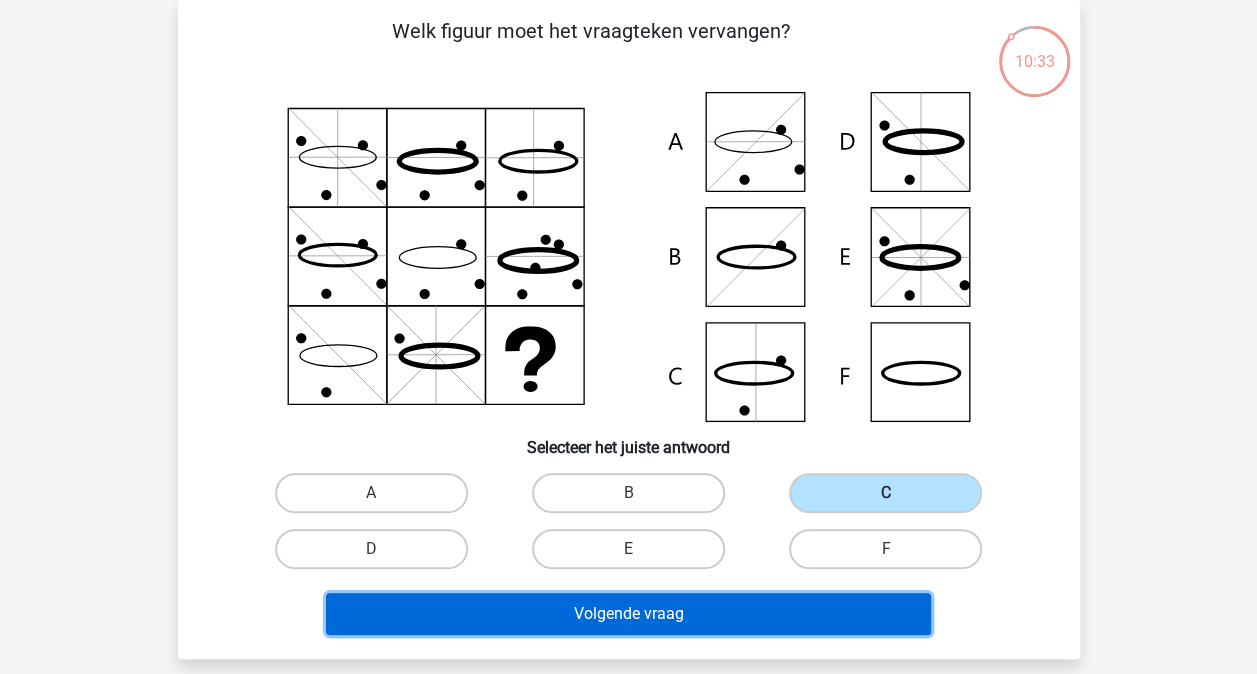 click on "Volgende vraag" at bounding box center [628, 614] 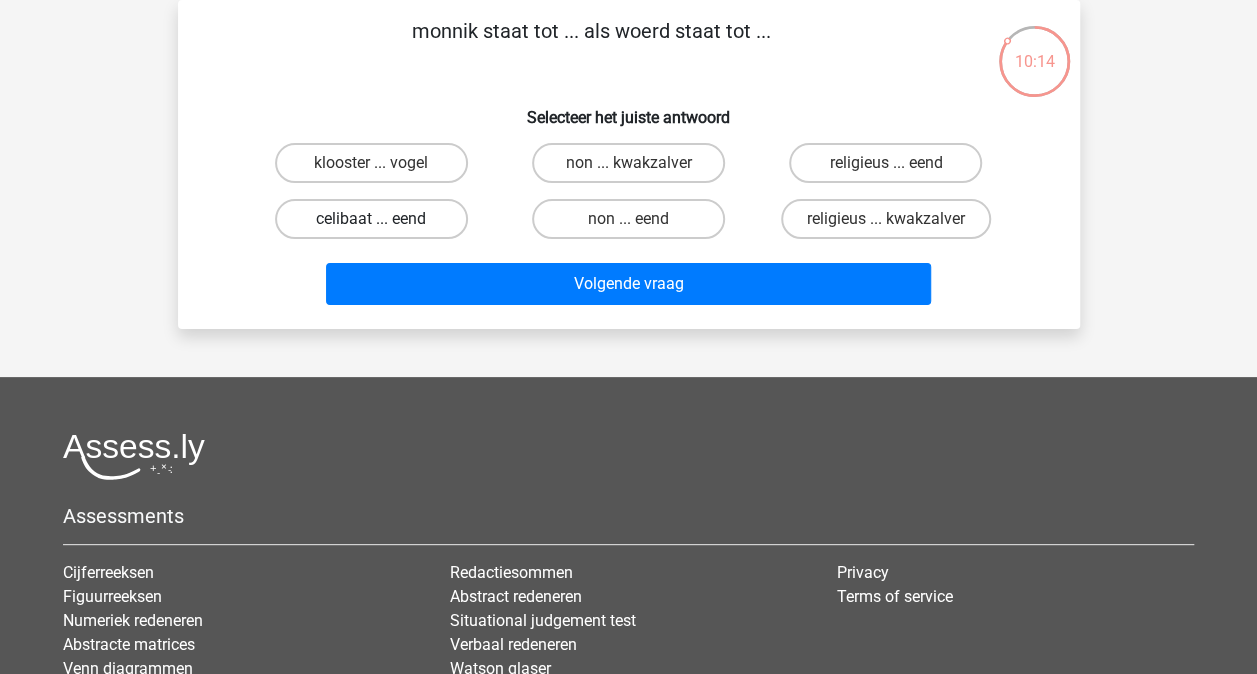 click on "celibaat ... eend" at bounding box center (371, 219) 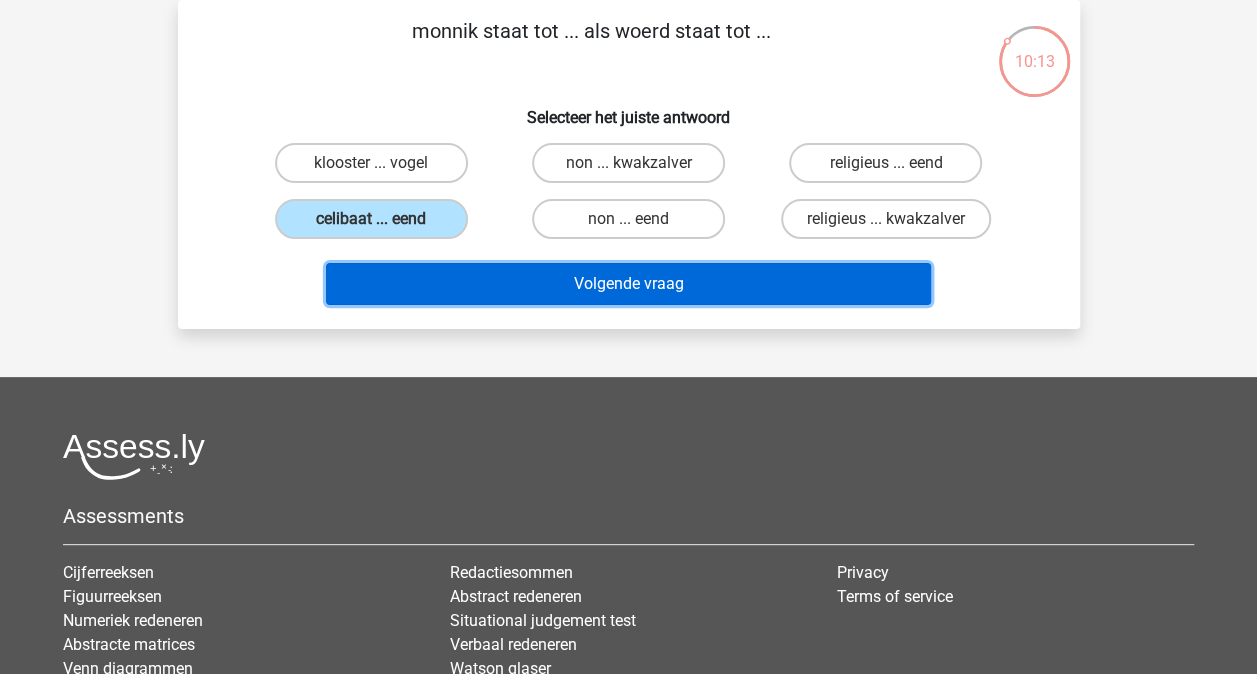 click on "Volgende vraag" at bounding box center [628, 284] 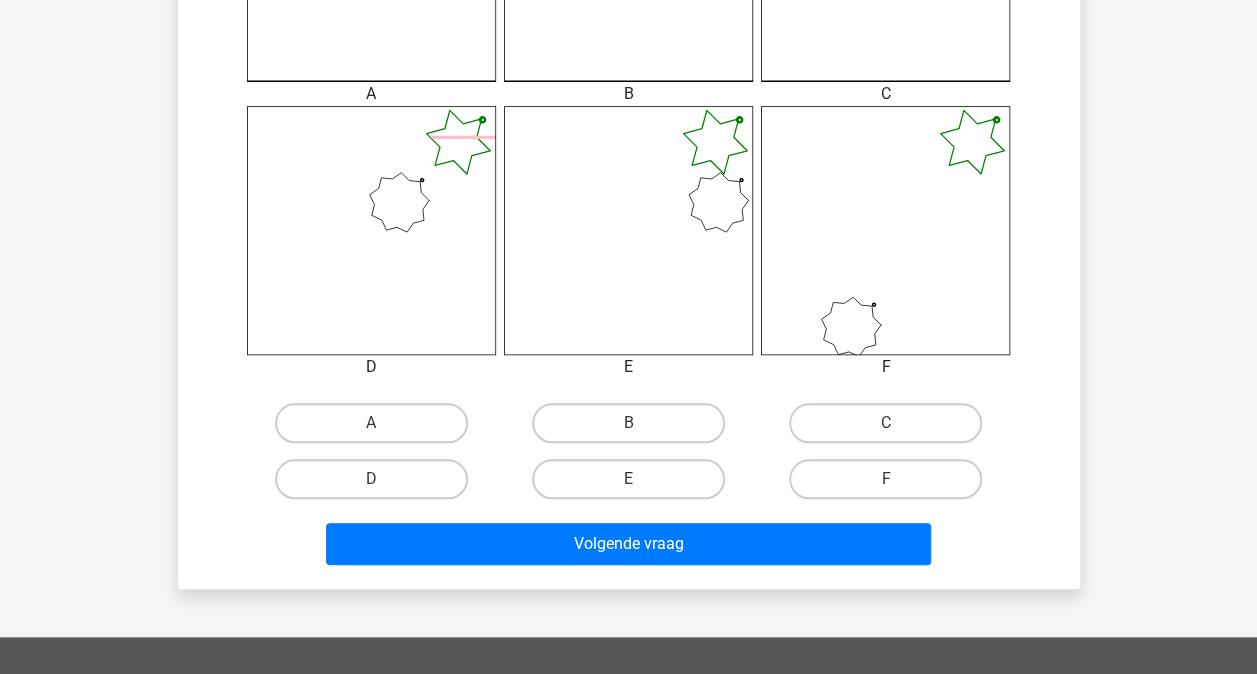scroll, scrollTop: 734, scrollLeft: 0, axis: vertical 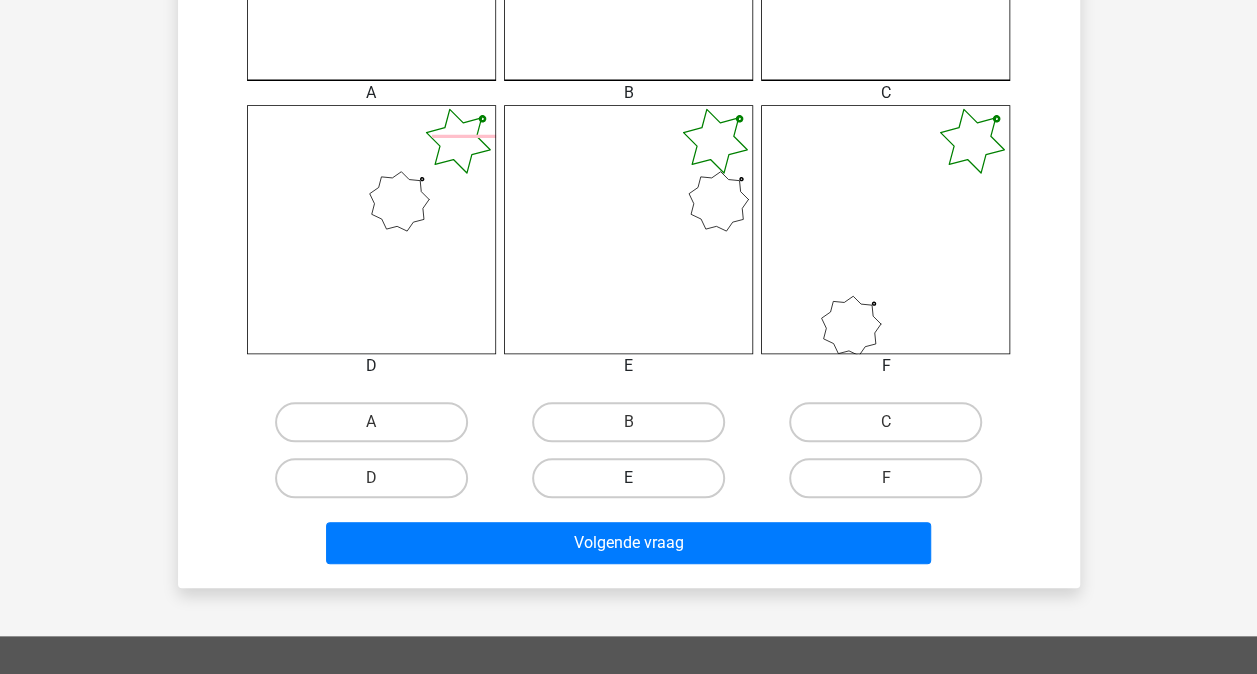 click on "E" at bounding box center [628, 478] 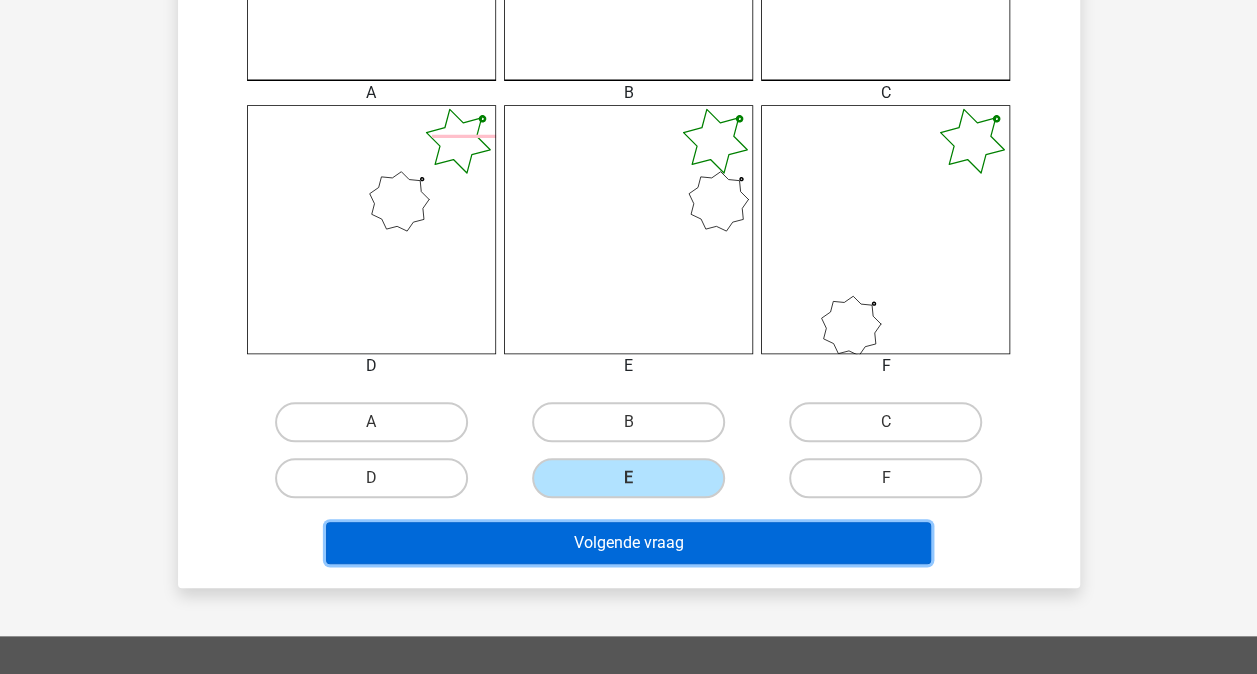 click on "Volgende vraag" at bounding box center [628, 543] 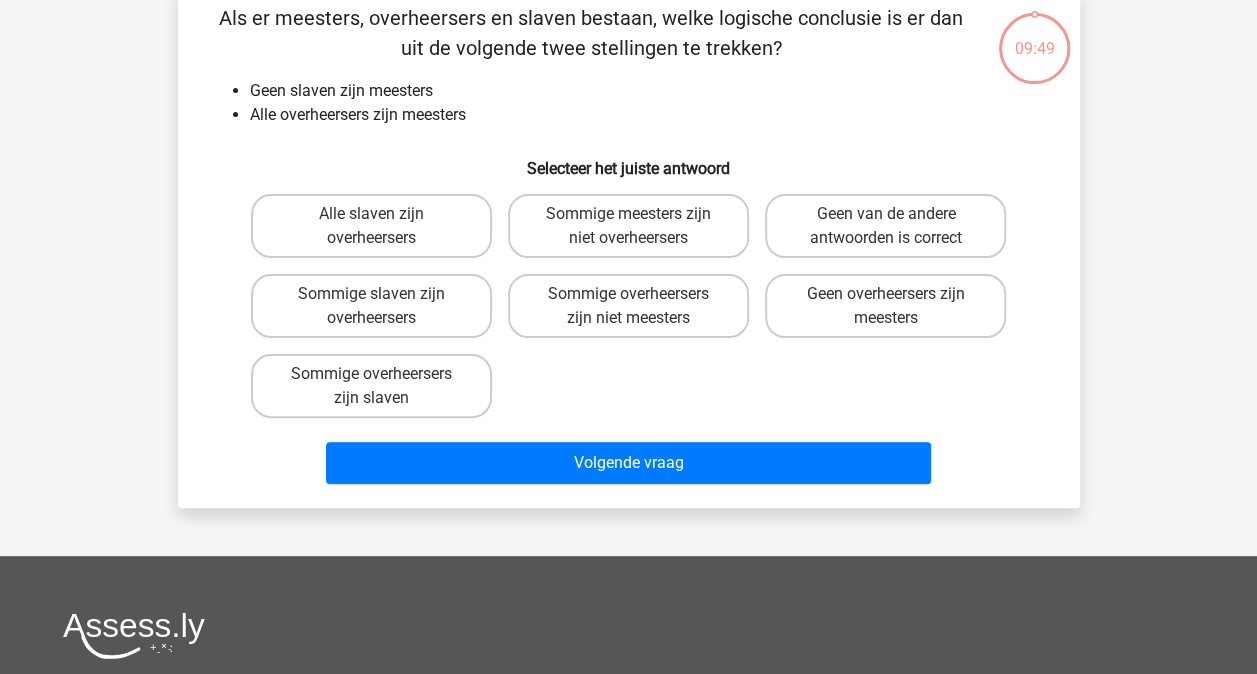 scroll, scrollTop: 92, scrollLeft: 0, axis: vertical 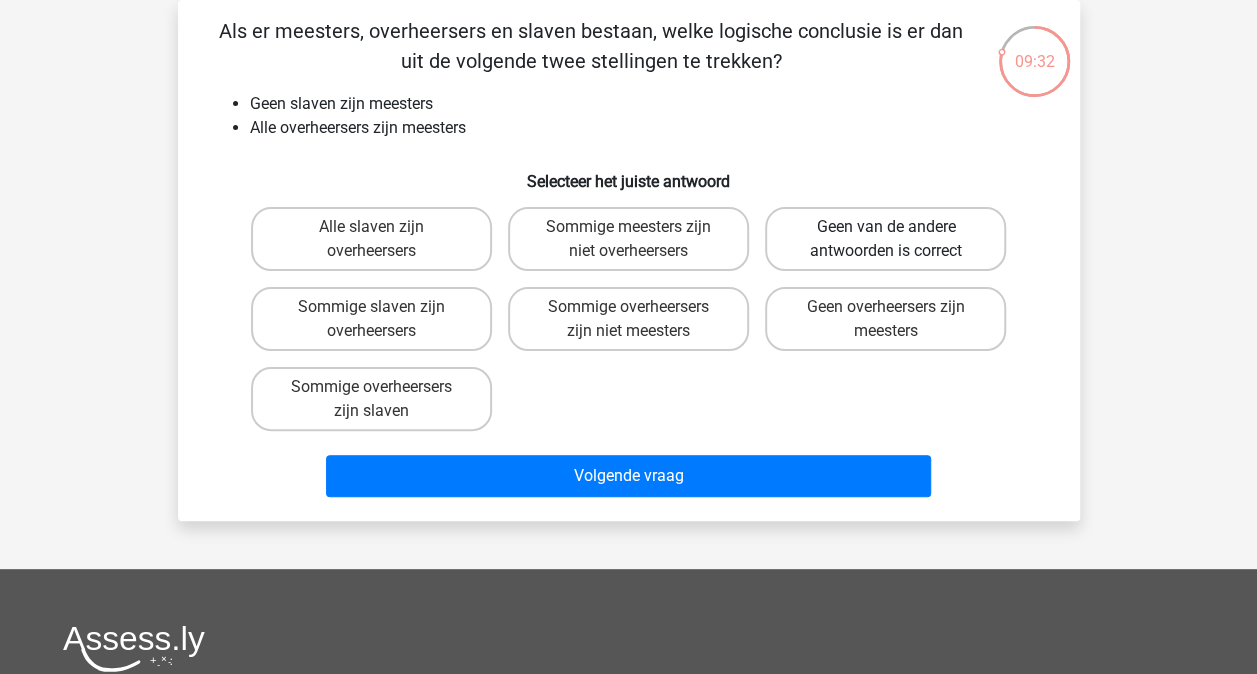 click on "Geen van de andere antwoorden is correct" at bounding box center (885, 239) 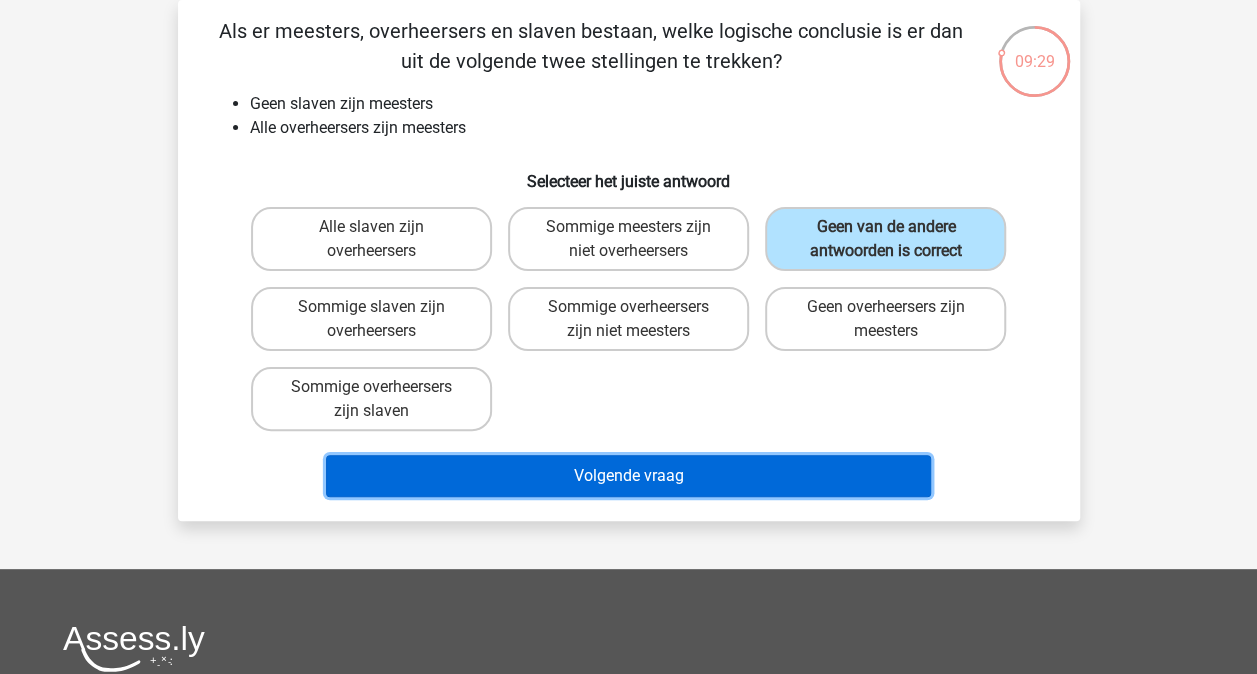 click on "Volgende vraag" at bounding box center [628, 476] 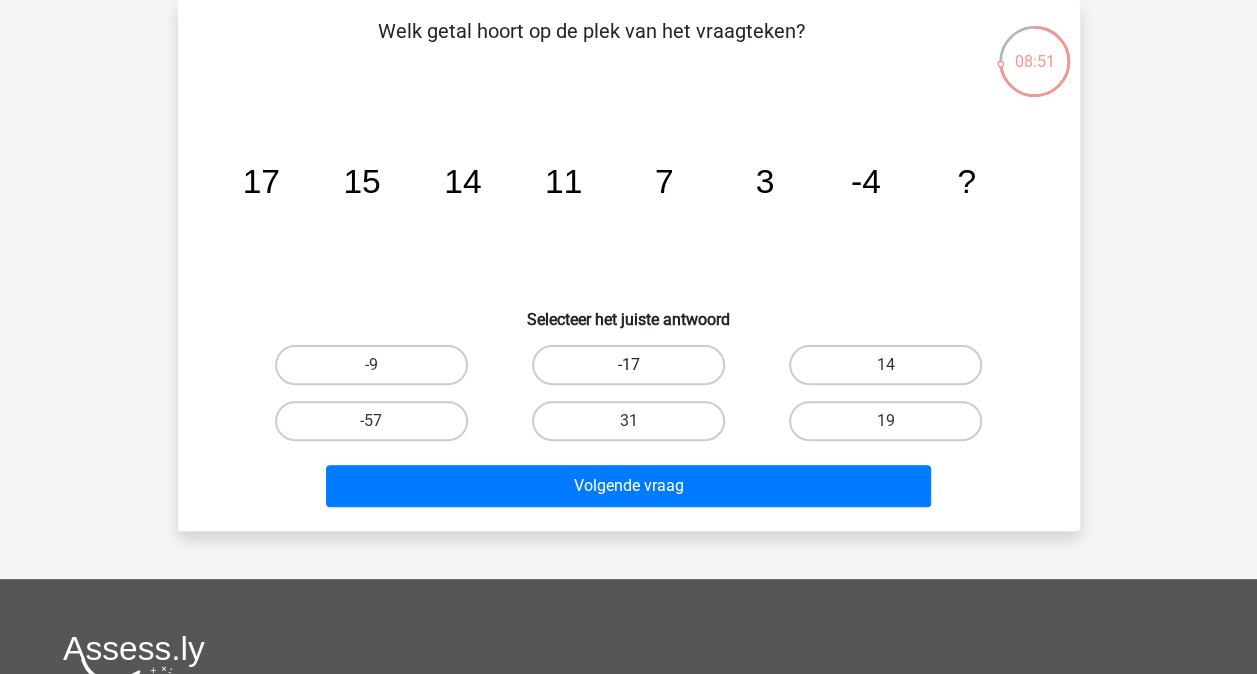 click on "-17" at bounding box center (628, 365) 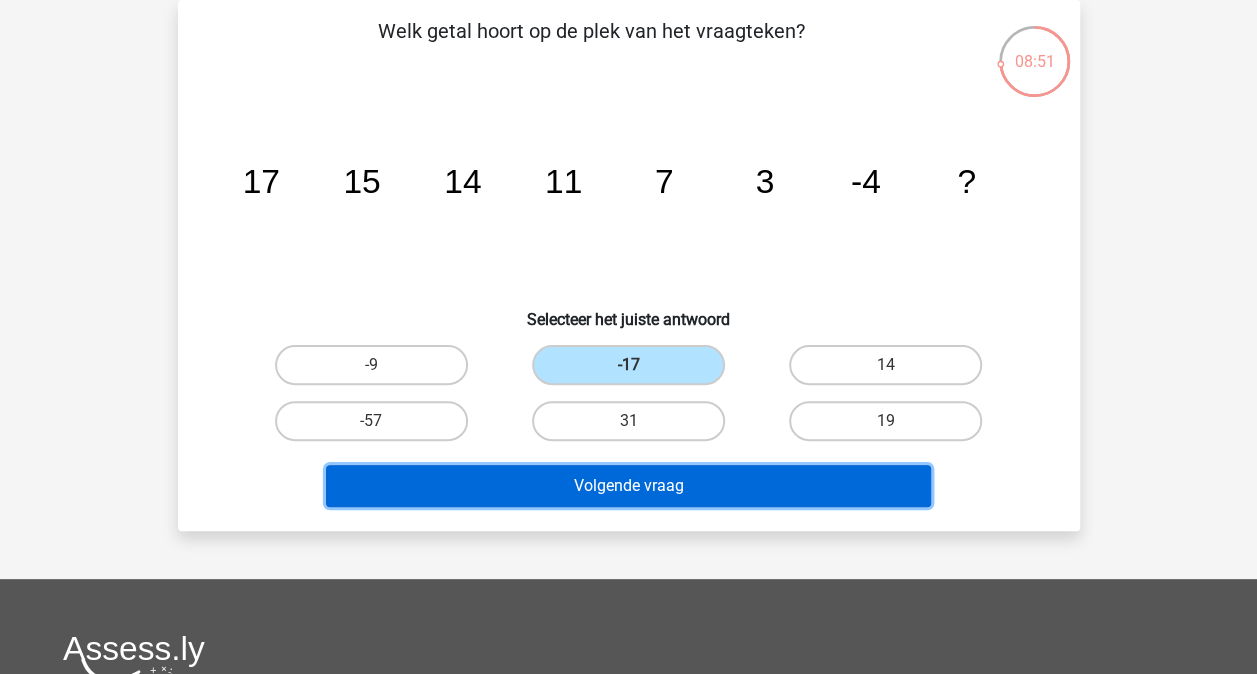click on "Volgende vraag" at bounding box center (628, 486) 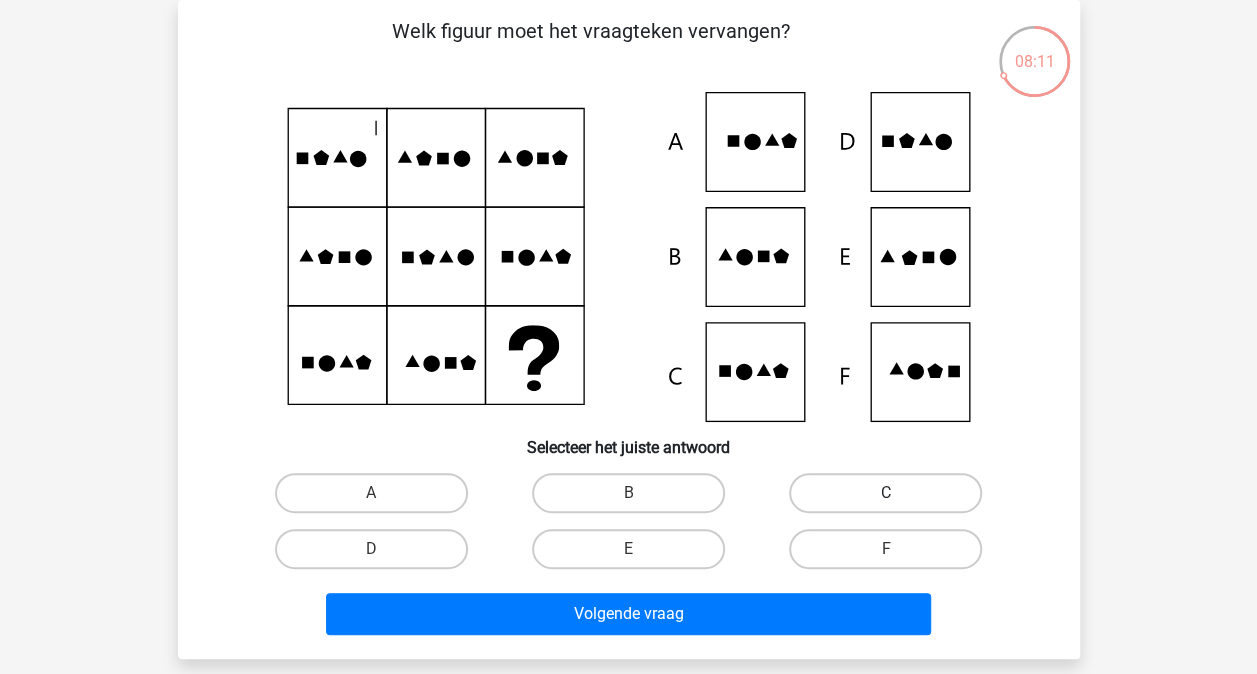 click on "C" at bounding box center [885, 493] 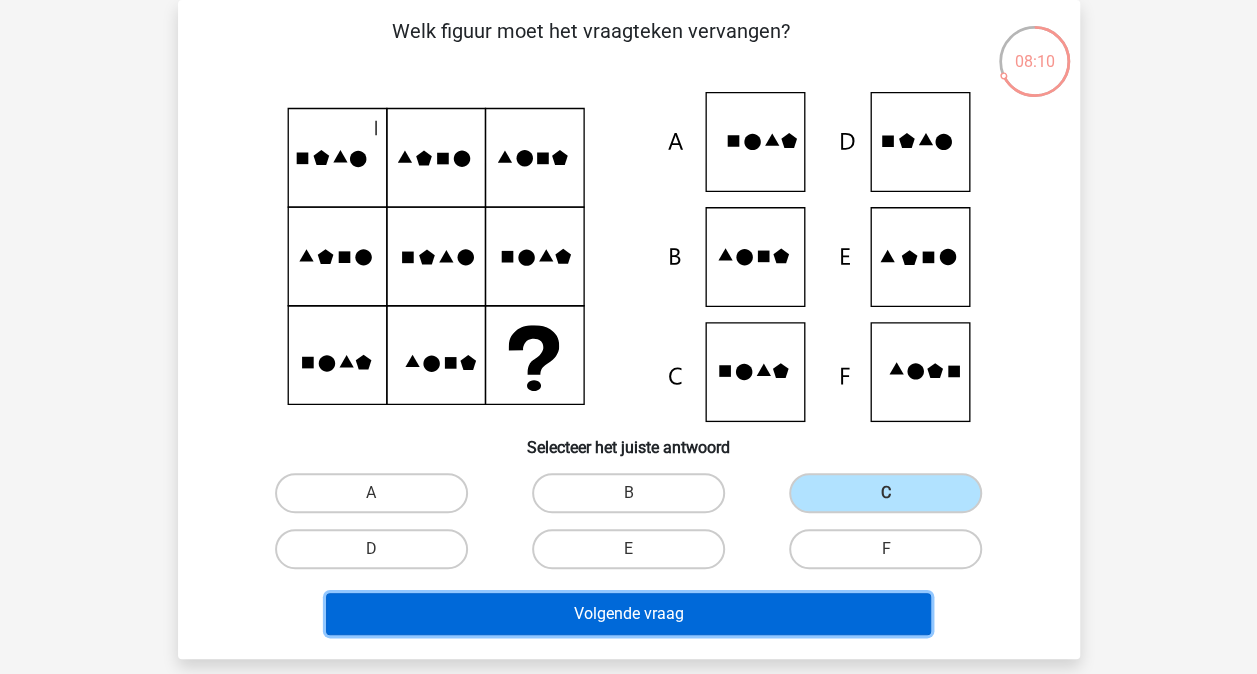 click on "Volgende vraag" at bounding box center (628, 614) 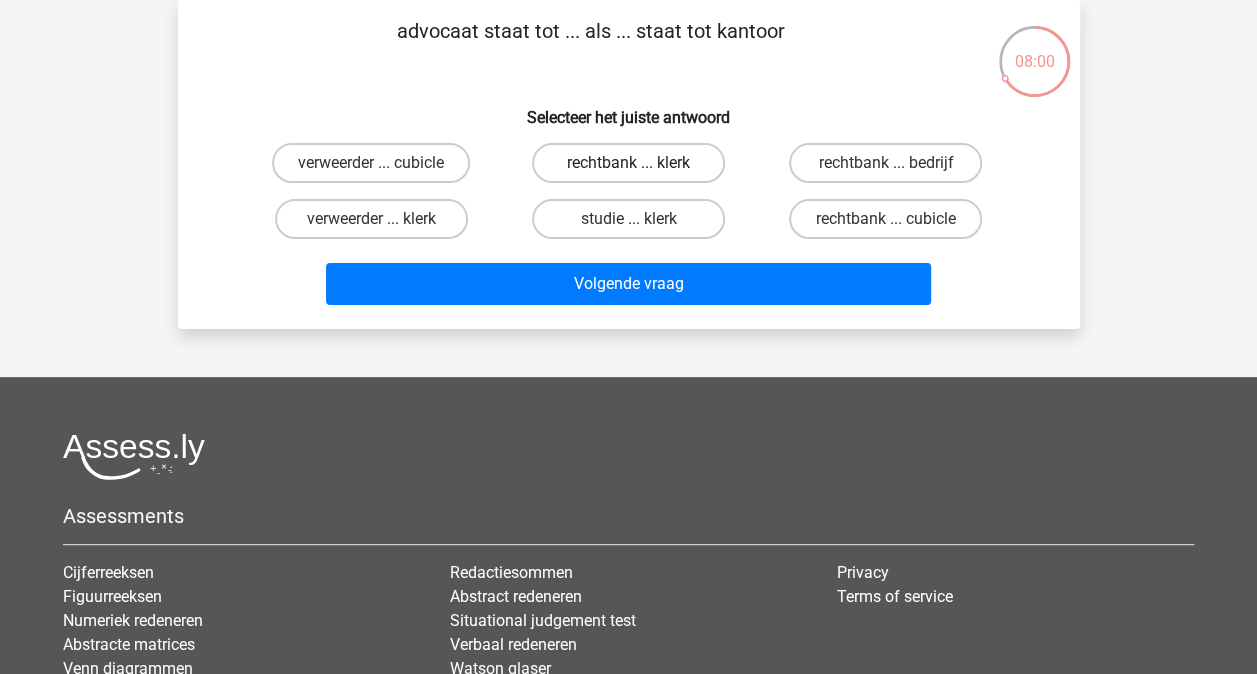 click on "rechtbank ... klerk" at bounding box center (628, 163) 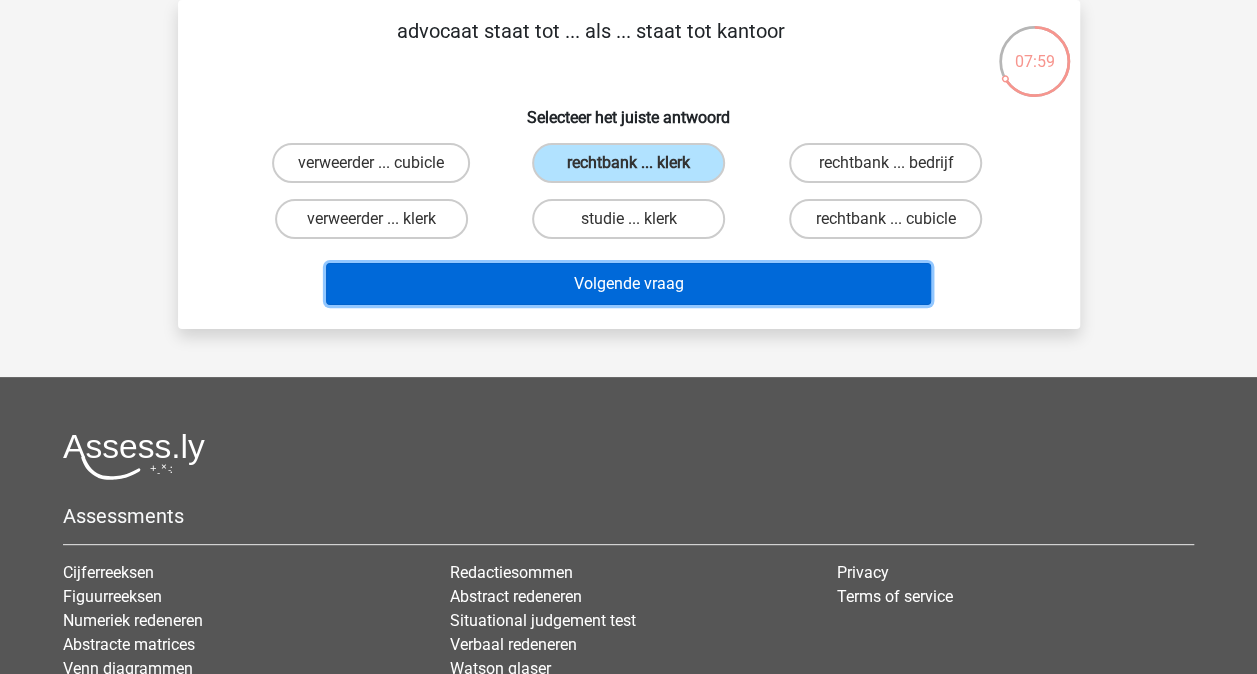click on "Volgende vraag" at bounding box center [628, 284] 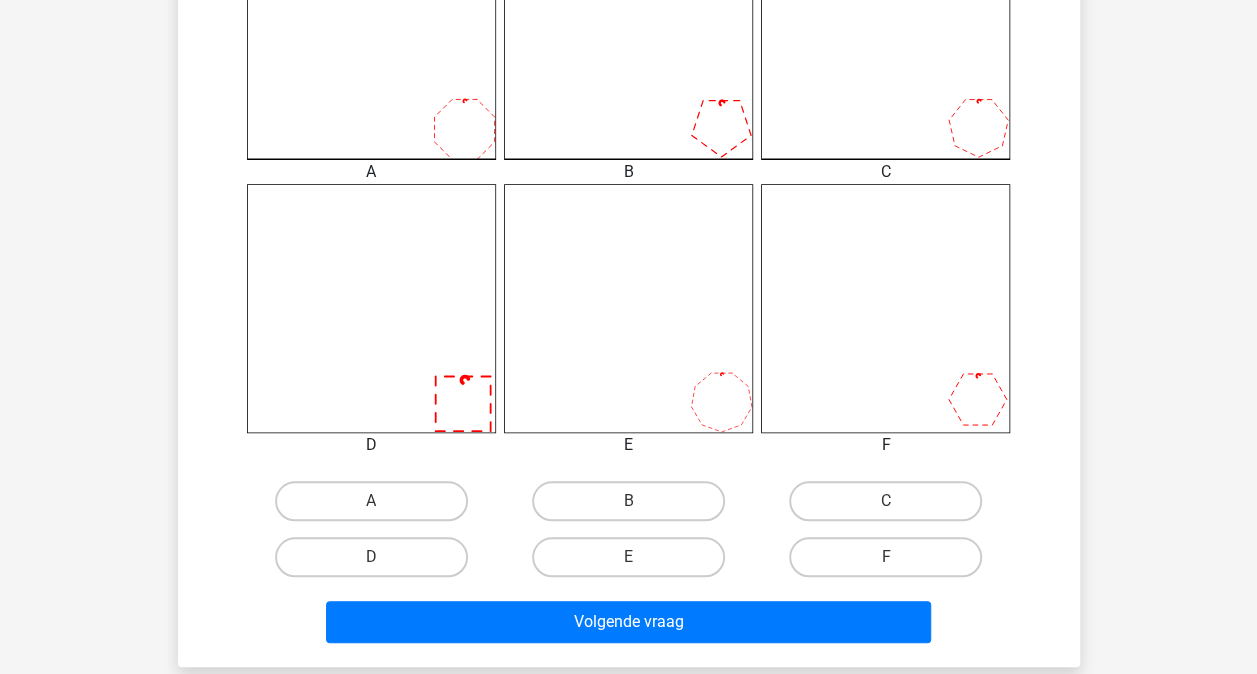 scroll, scrollTop: 667, scrollLeft: 0, axis: vertical 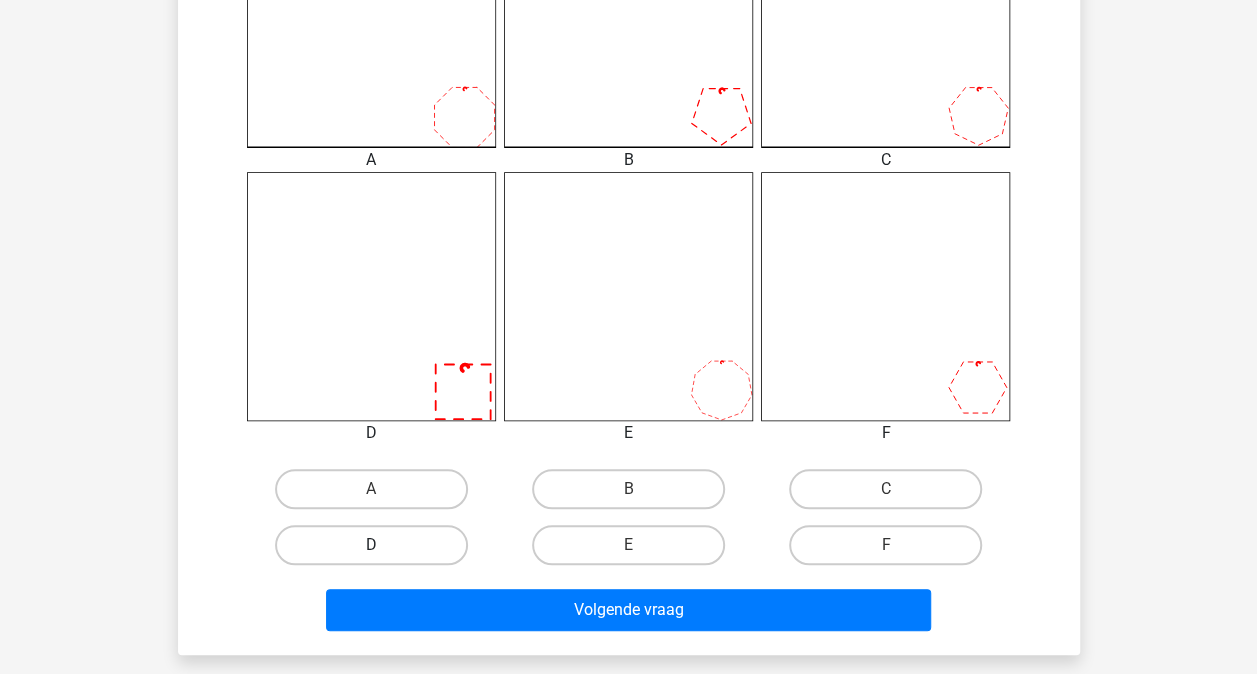 click on "D" at bounding box center (371, 545) 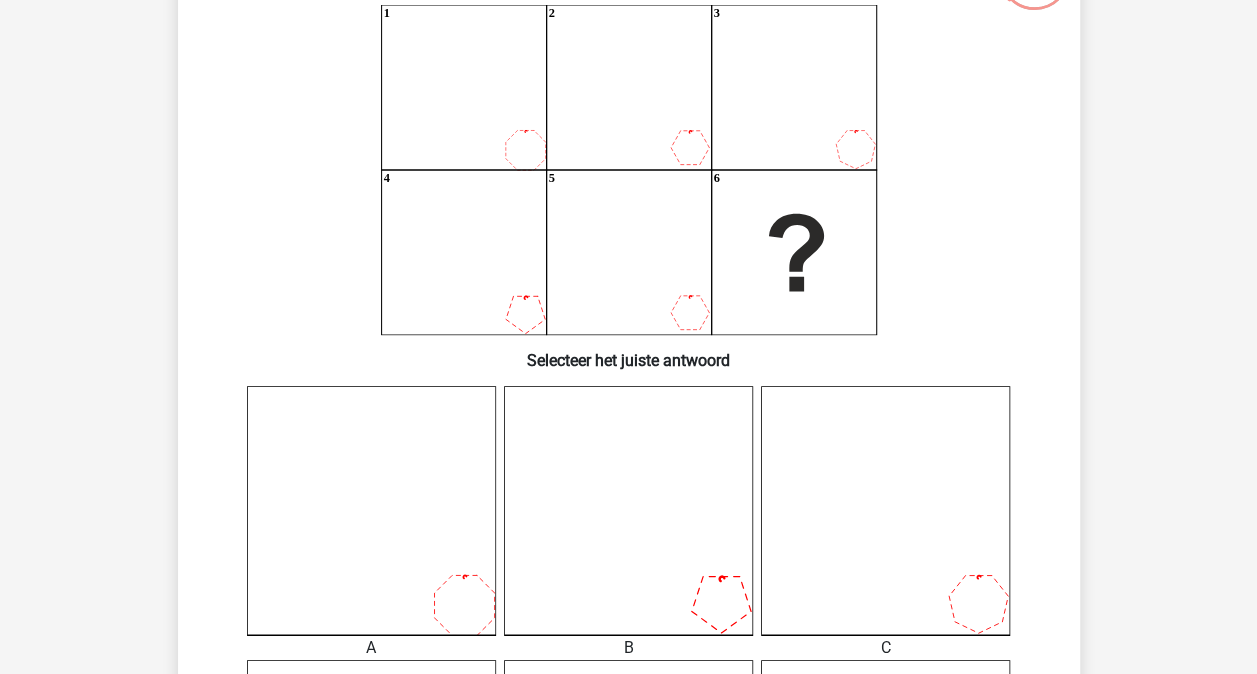 scroll, scrollTop: 178, scrollLeft: 0, axis: vertical 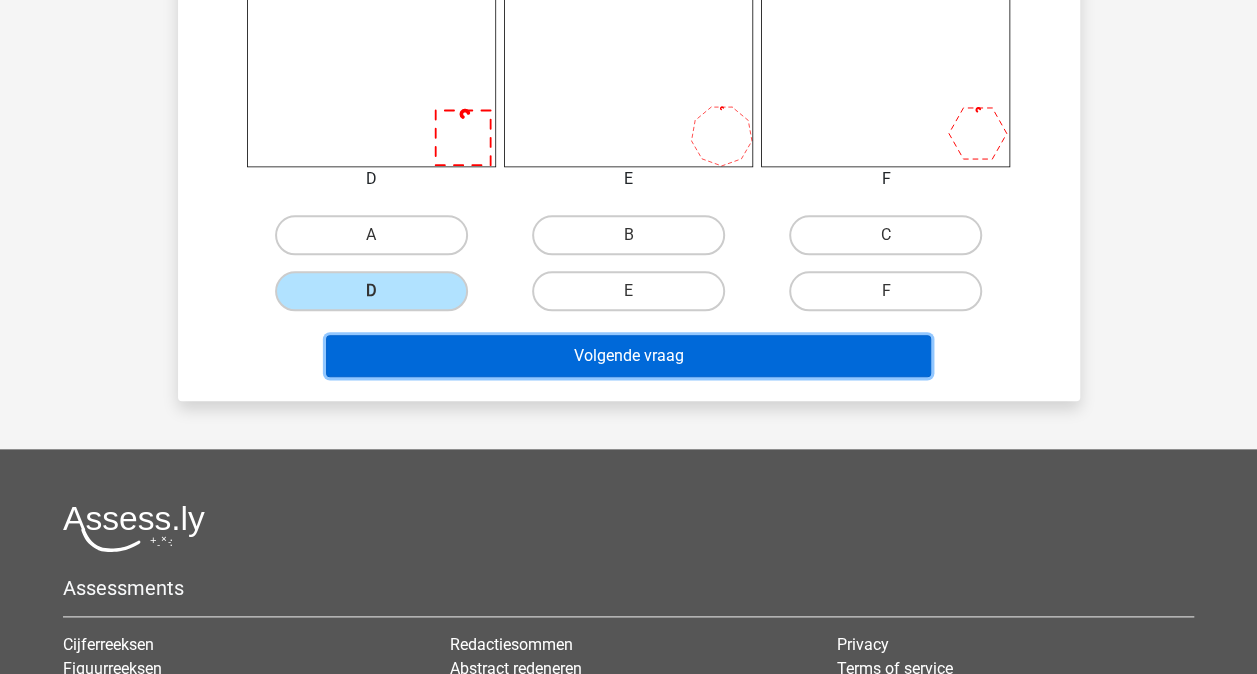 click on "Volgende vraag" at bounding box center [628, 356] 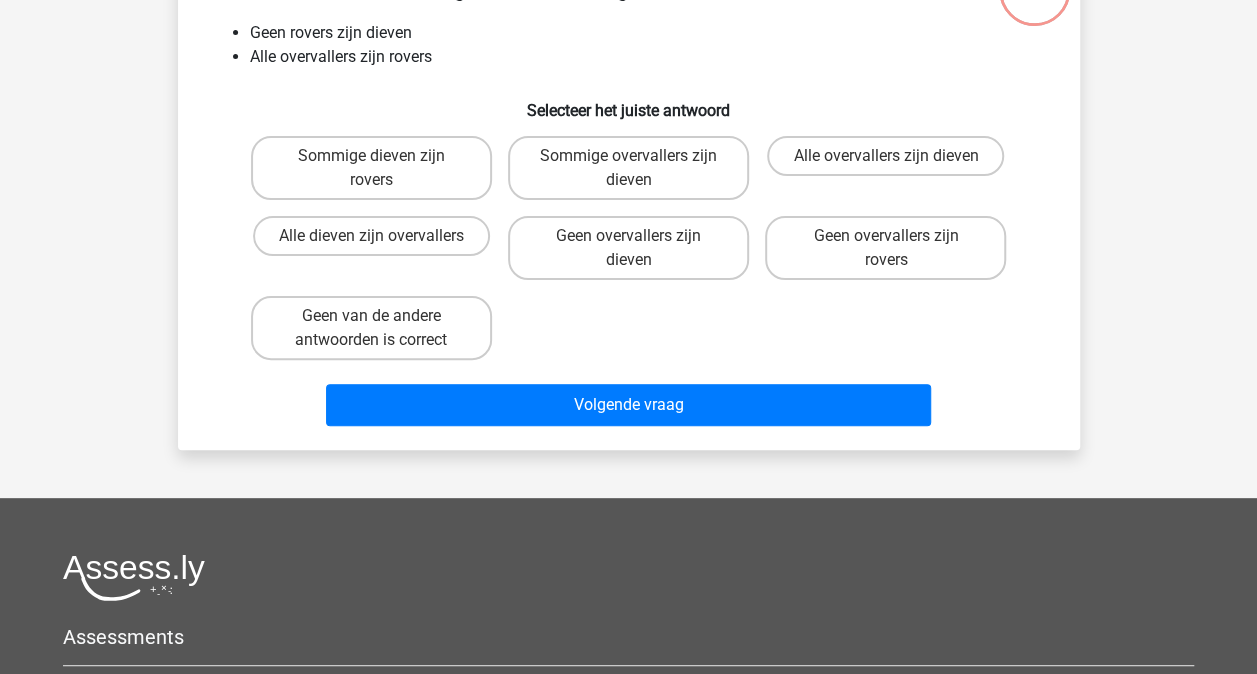 scroll, scrollTop: 92, scrollLeft: 0, axis: vertical 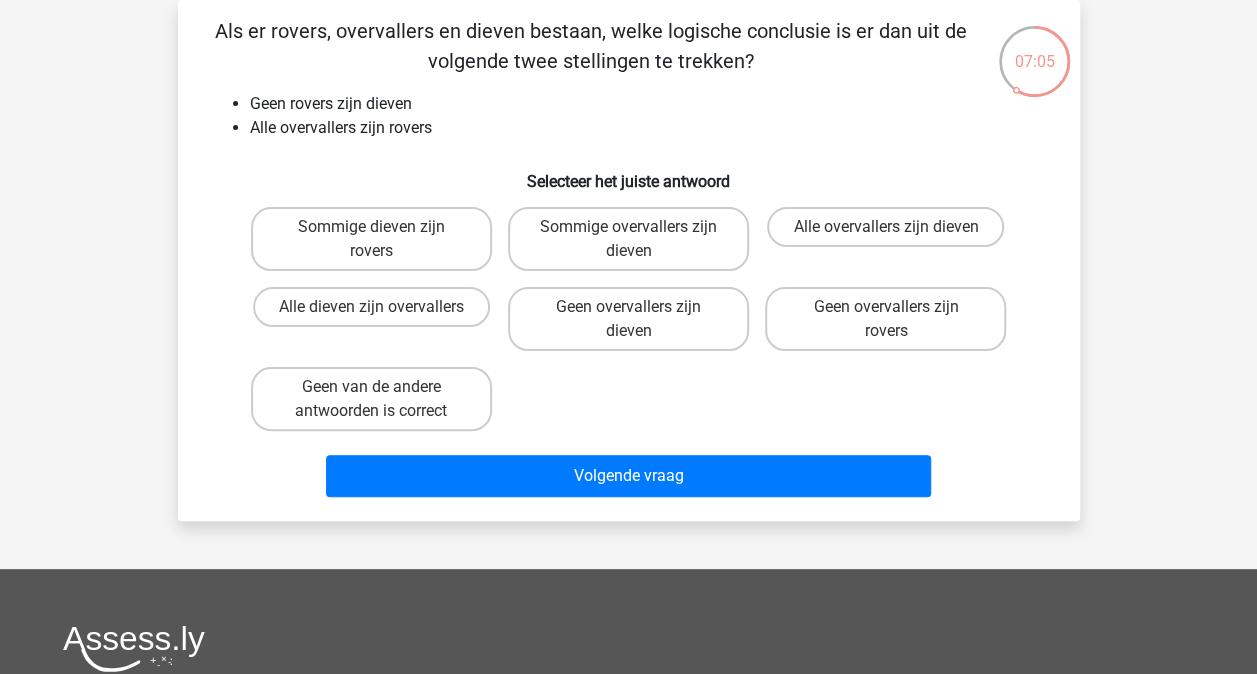 click on "Geen van de andere antwoorden is correct" at bounding box center [377, 393] 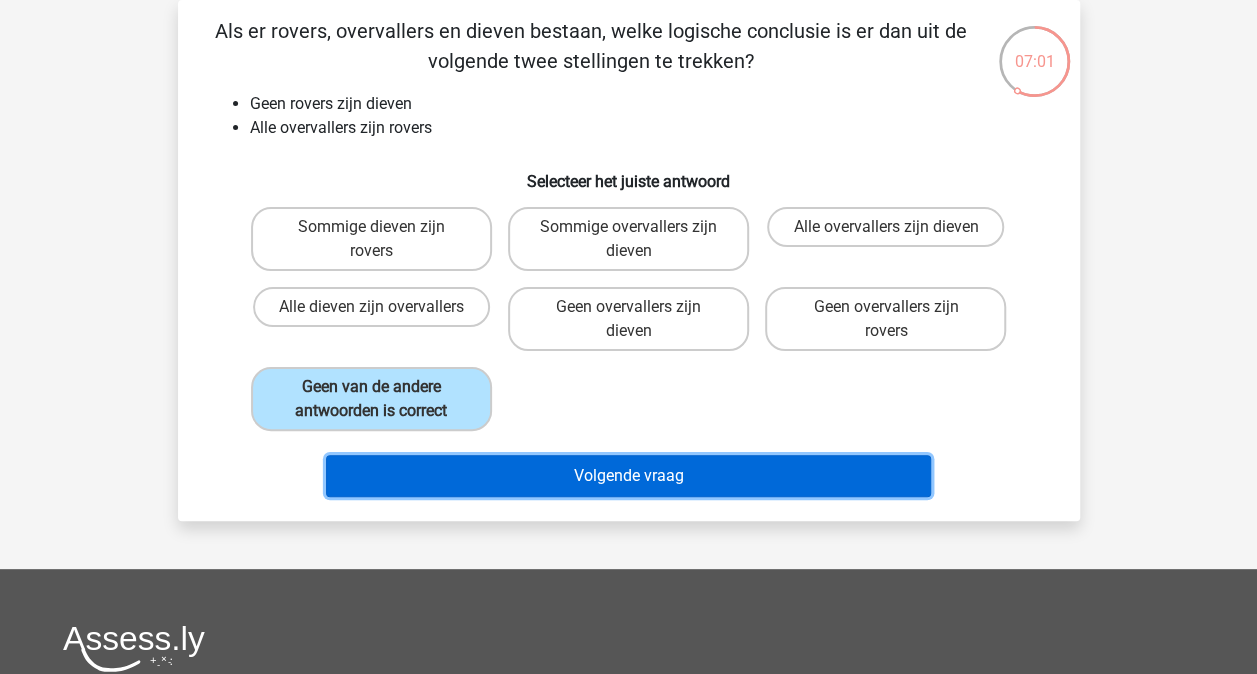 click on "Volgende vraag" at bounding box center (628, 476) 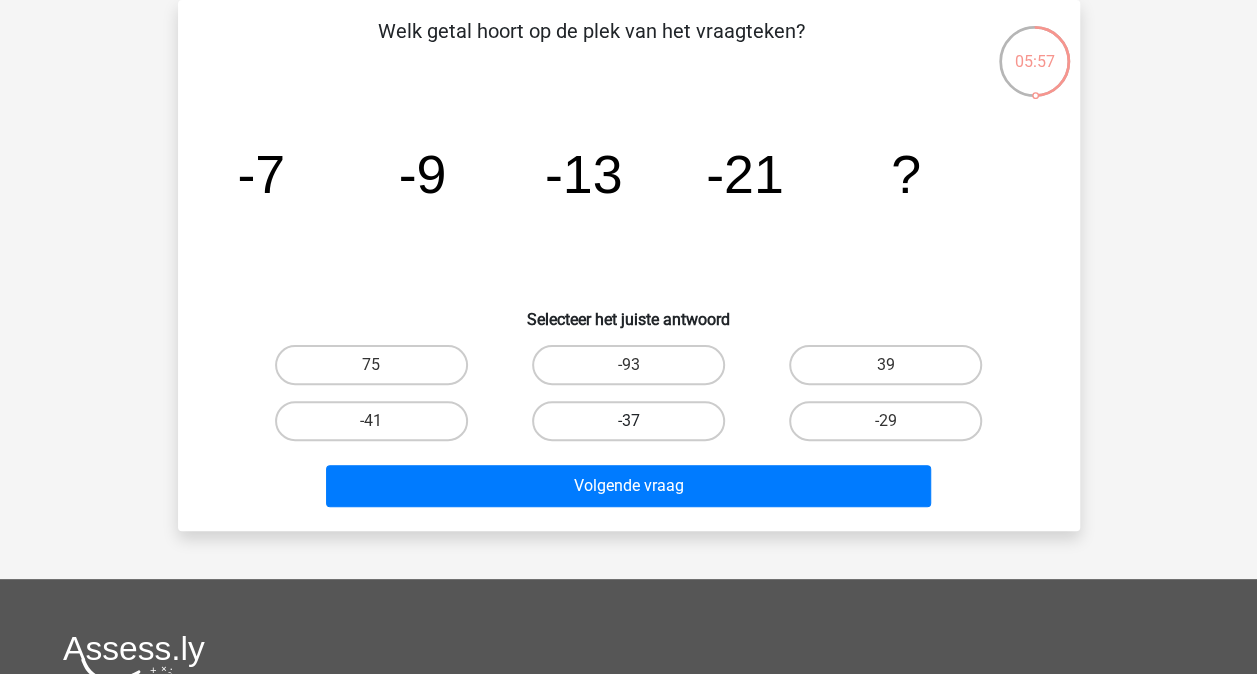 click on "-37" at bounding box center (634, 427) 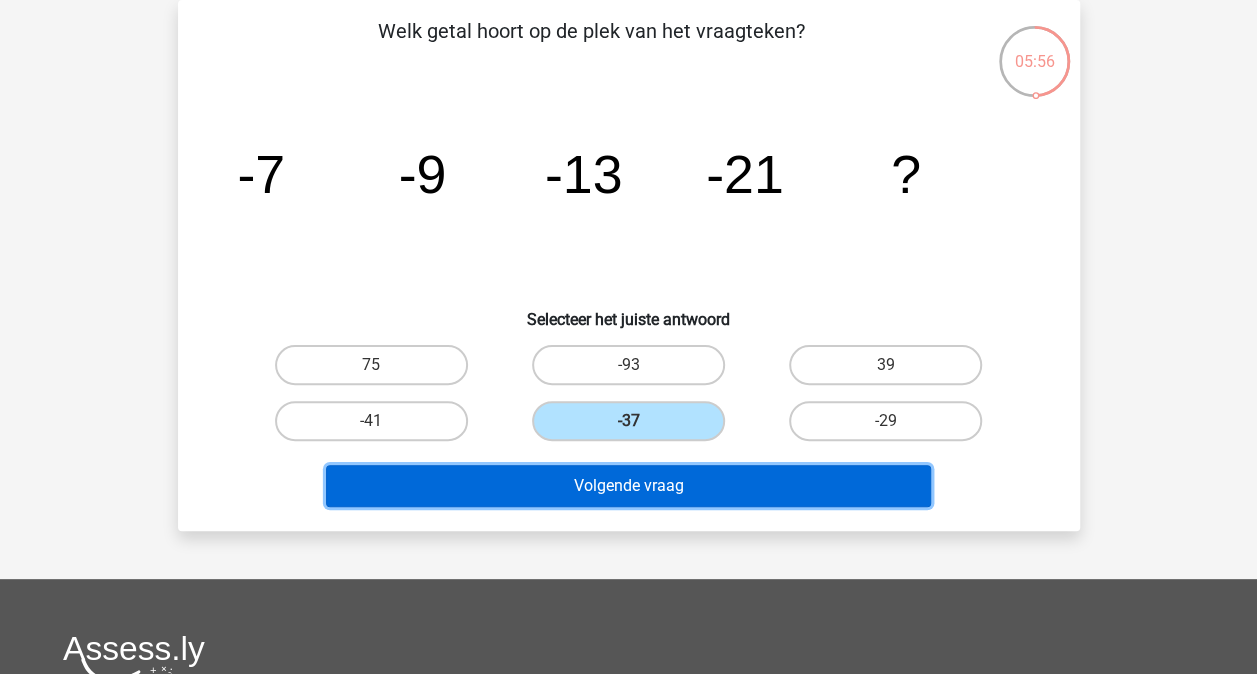 click on "Volgende vraag" at bounding box center (628, 486) 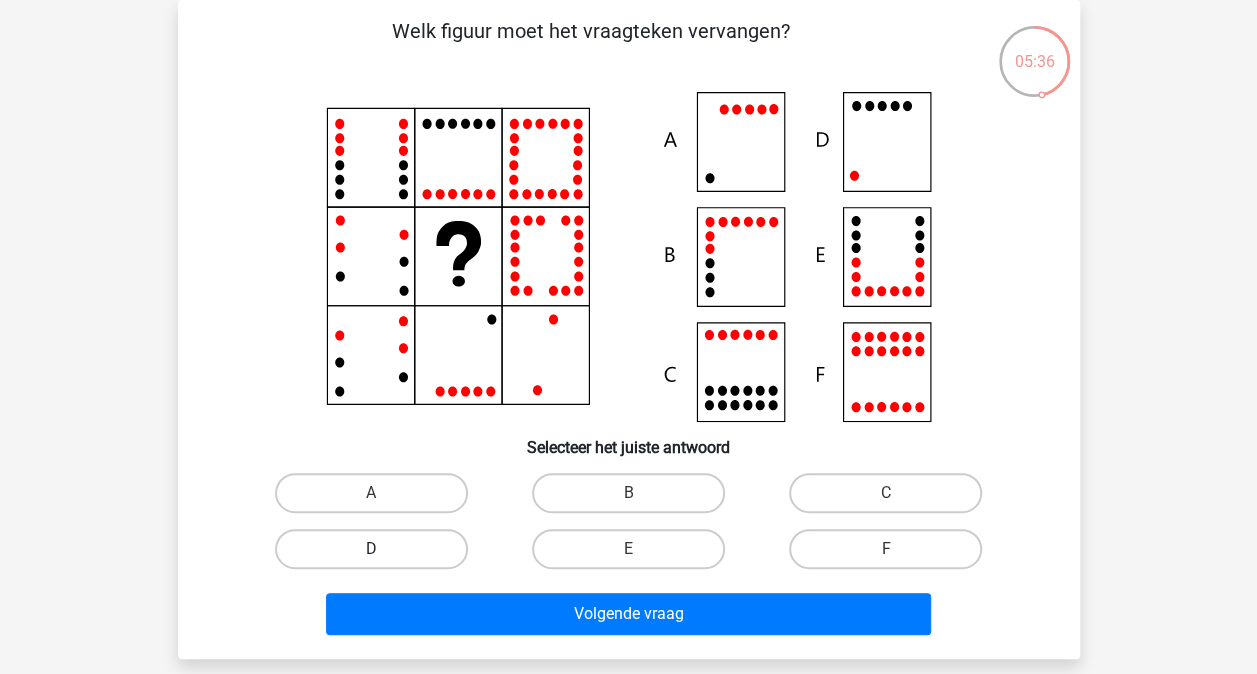 click on "D" at bounding box center [371, 549] 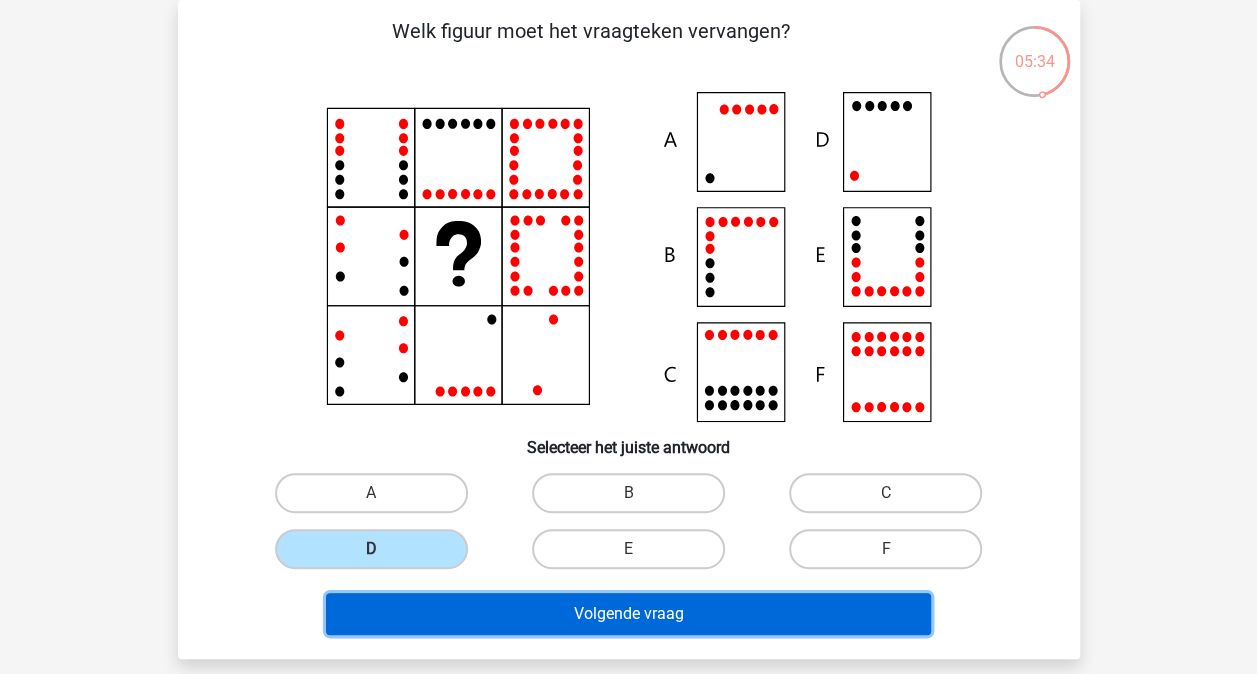 click on "Volgende vraag" at bounding box center (628, 614) 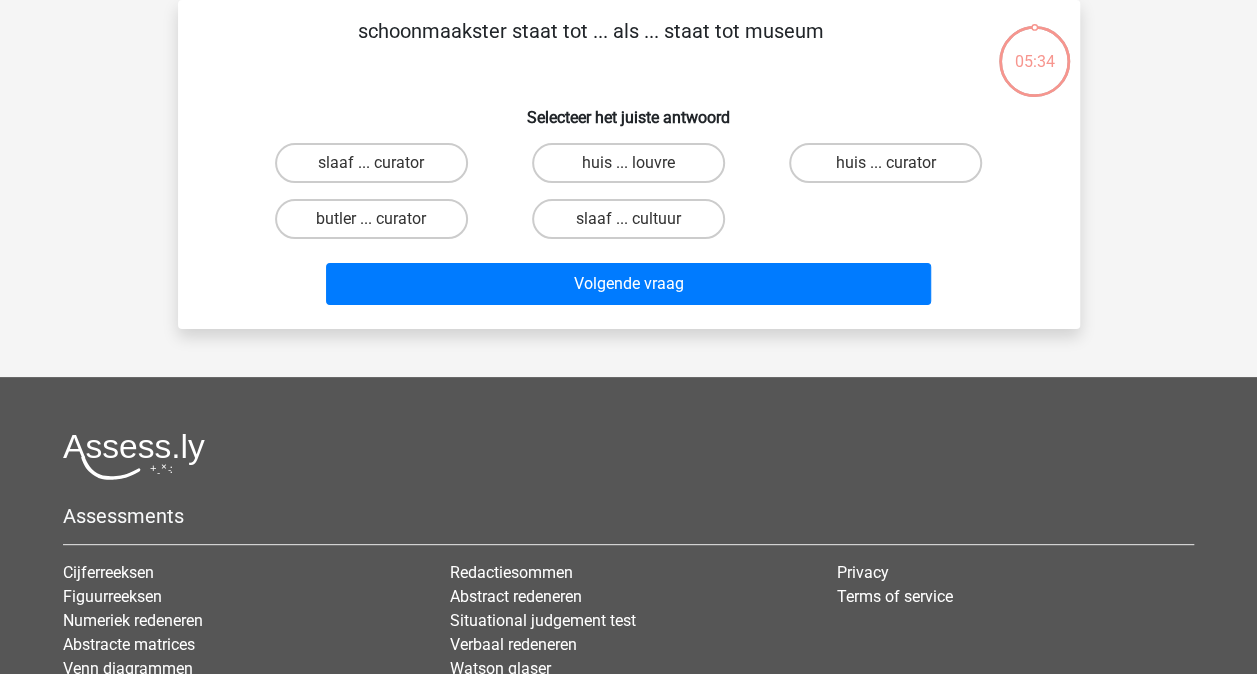 click on "Abstract redeneren" at bounding box center [628, 597] 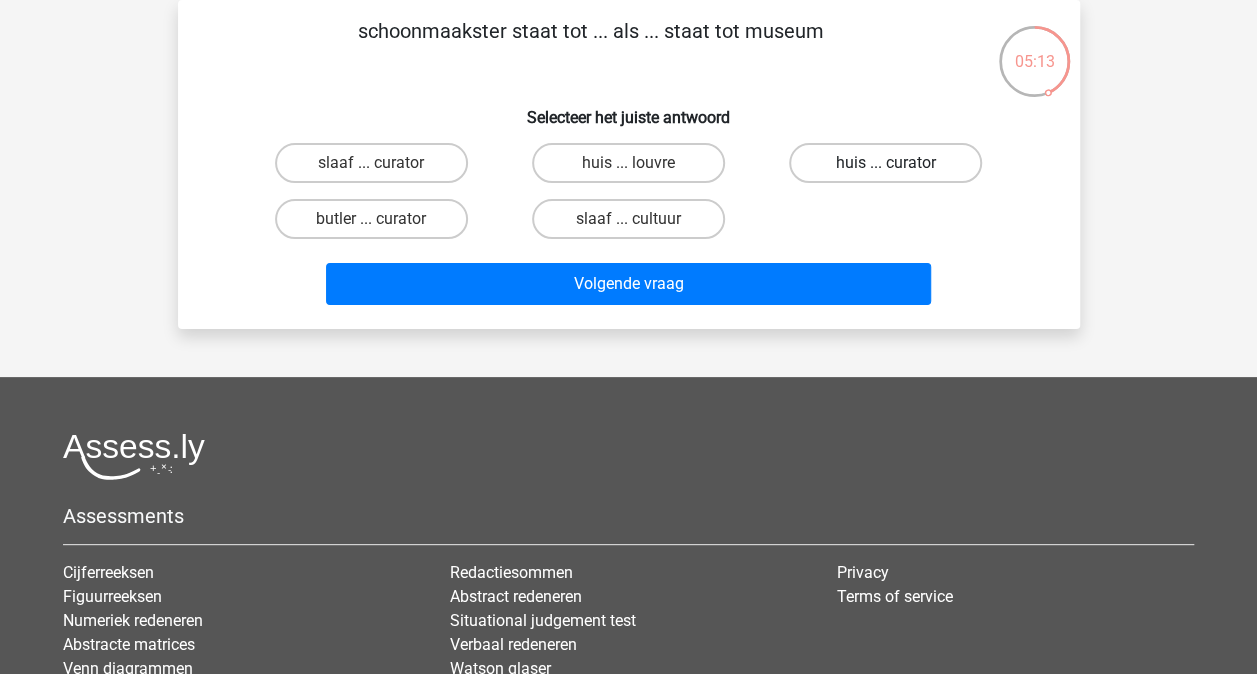 click on "huis ... curator" at bounding box center (885, 163) 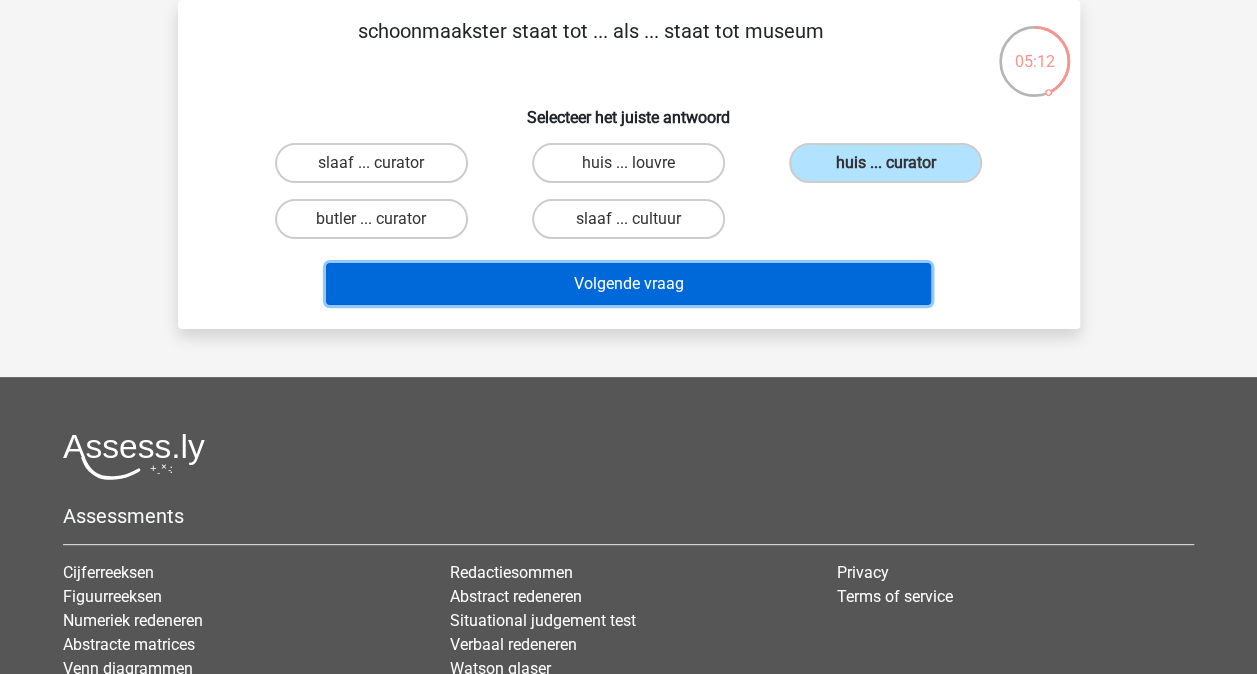 click on "Volgende vraag" at bounding box center [628, 284] 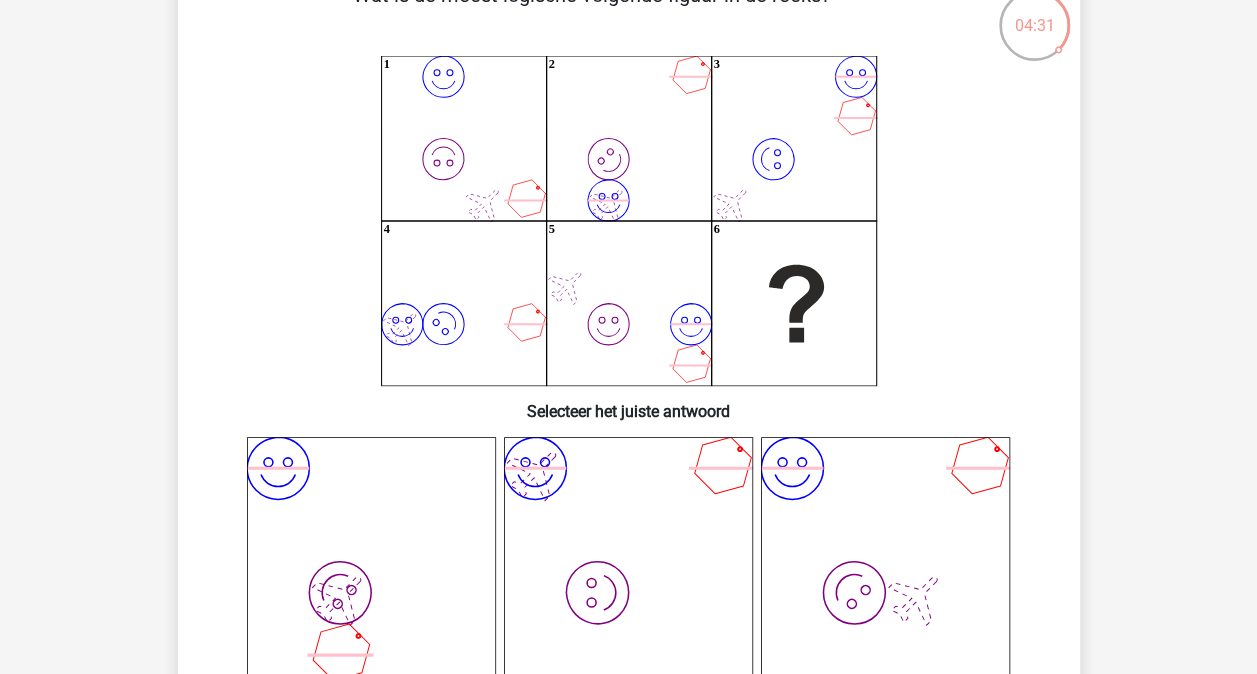 scroll, scrollTop: 129, scrollLeft: 0, axis: vertical 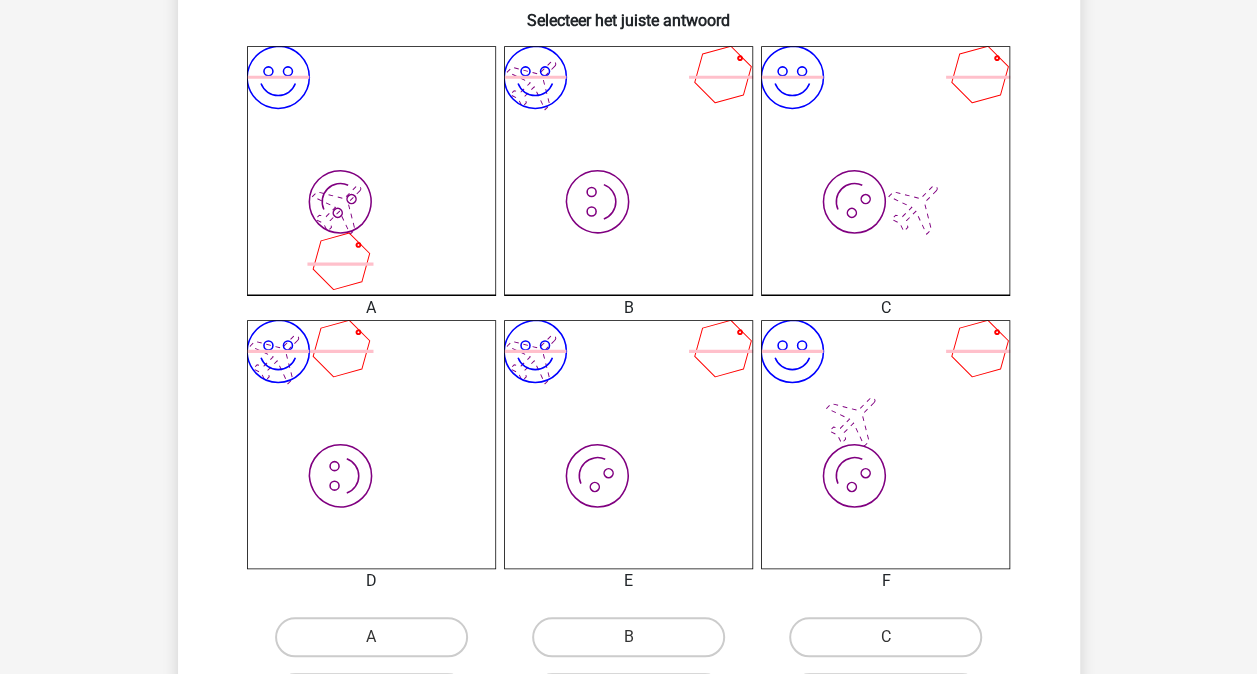 click on "image/svg+xml
image/svg+xml" 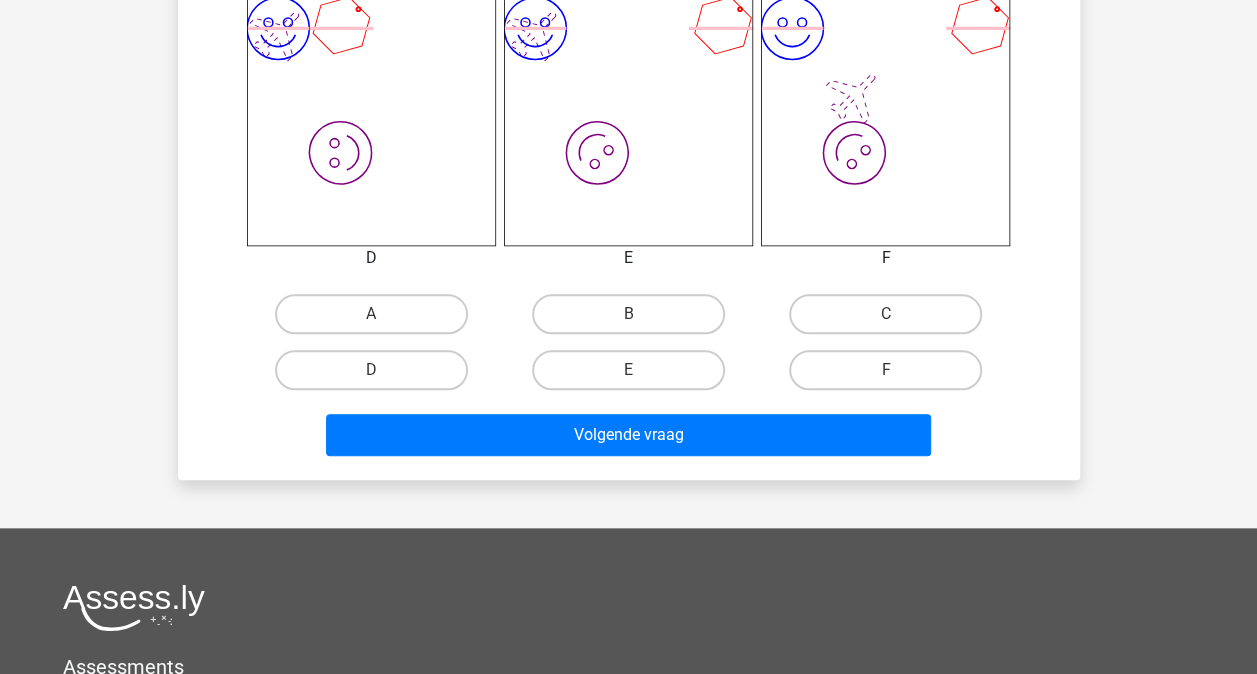 scroll, scrollTop: 843, scrollLeft: 0, axis: vertical 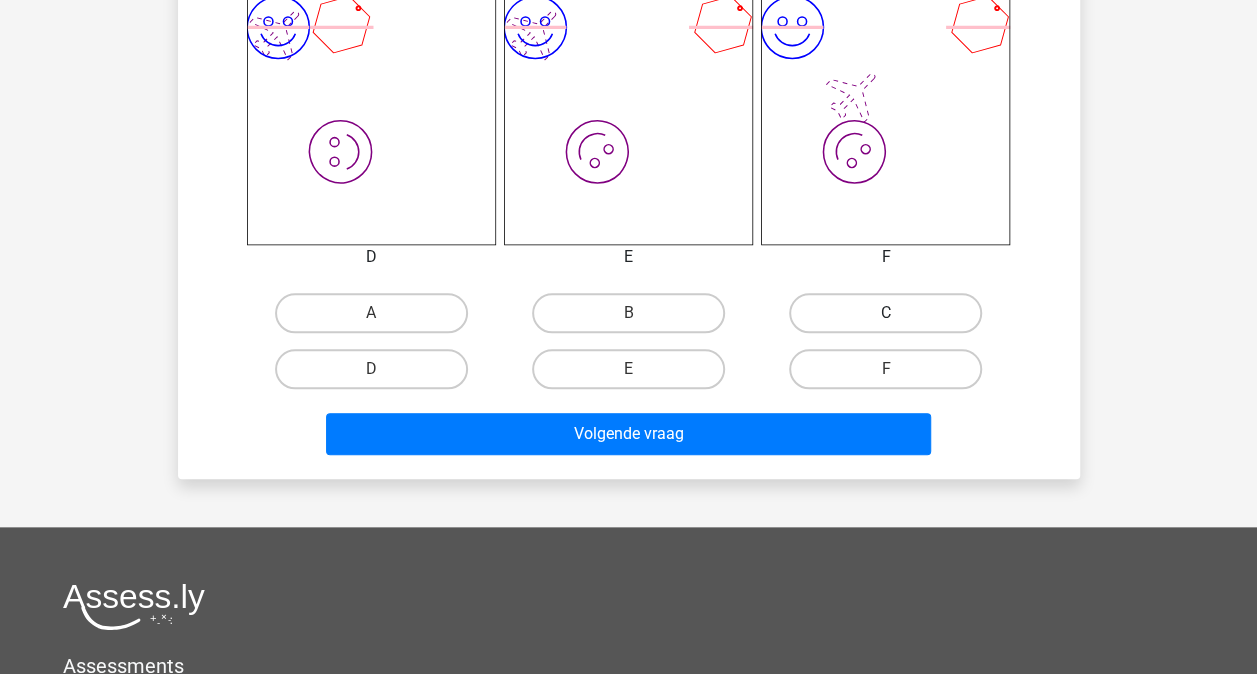 click on "C" at bounding box center (885, 313) 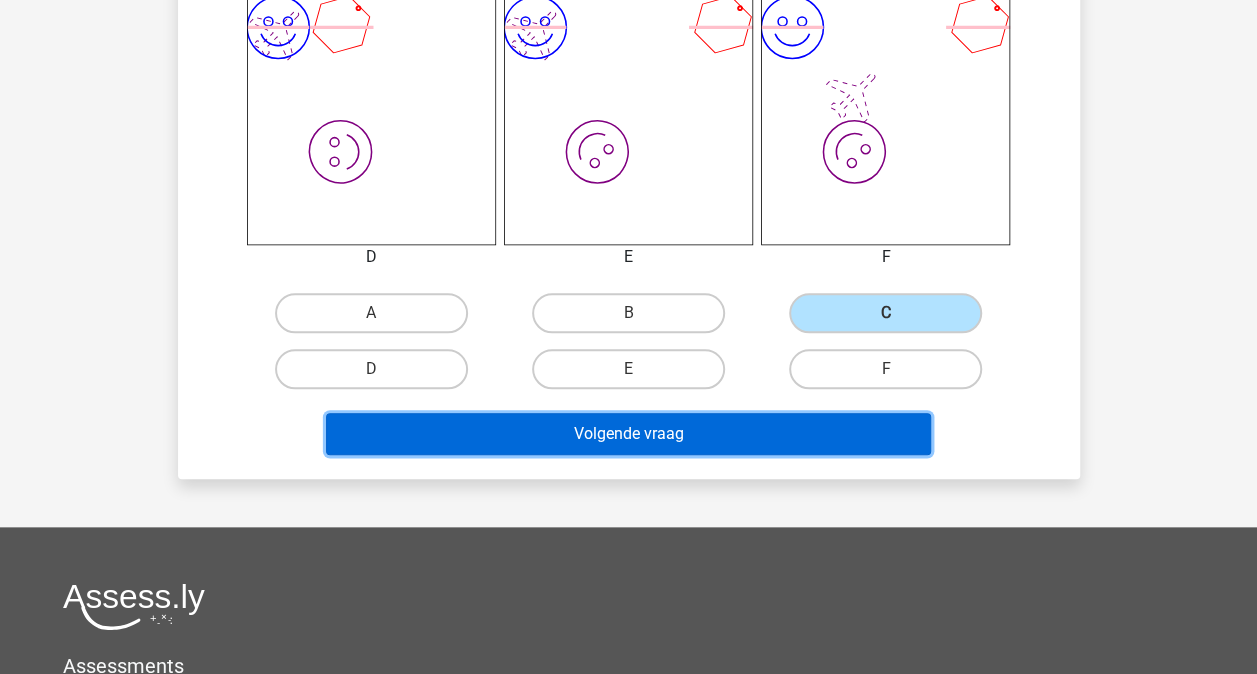 click on "Volgende vraag" at bounding box center (628, 434) 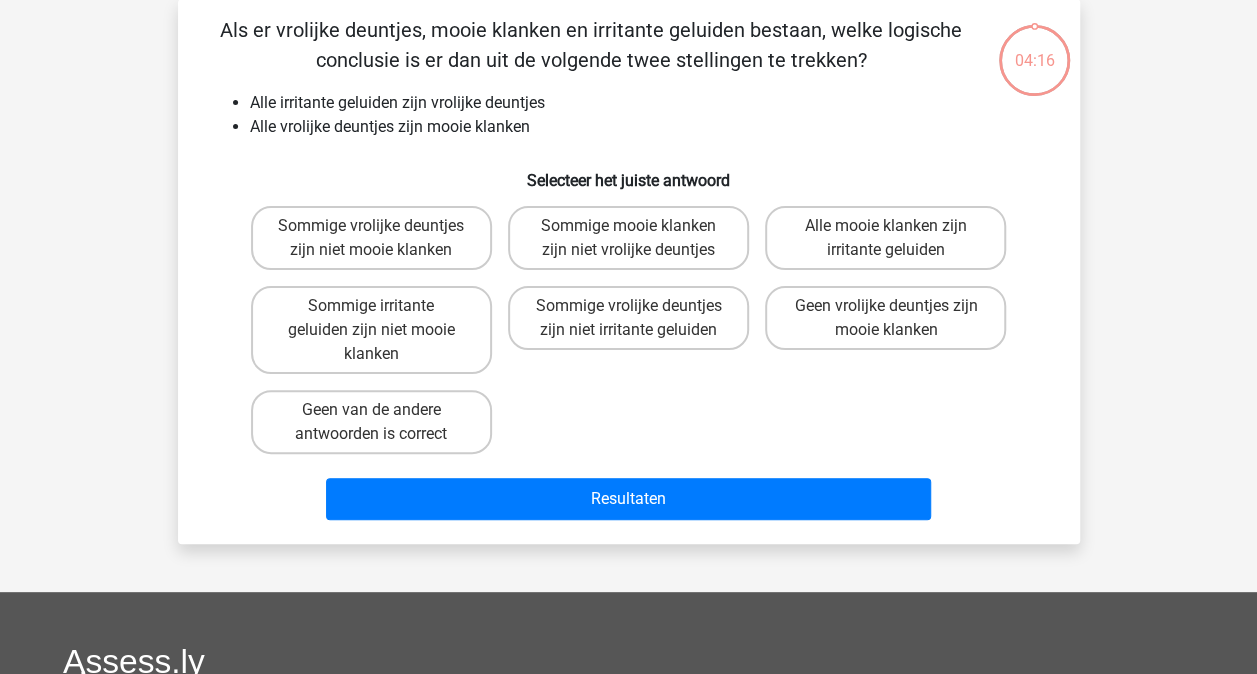 scroll, scrollTop: 92, scrollLeft: 0, axis: vertical 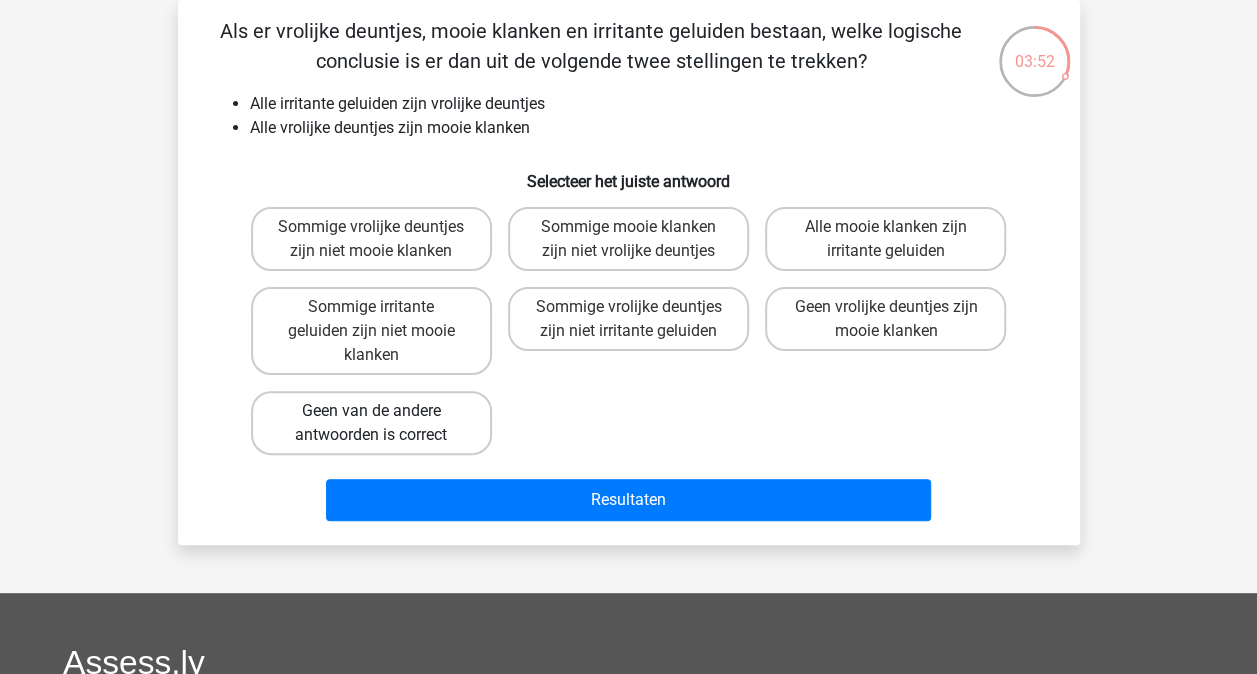 click on "Geen van de andere antwoorden is correct" at bounding box center (371, 423) 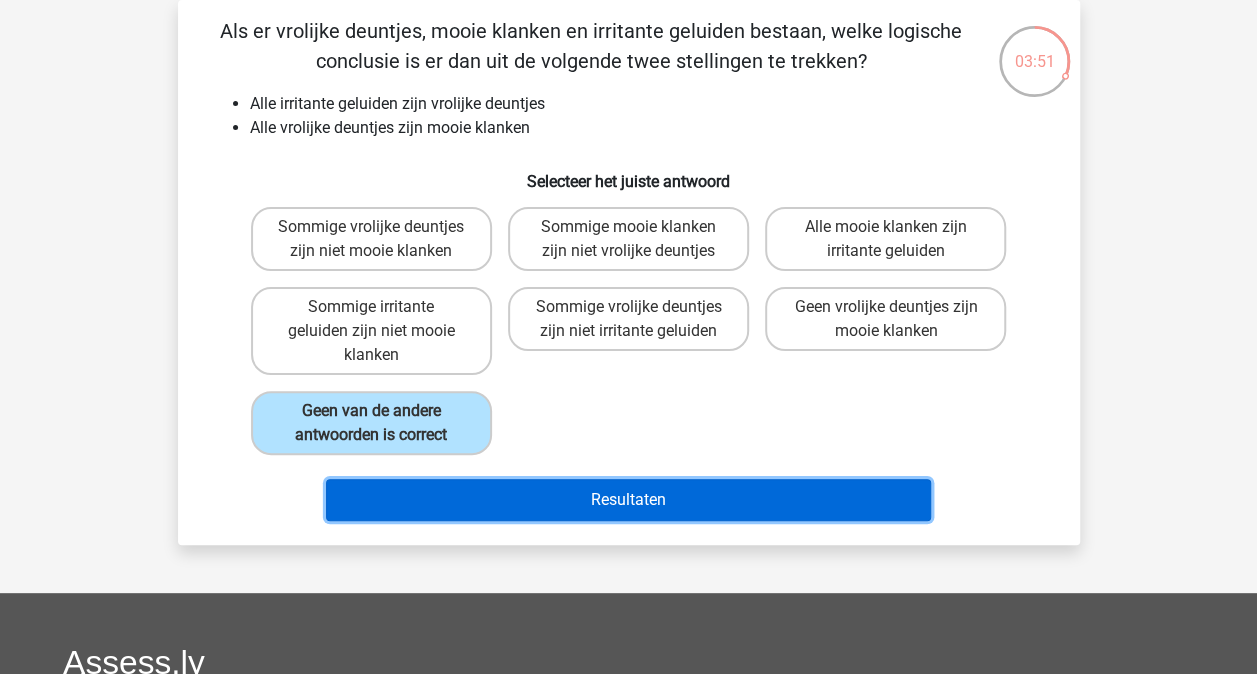 click on "Resultaten" at bounding box center [628, 500] 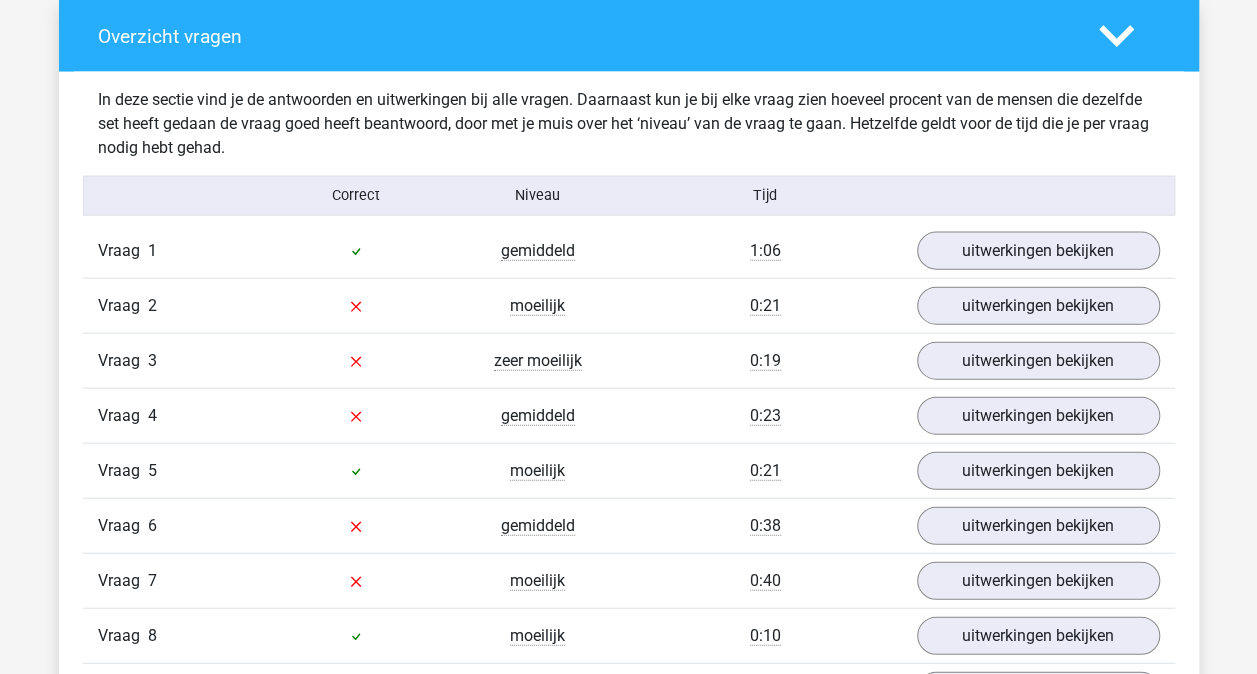 scroll, scrollTop: 2120, scrollLeft: 0, axis: vertical 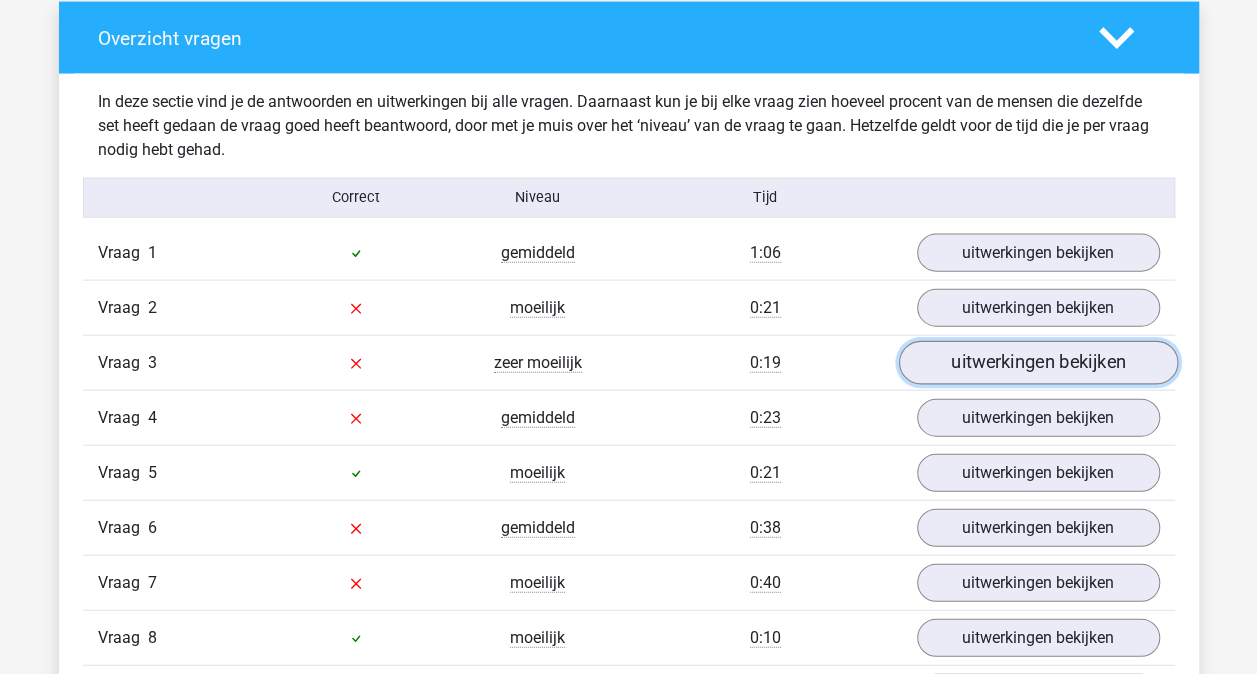 click on "uitwerkingen bekijken" at bounding box center [1037, 363] 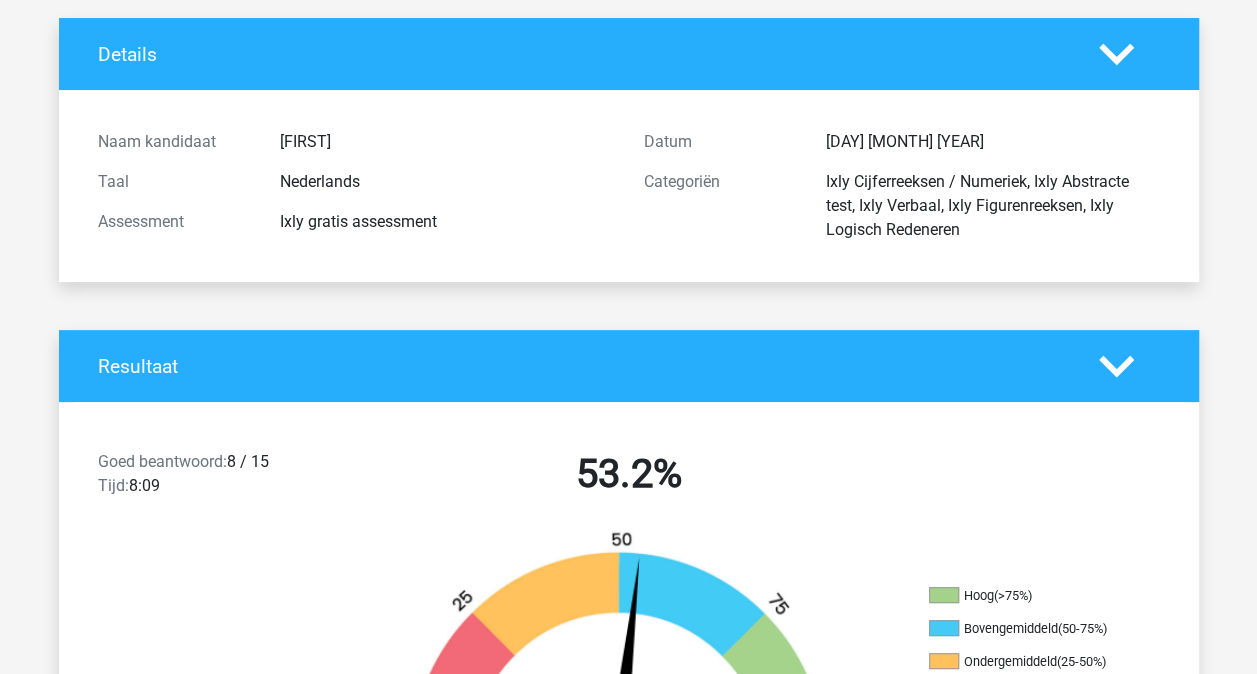 scroll, scrollTop: 0, scrollLeft: 0, axis: both 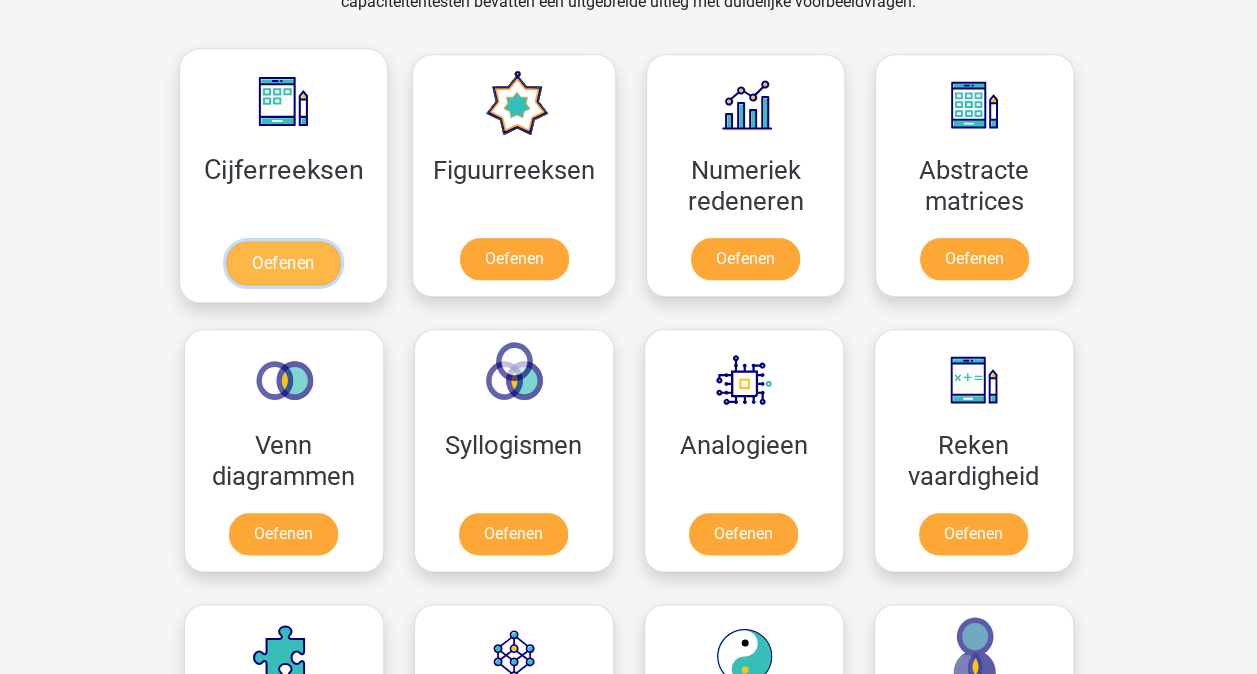 click on "Oefenen" at bounding box center [283, 263] 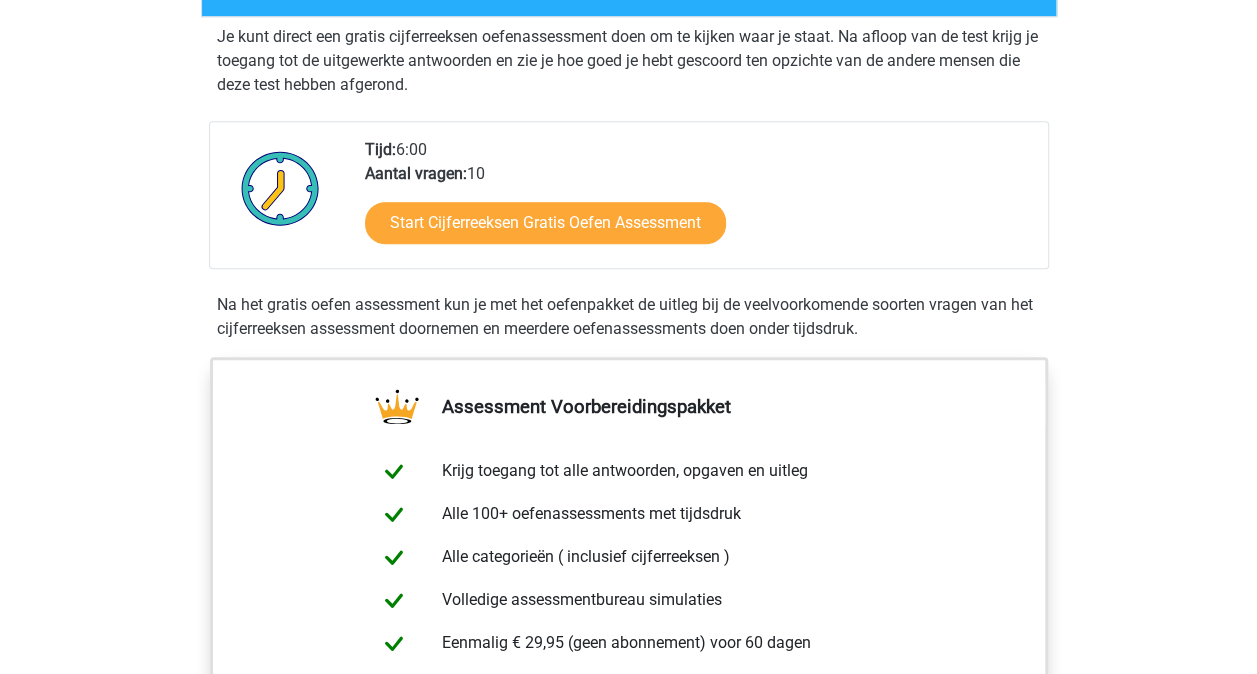 scroll, scrollTop: 394, scrollLeft: 0, axis: vertical 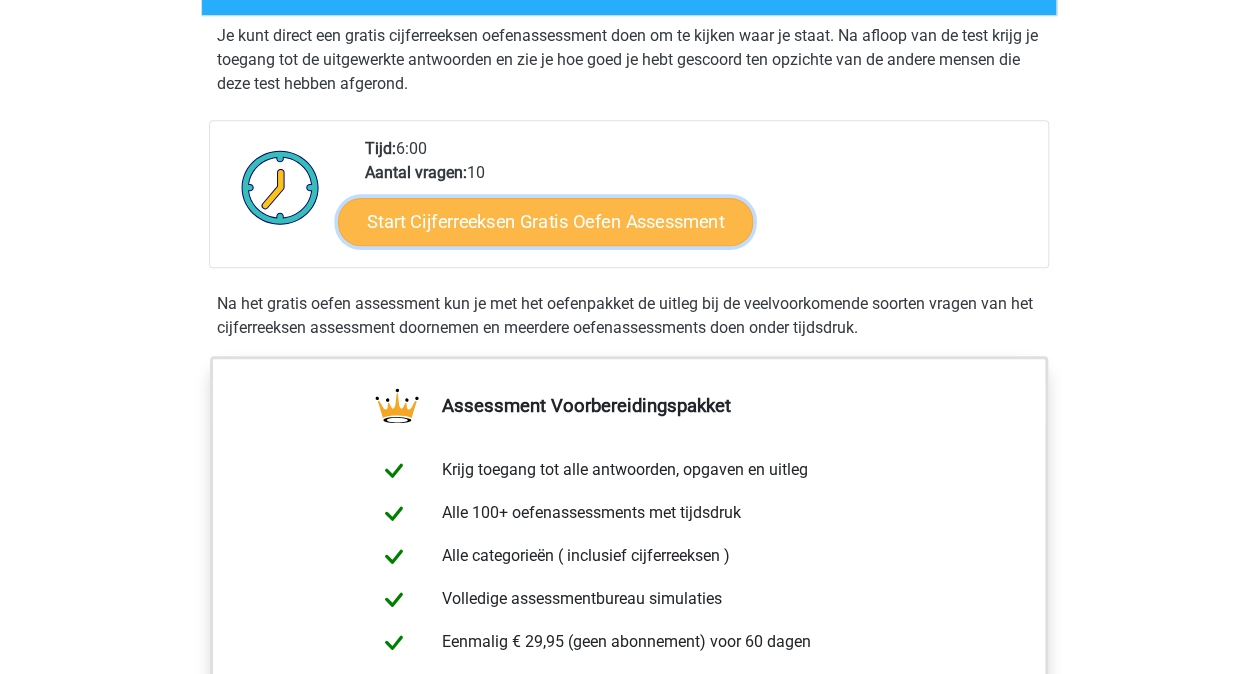 click on "Start Cijferreeksen
Gratis Oefen Assessment" at bounding box center (545, 221) 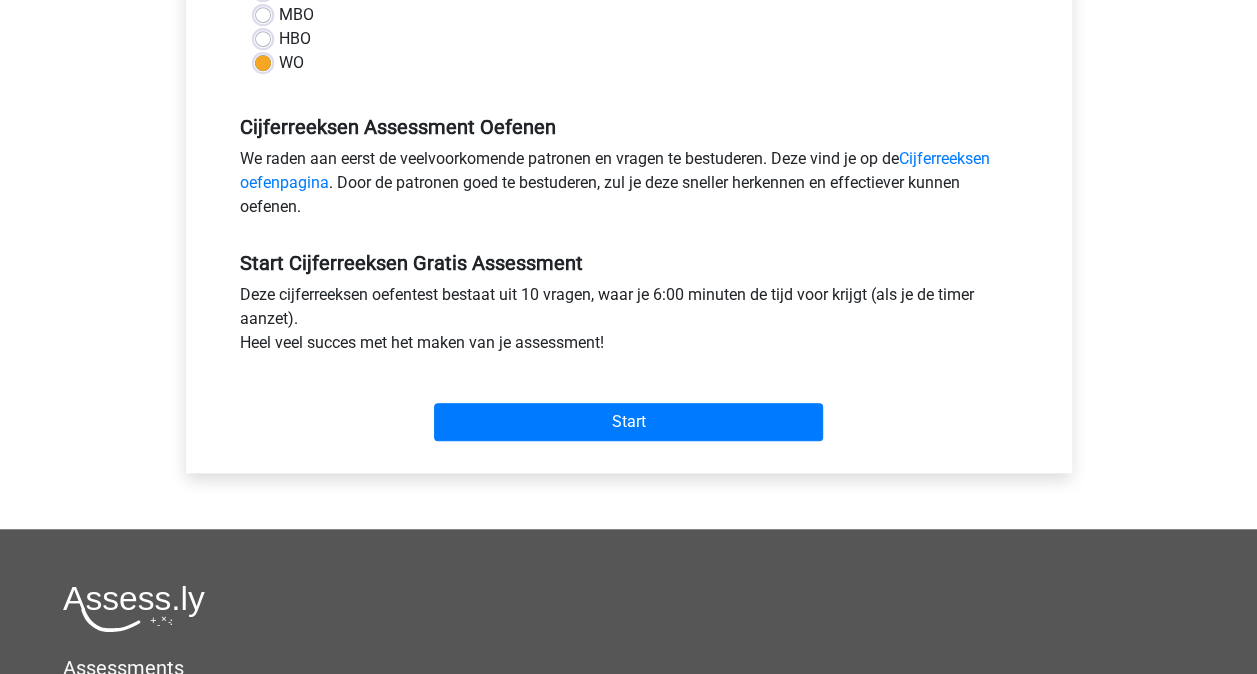 scroll, scrollTop: 524, scrollLeft: 0, axis: vertical 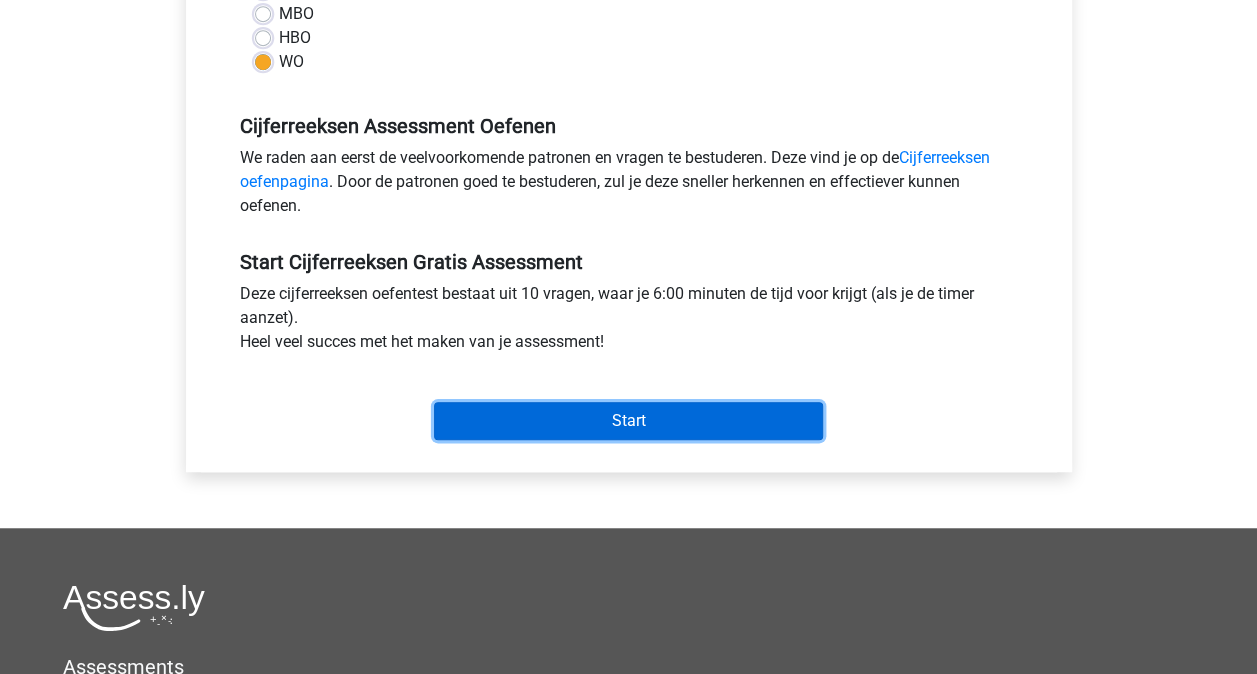 click on "Start" at bounding box center (628, 421) 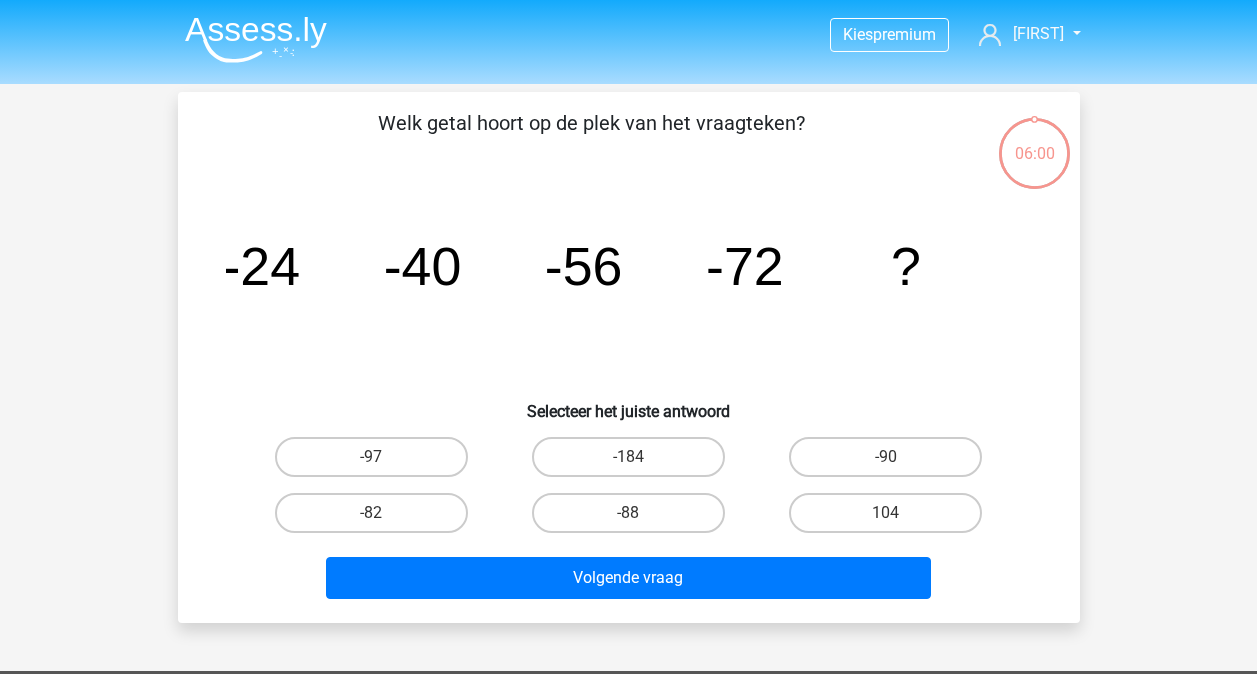 scroll, scrollTop: 0, scrollLeft: 0, axis: both 